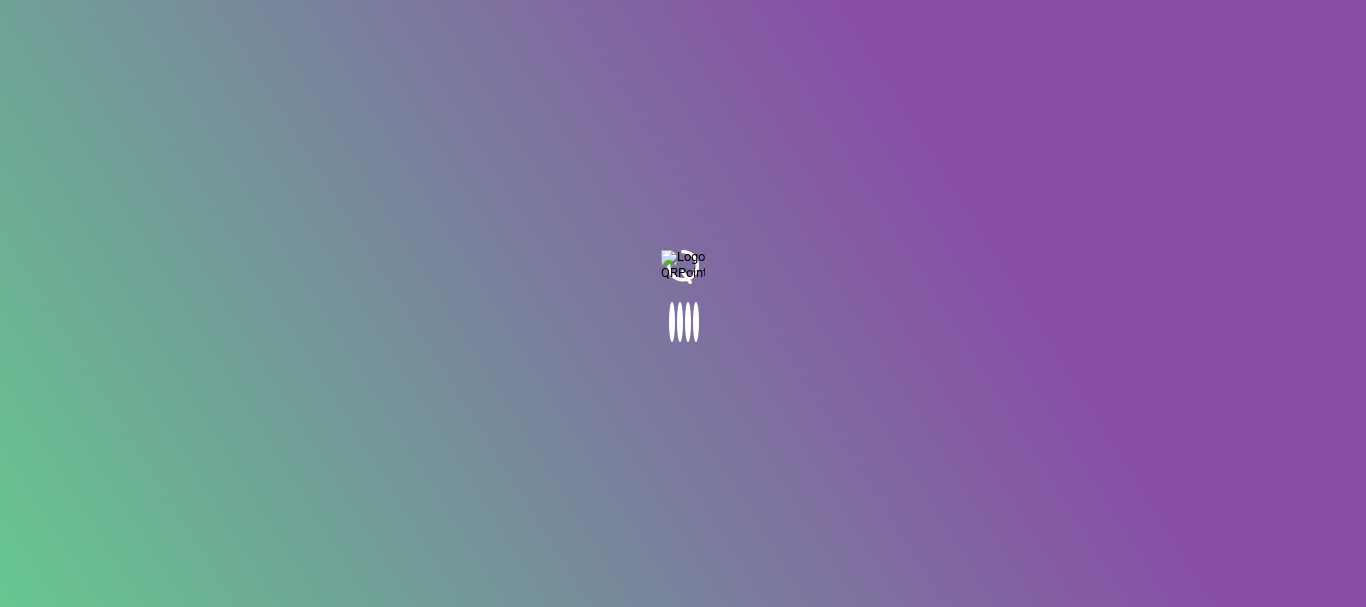 scroll, scrollTop: 0, scrollLeft: 0, axis: both 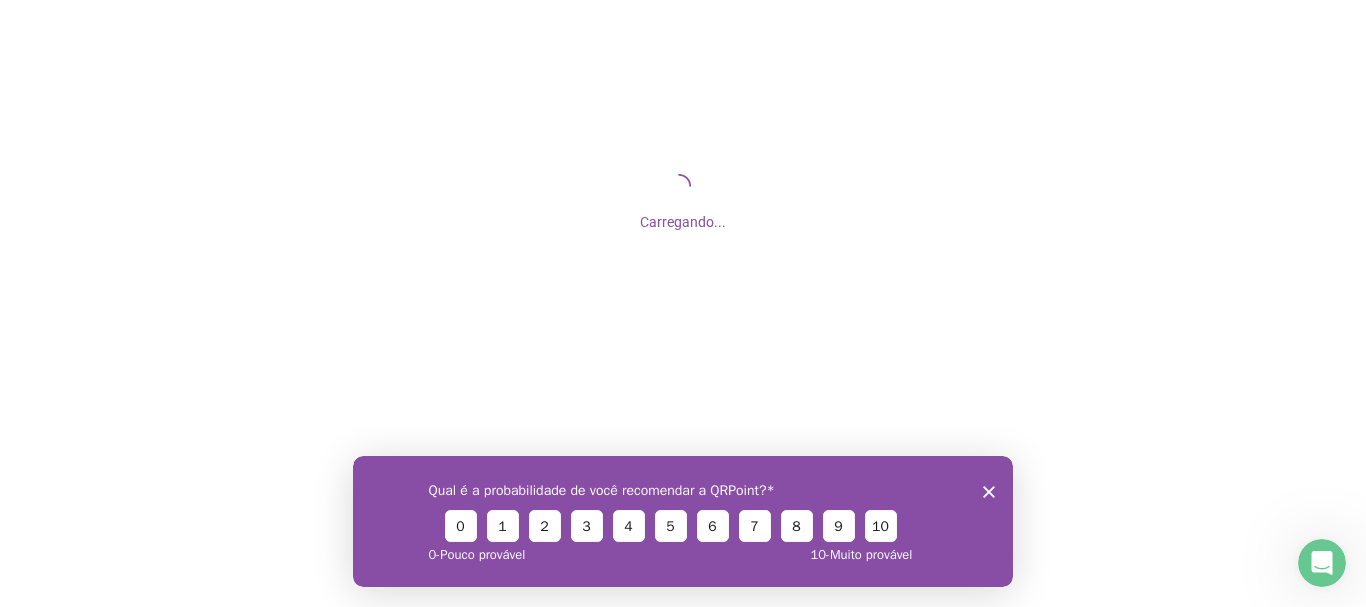 click 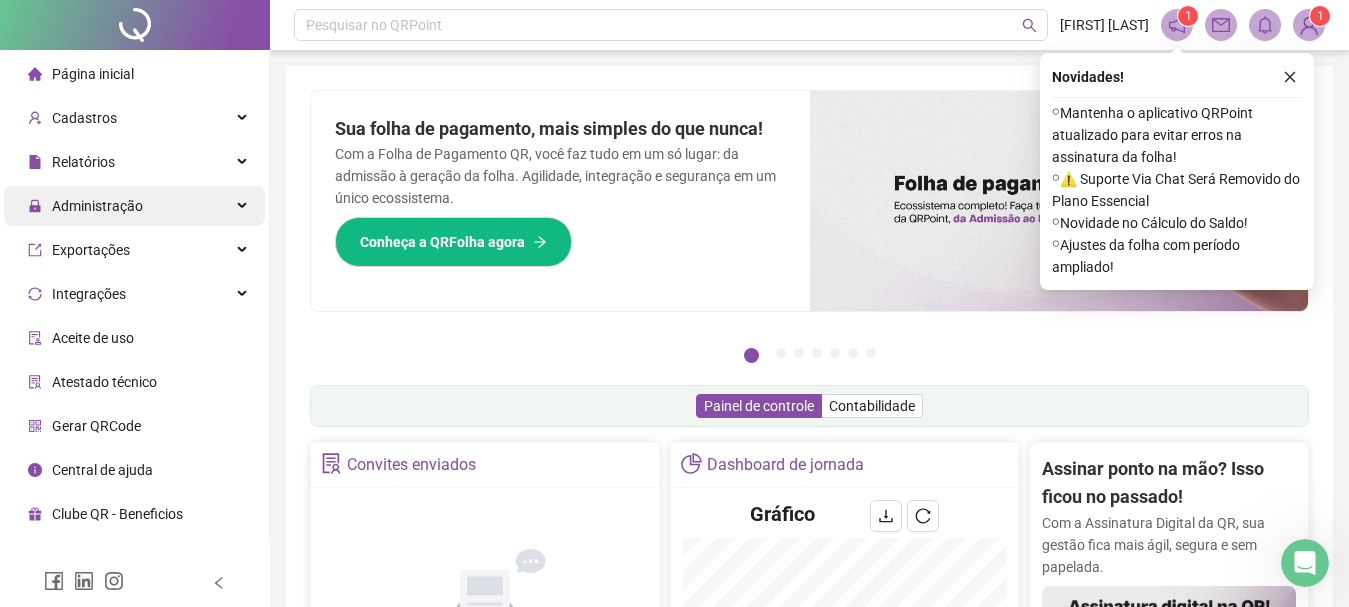 click on "Administração" at bounding box center (97, 206) 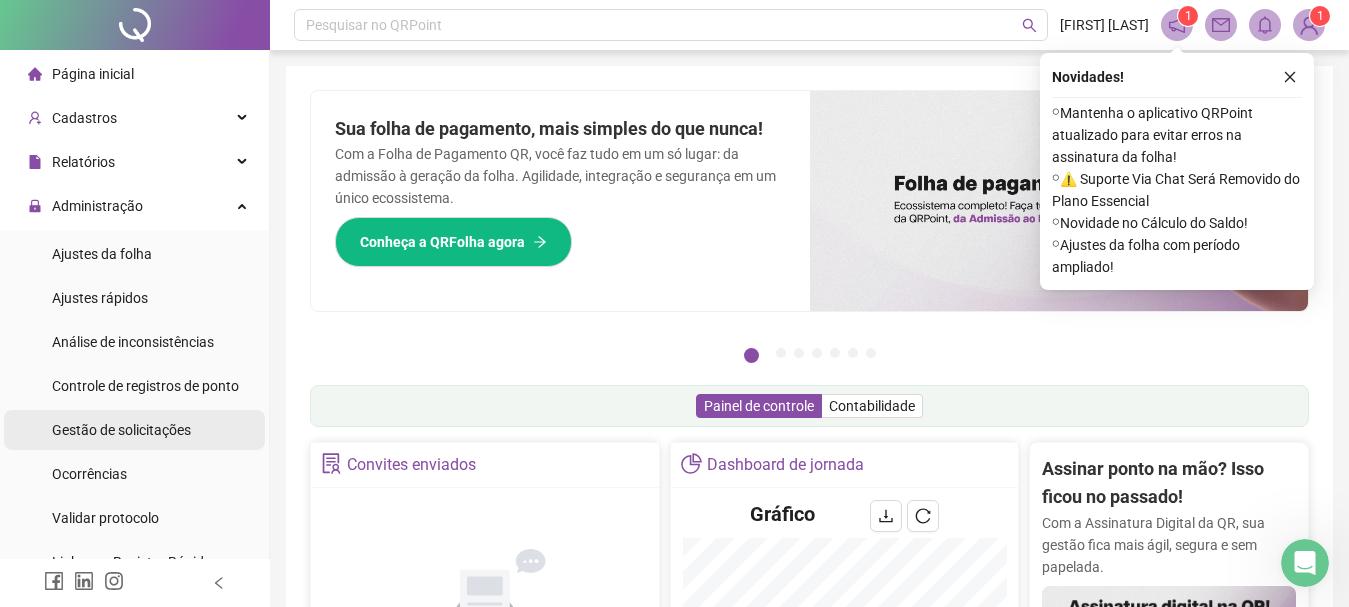 click on "Gestão de solicitações" at bounding box center [121, 430] 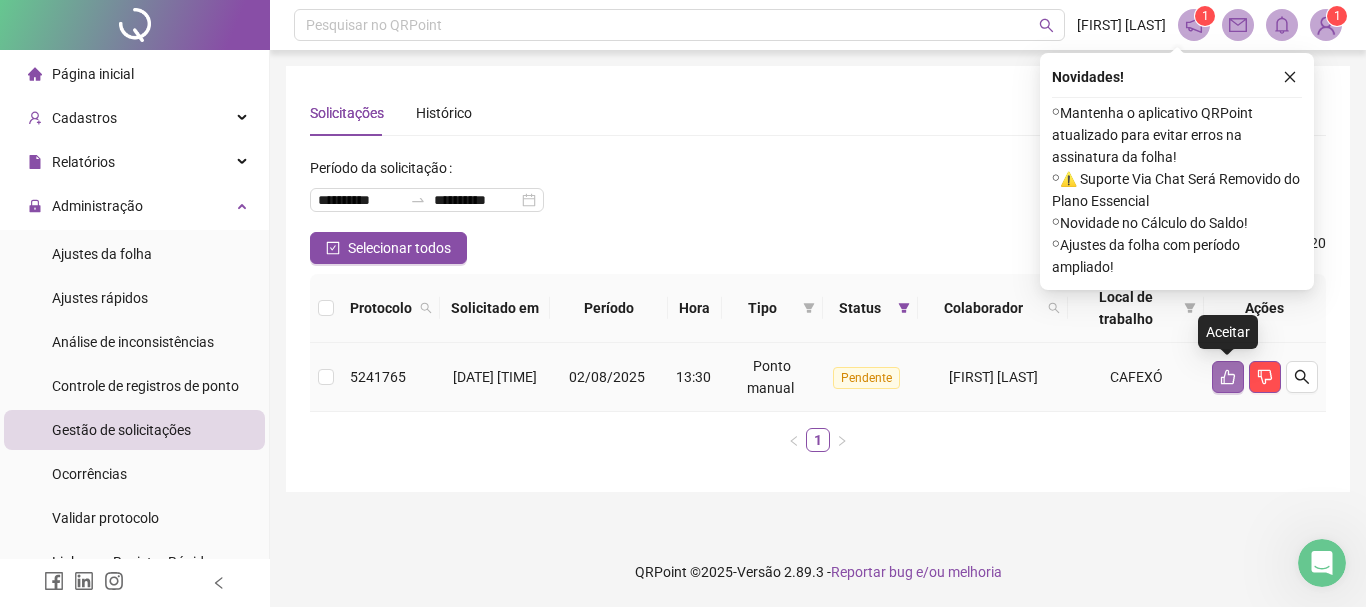 click 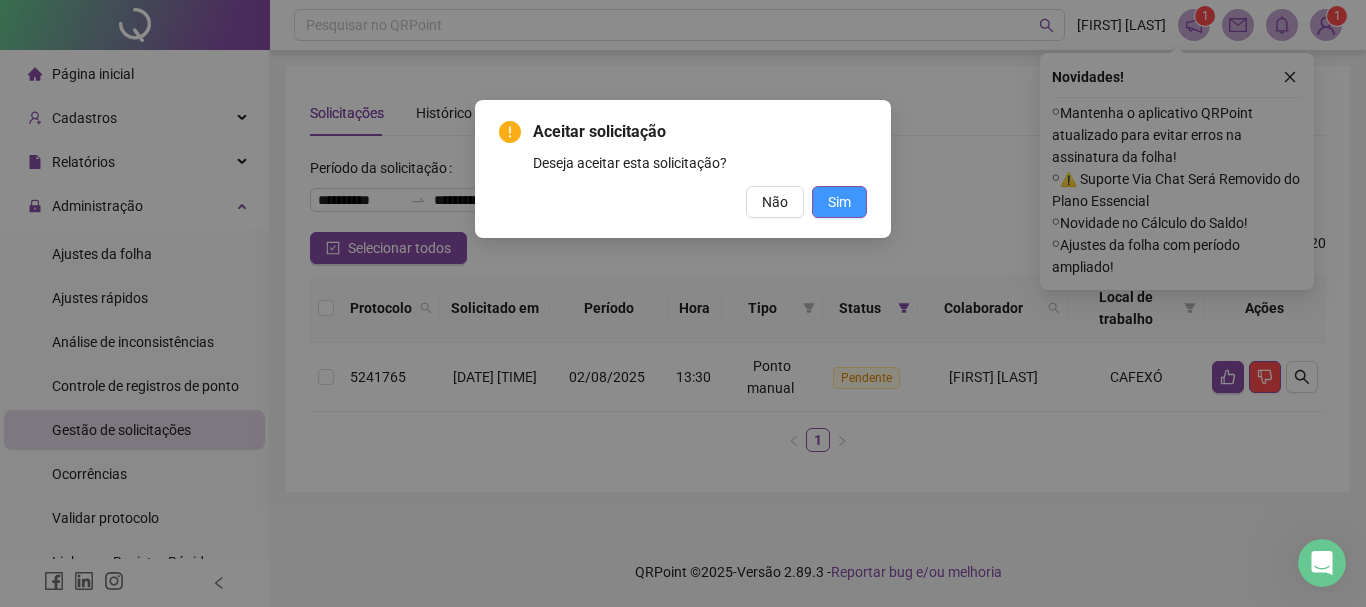 click on "Sim" at bounding box center [839, 202] 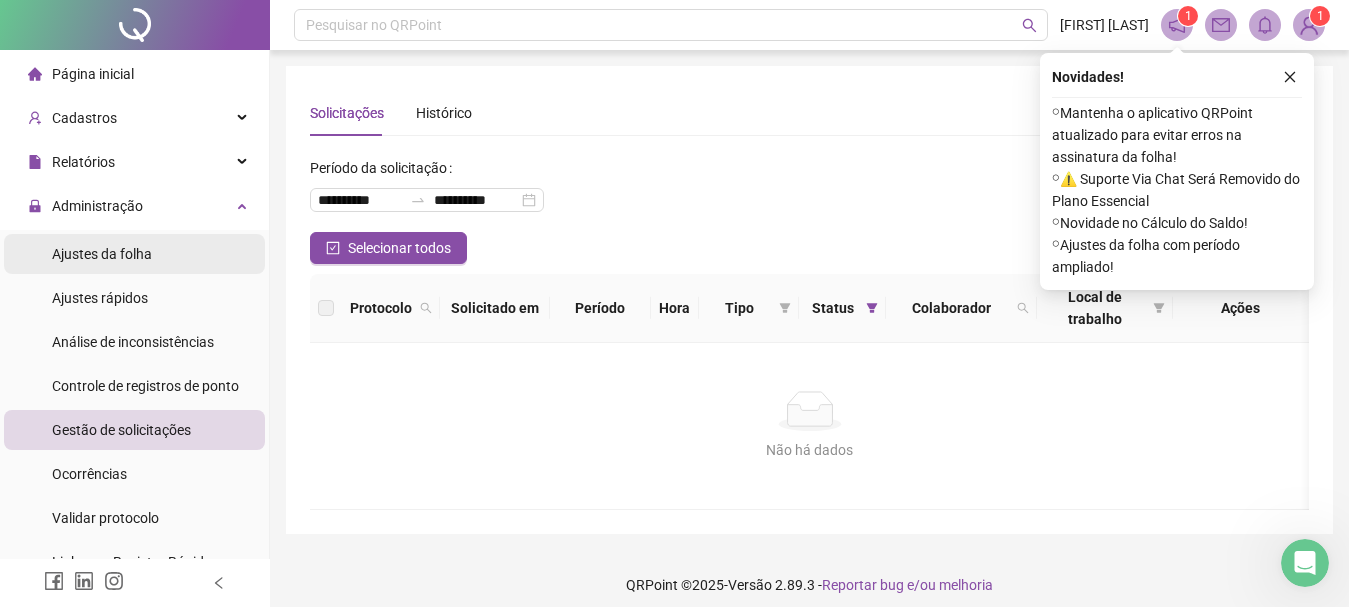 click on "Ajustes da folha" at bounding box center (102, 254) 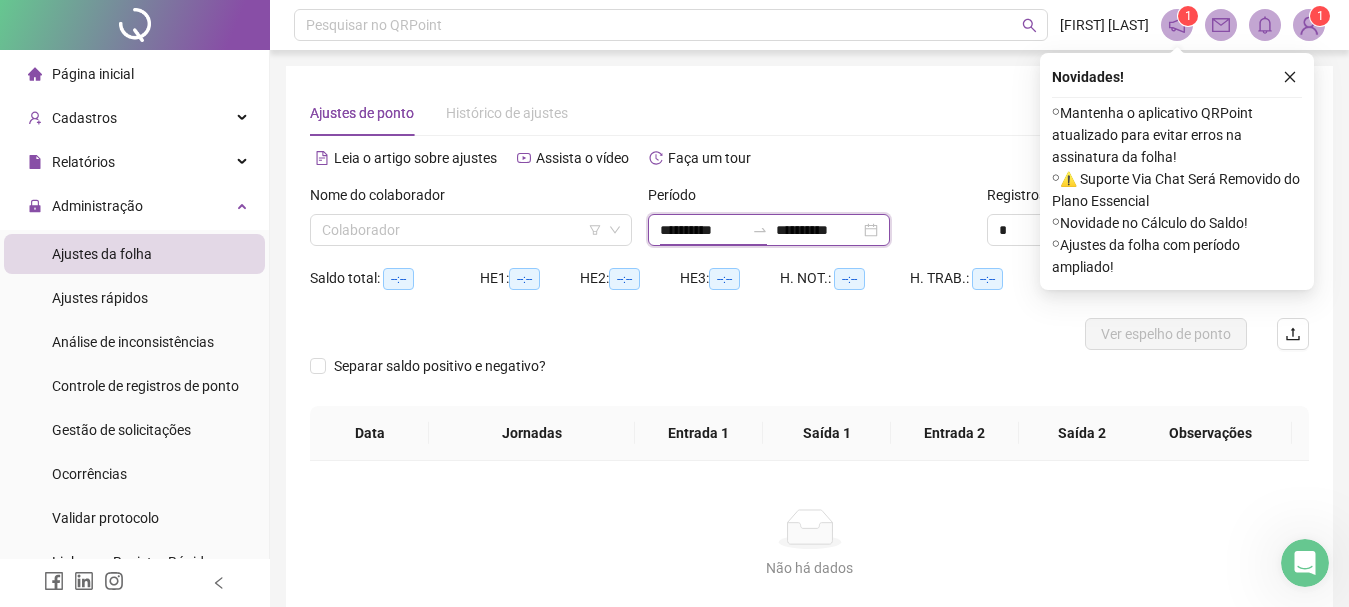 click on "**********" at bounding box center [702, 230] 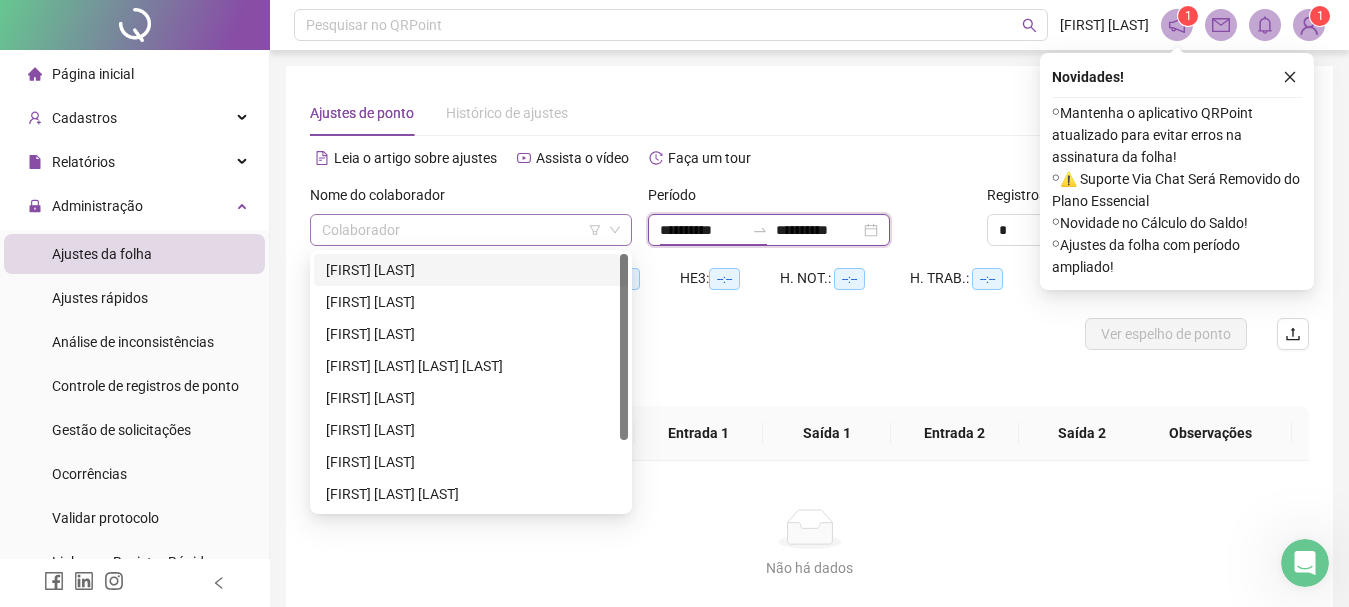 click on "Colaborador" at bounding box center (471, 230) 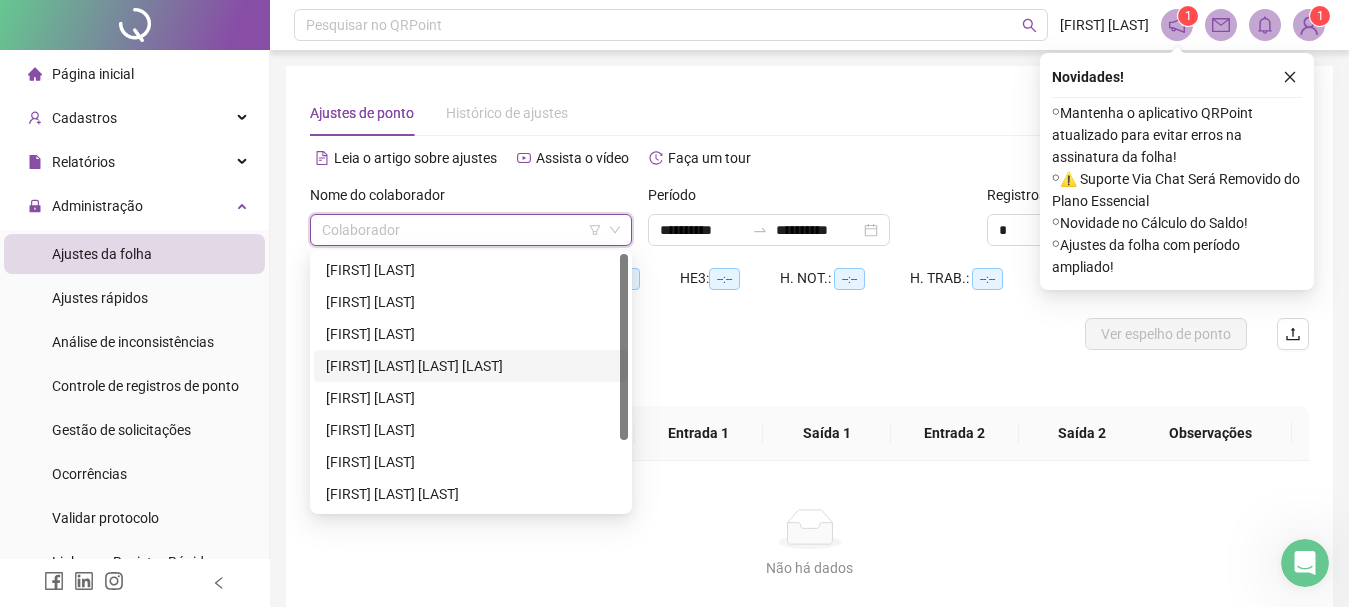 scroll, scrollTop: 73, scrollLeft: 0, axis: vertical 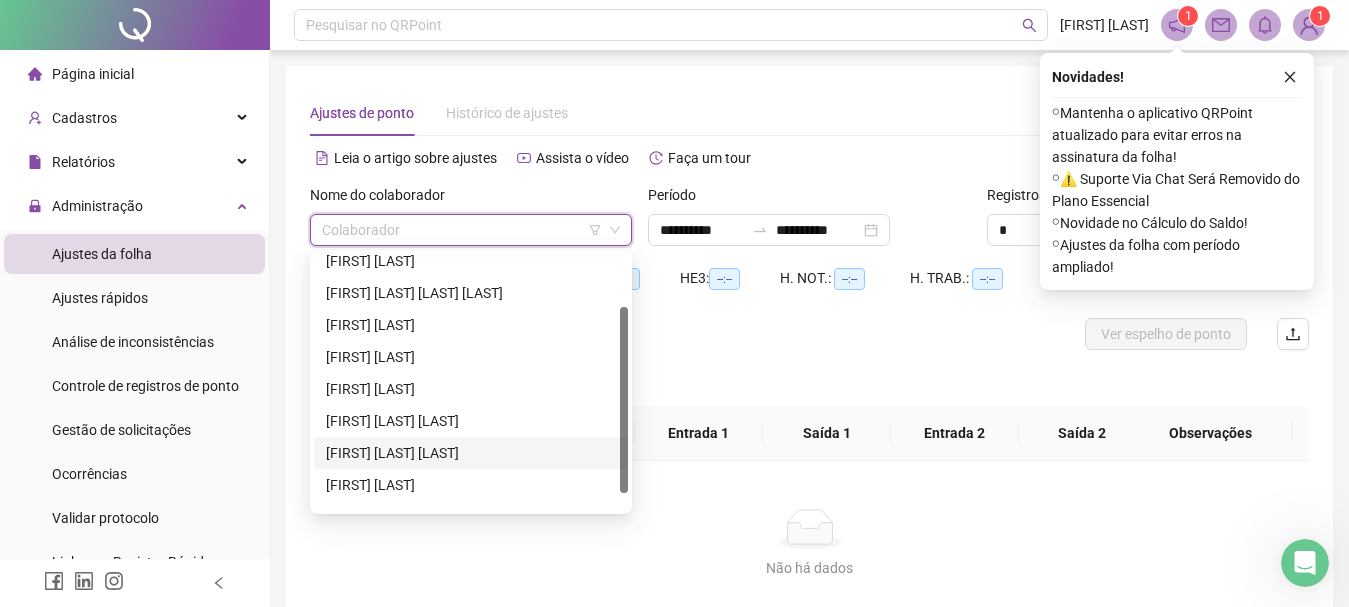 click on "[FIRST] [LAST] [LAST]" at bounding box center (471, 453) 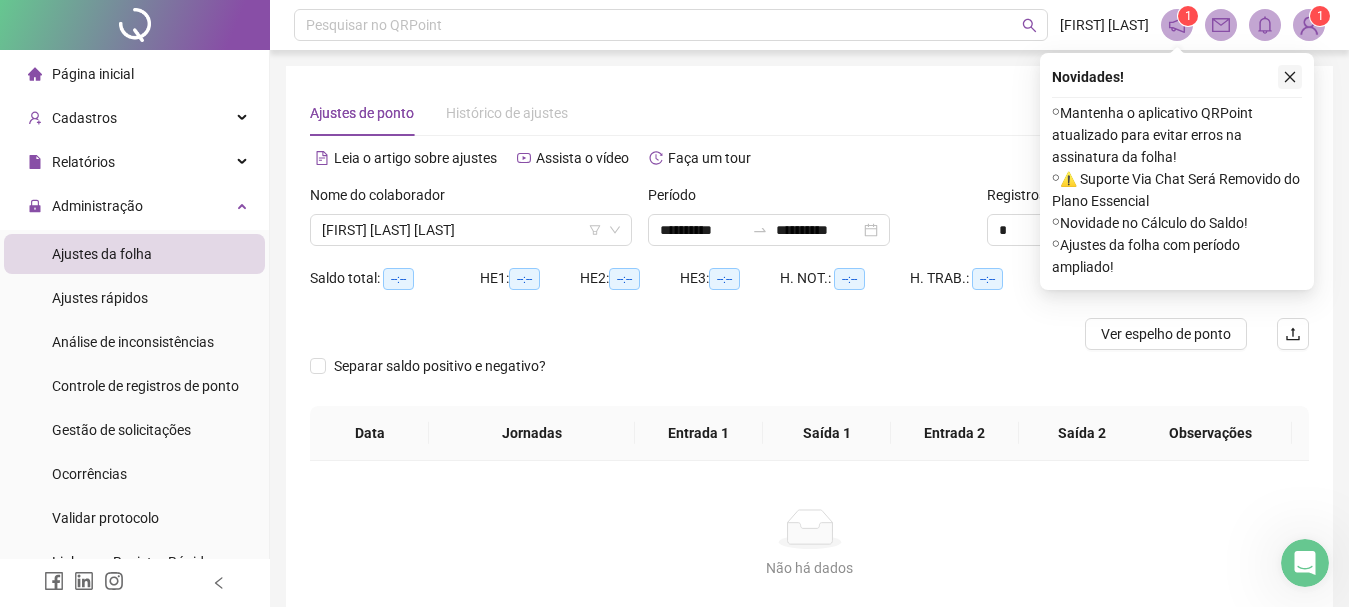 click at bounding box center [1290, 77] 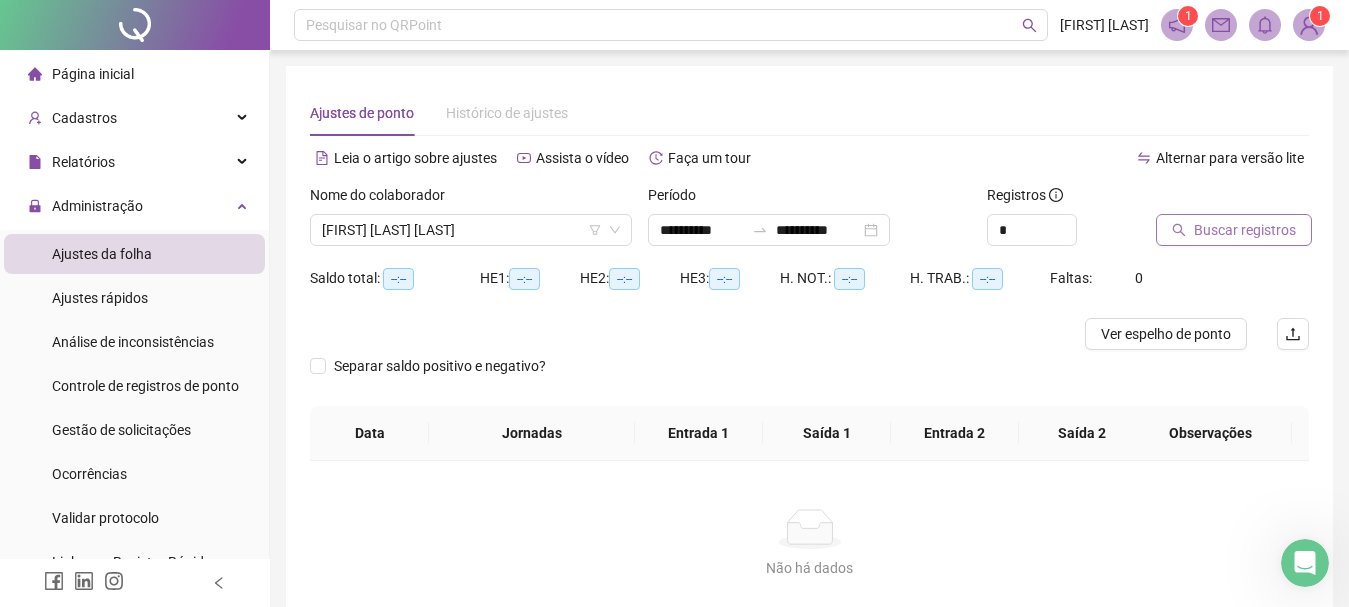 click on "Buscar registros" at bounding box center (1245, 230) 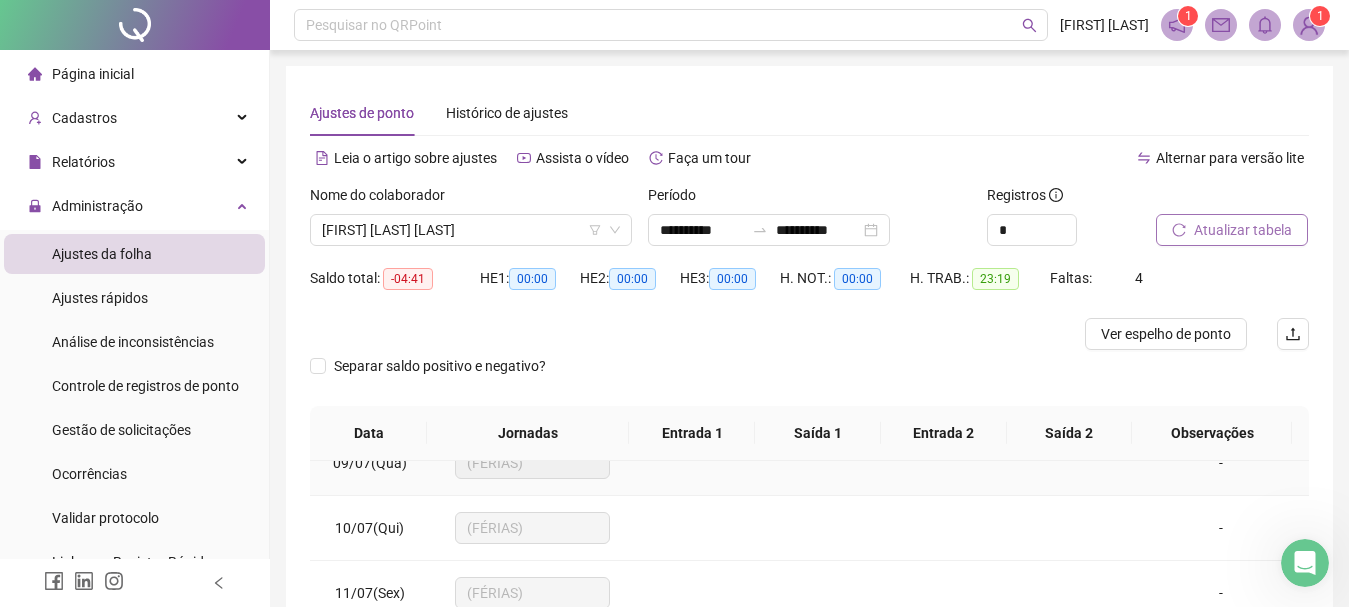 scroll, scrollTop: 552, scrollLeft: 0, axis: vertical 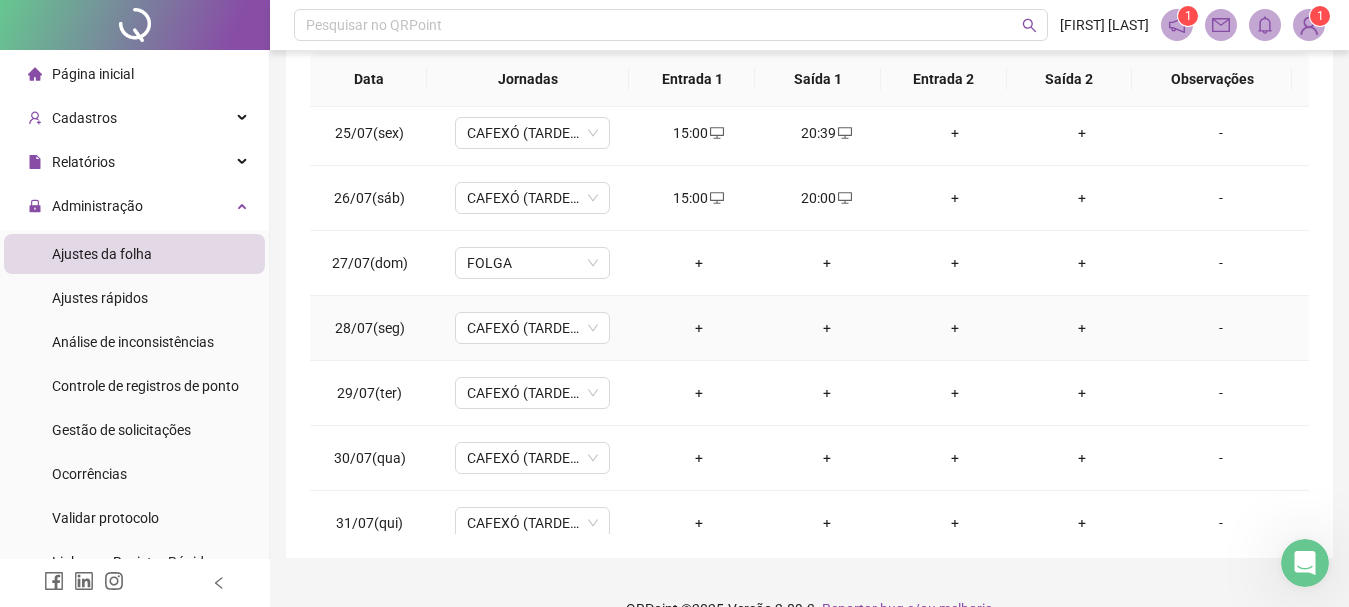 click on "+" at bounding box center [699, 328] 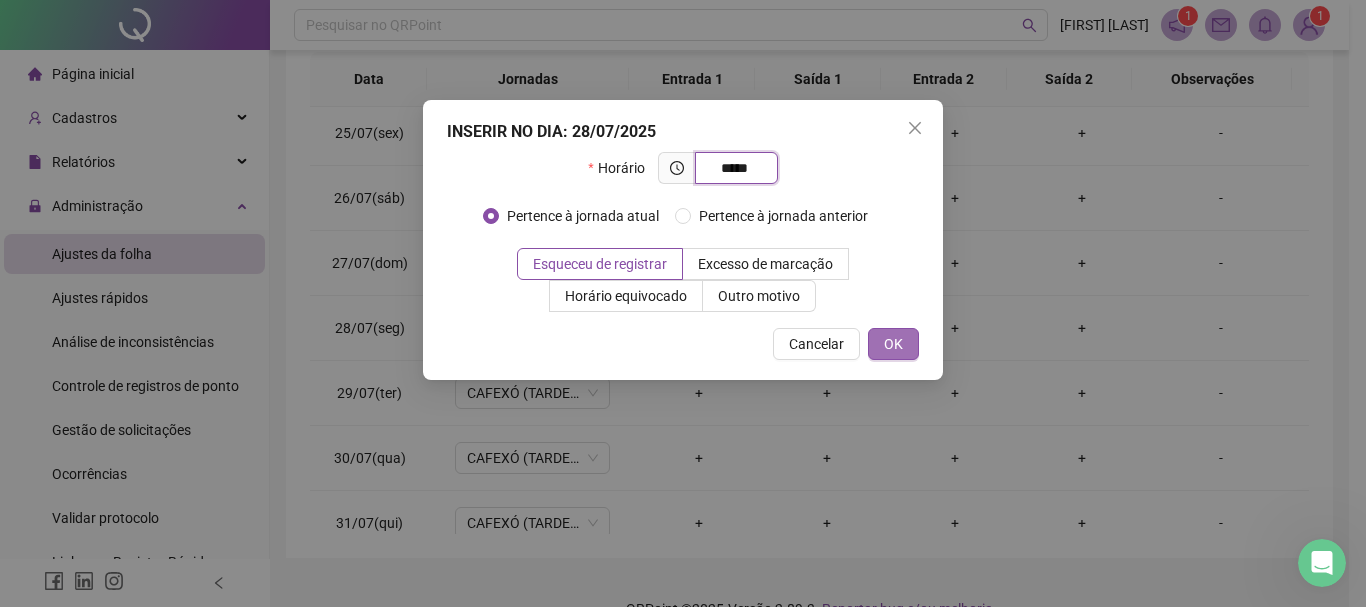 type on "*****" 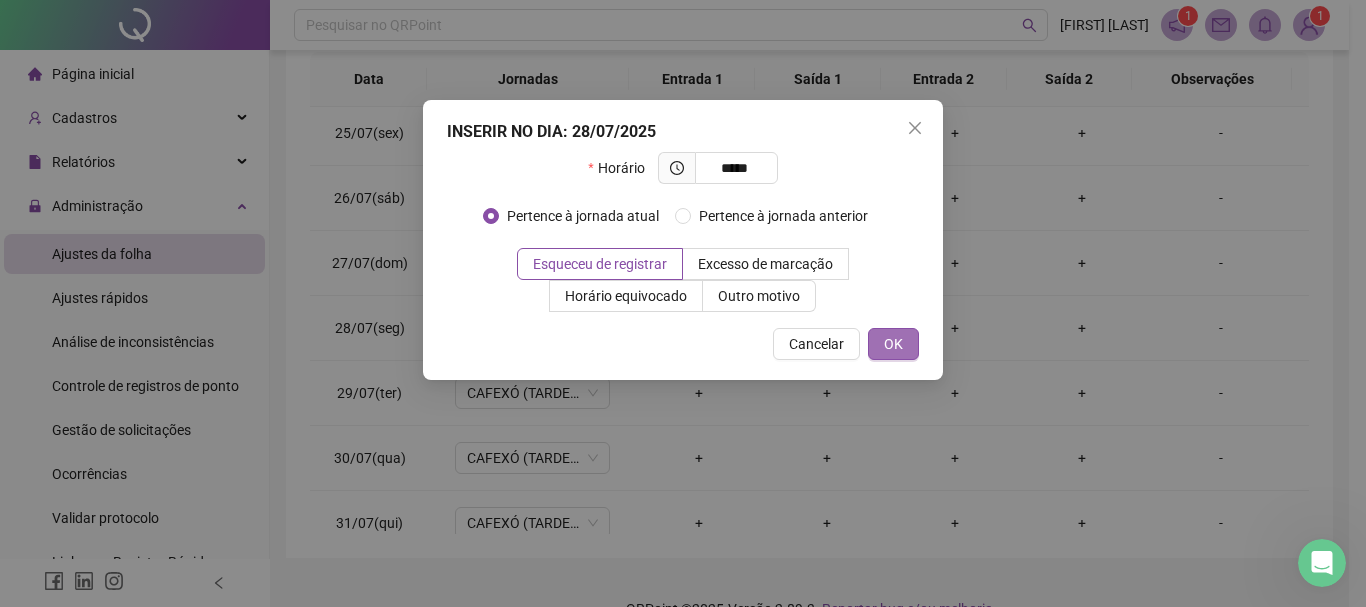click on "OK" at bounding box center [893, 344] 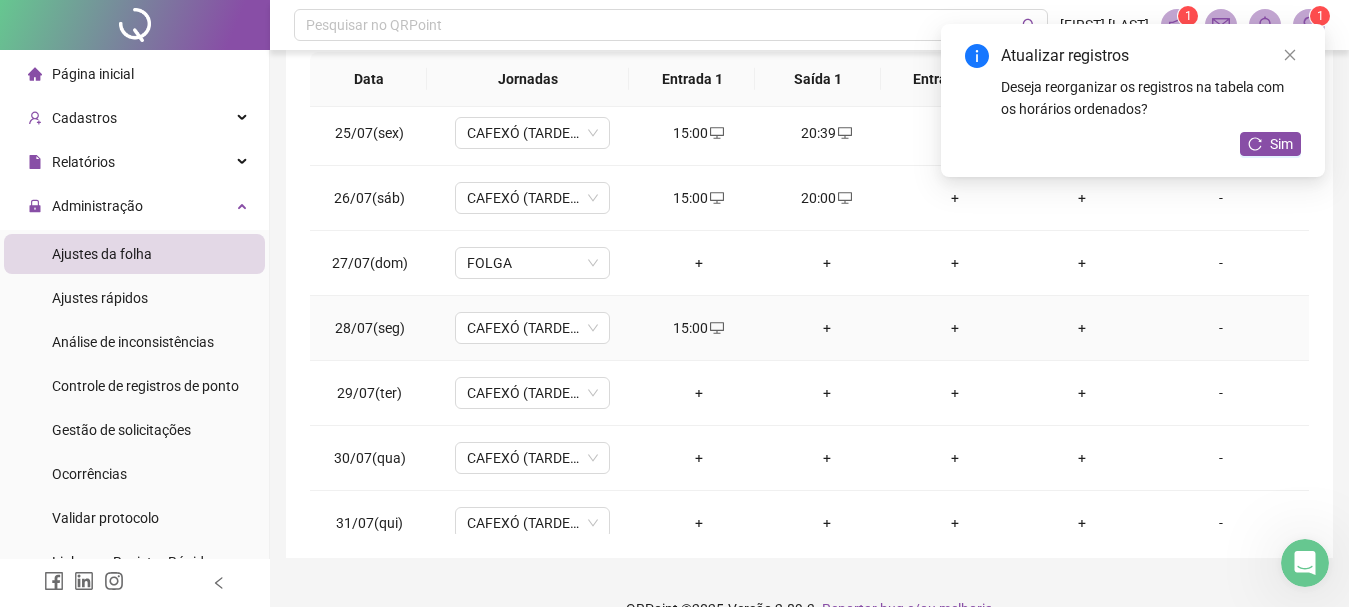 click on "+" at bounding box center (827, 328) 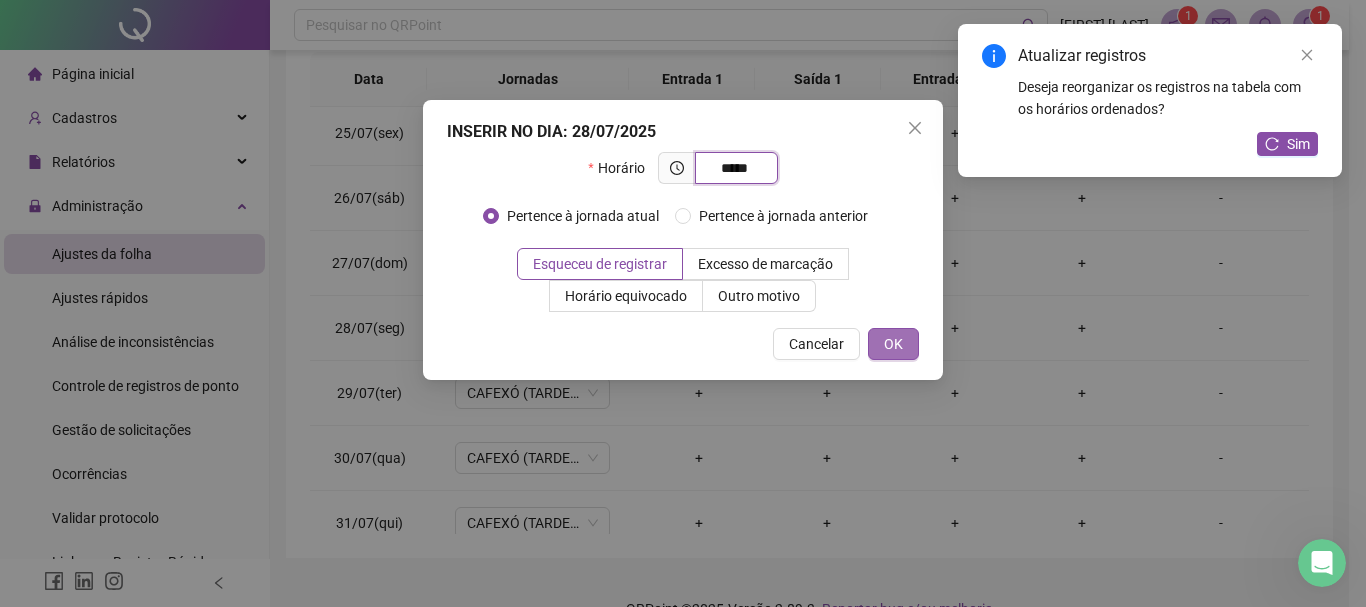 type on "*****" 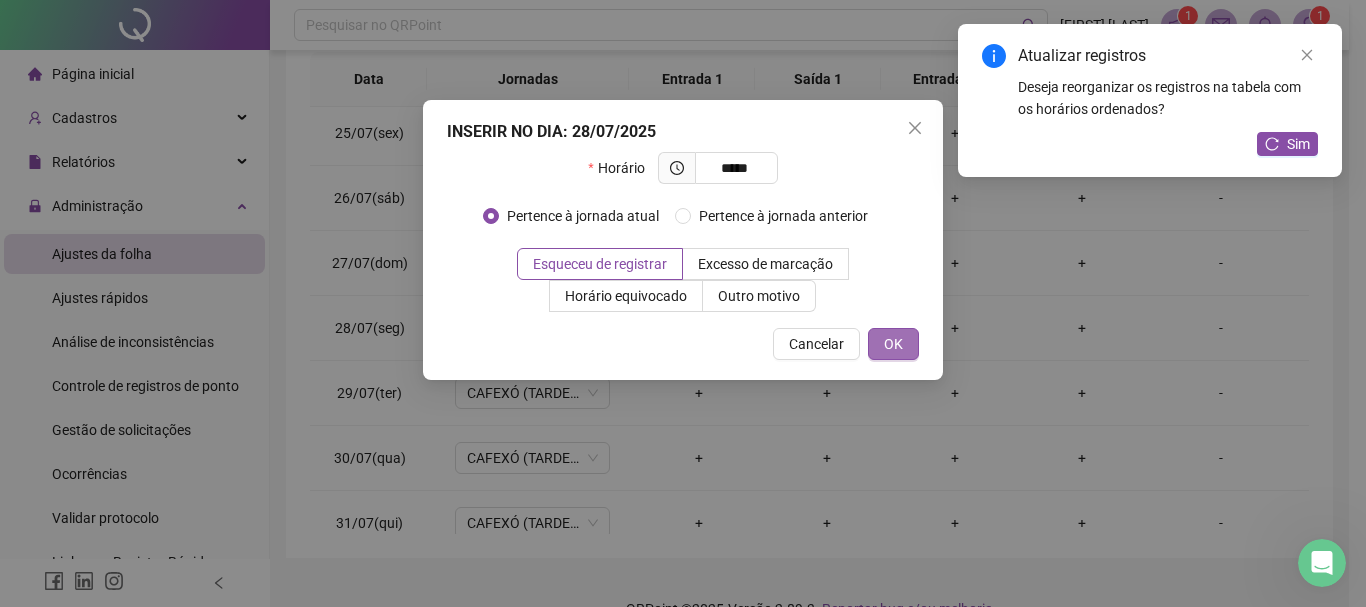 click on "OK" at bounding box center (893, 344) 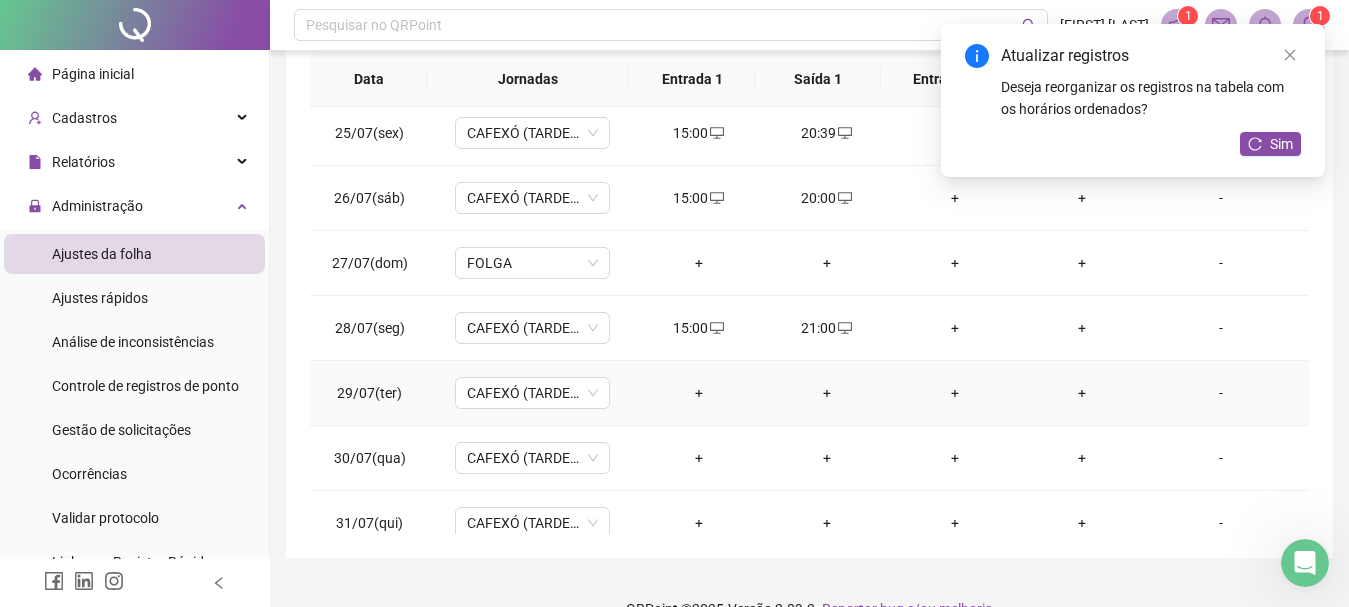 click on "+" at bounding box center [699, 393] 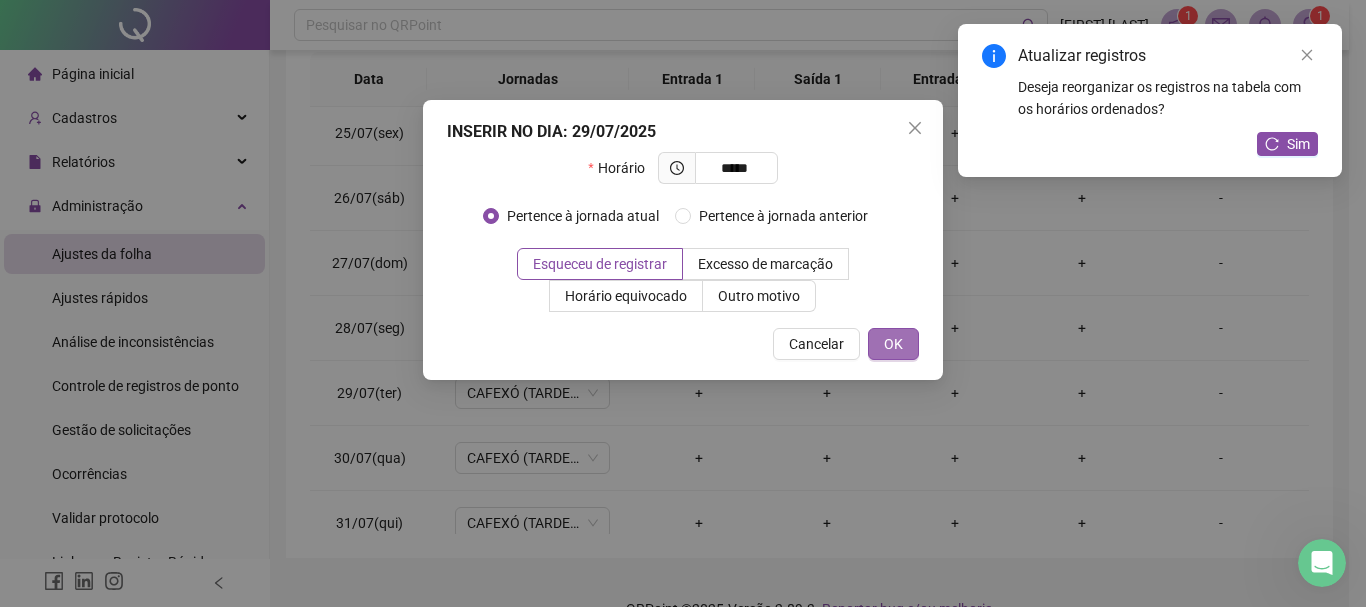 type on "*****" 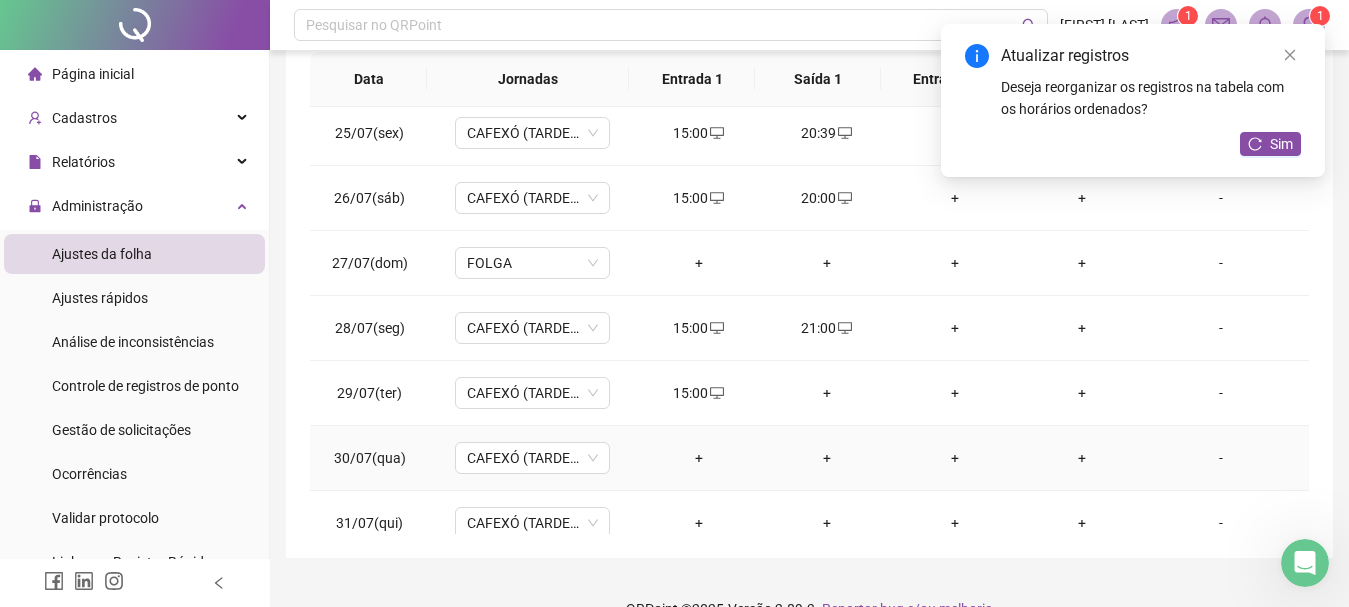 click on "+" at bounding box center [699, 458] 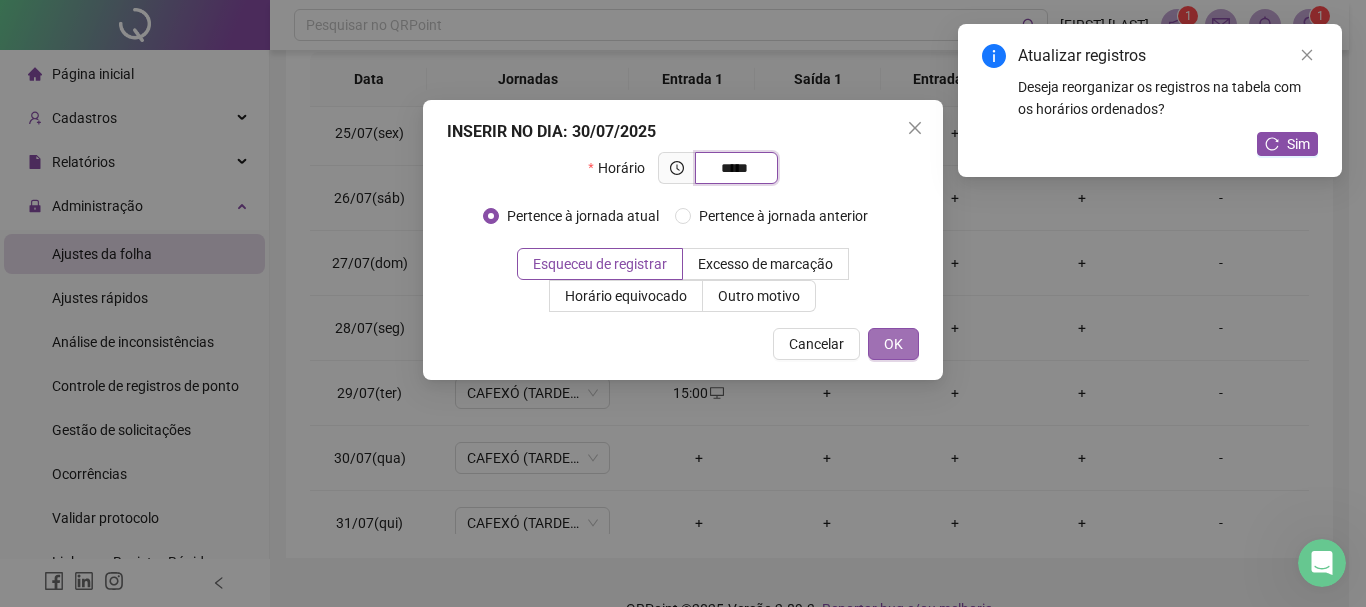 type on "*****" 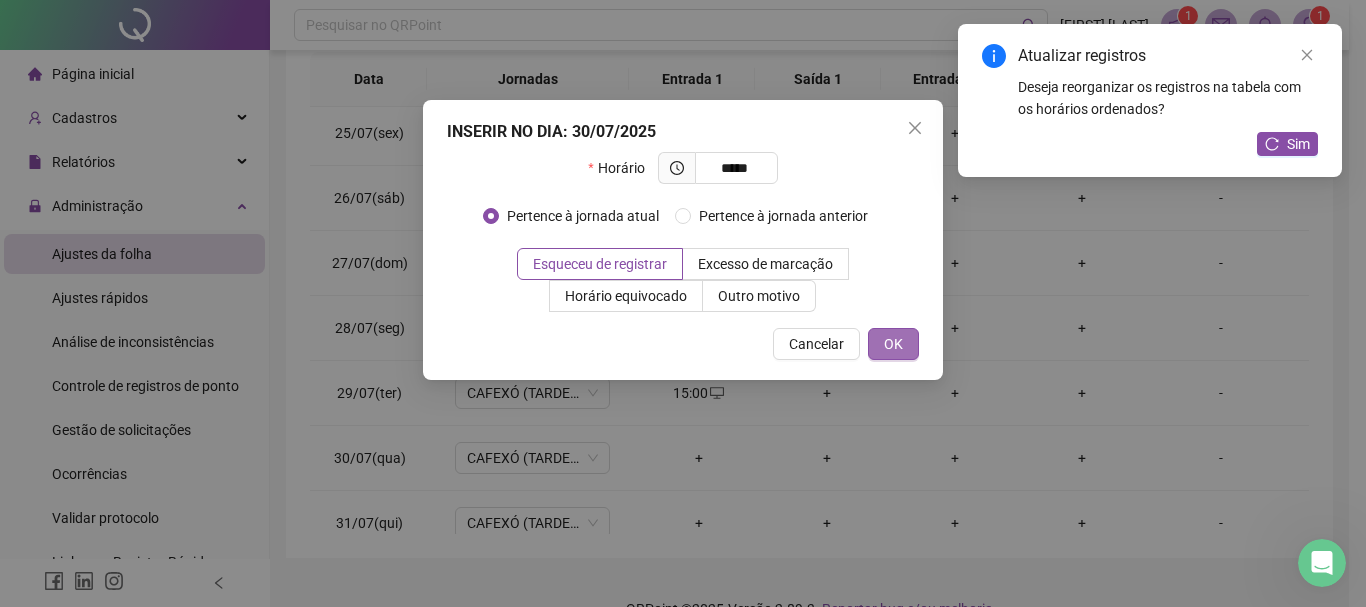 click on "OK" at bounding box center (893, 344) 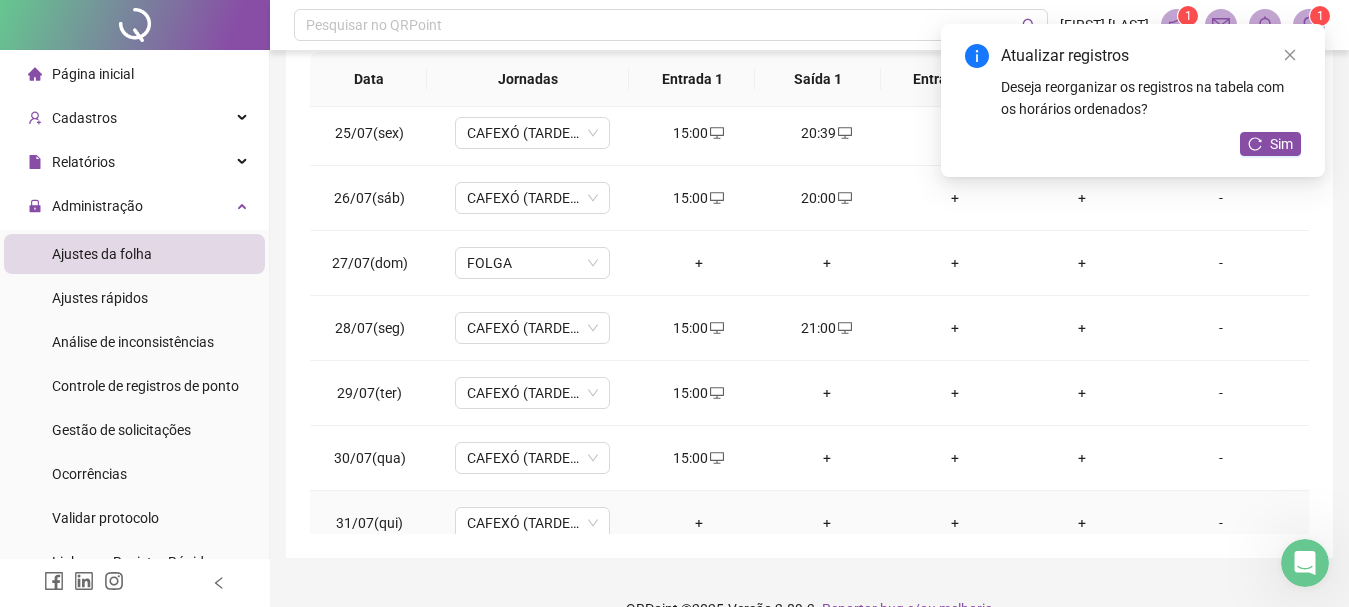 click on "+" at bounding box center (699, 523) 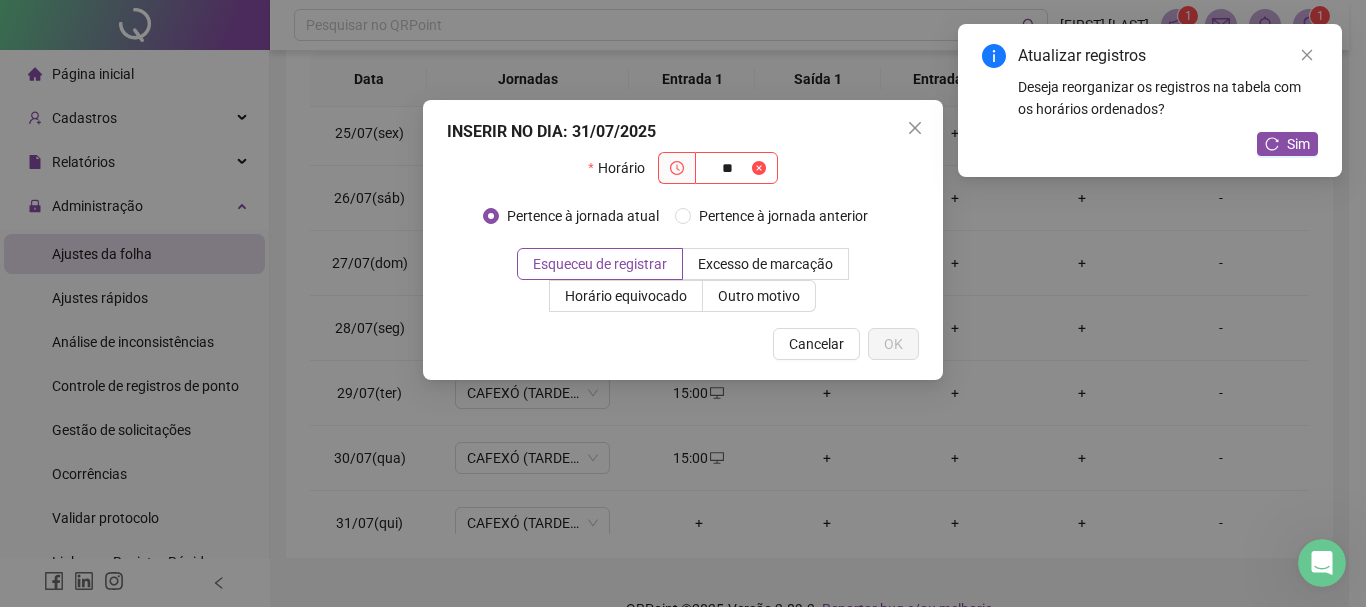 type on "*" 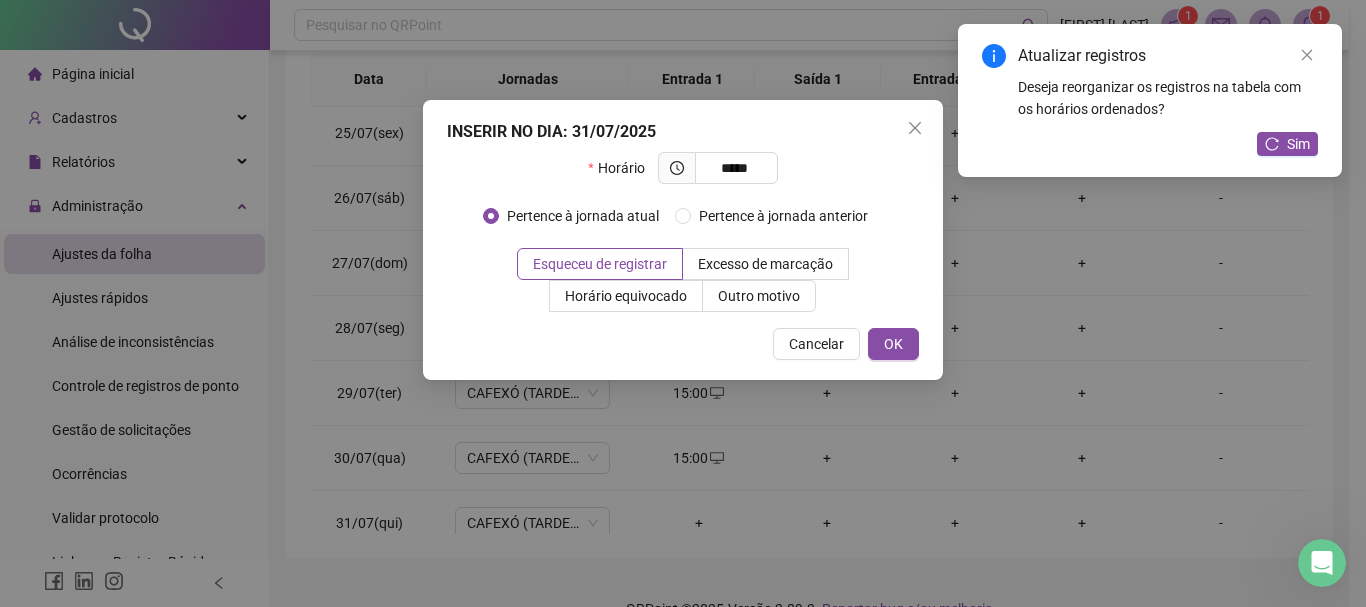 type on "*****" 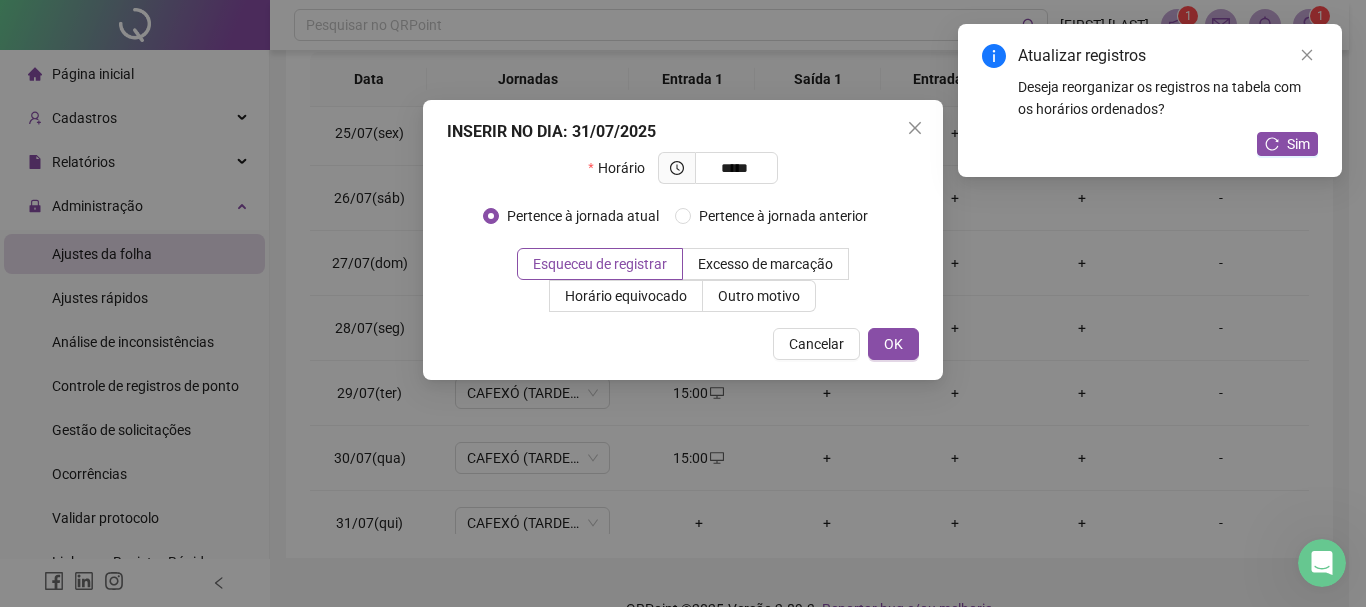 click on "INSERIR NO DIA :   31/07/2025 Horário ***** Pertence à jornada atual Pertence à jornada anterior Esqueceu de registrar Excesso de marcação Horário equivocado Outro motivo Motivo Cancelar OK" at bounding box center [683, 240] 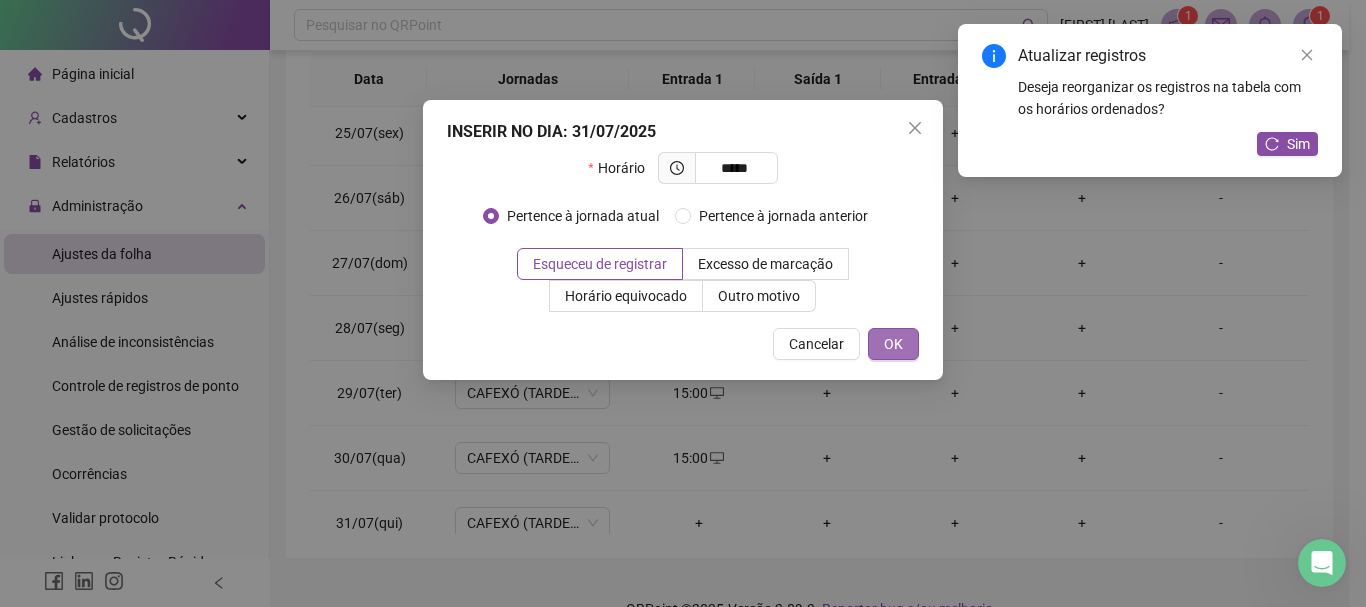 click on "OK" at bounding box center [893, 344] 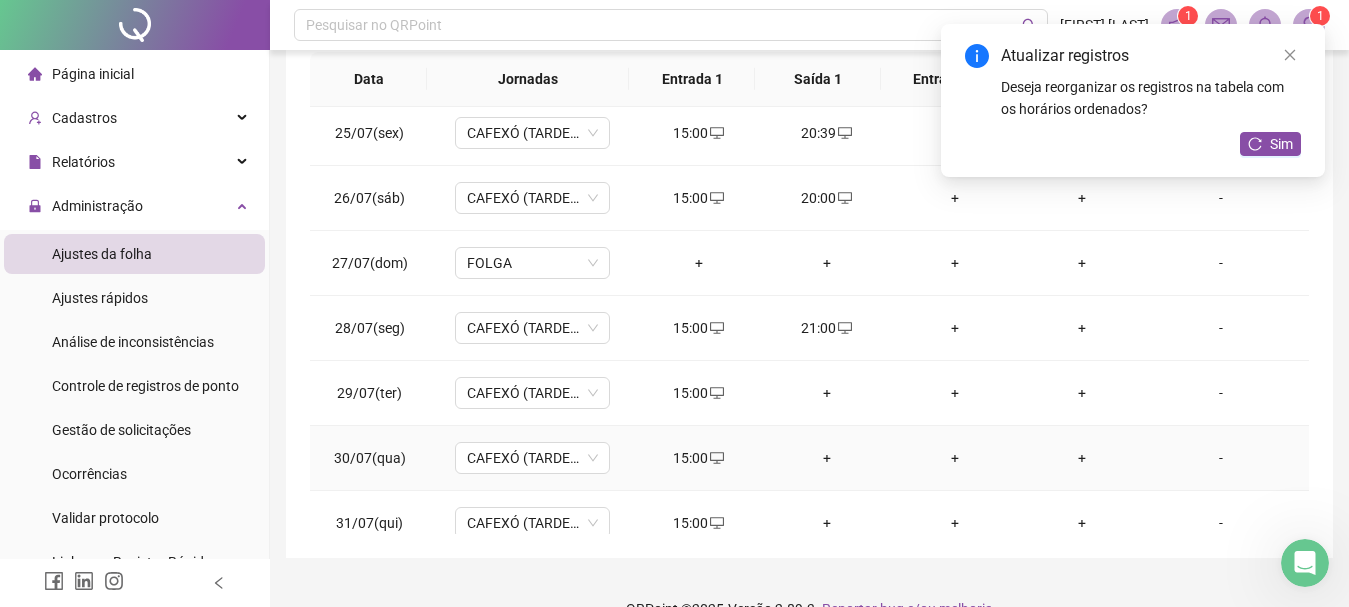 scroll, scrollTop: 1588, scrollLeft: 0, axis: vertical 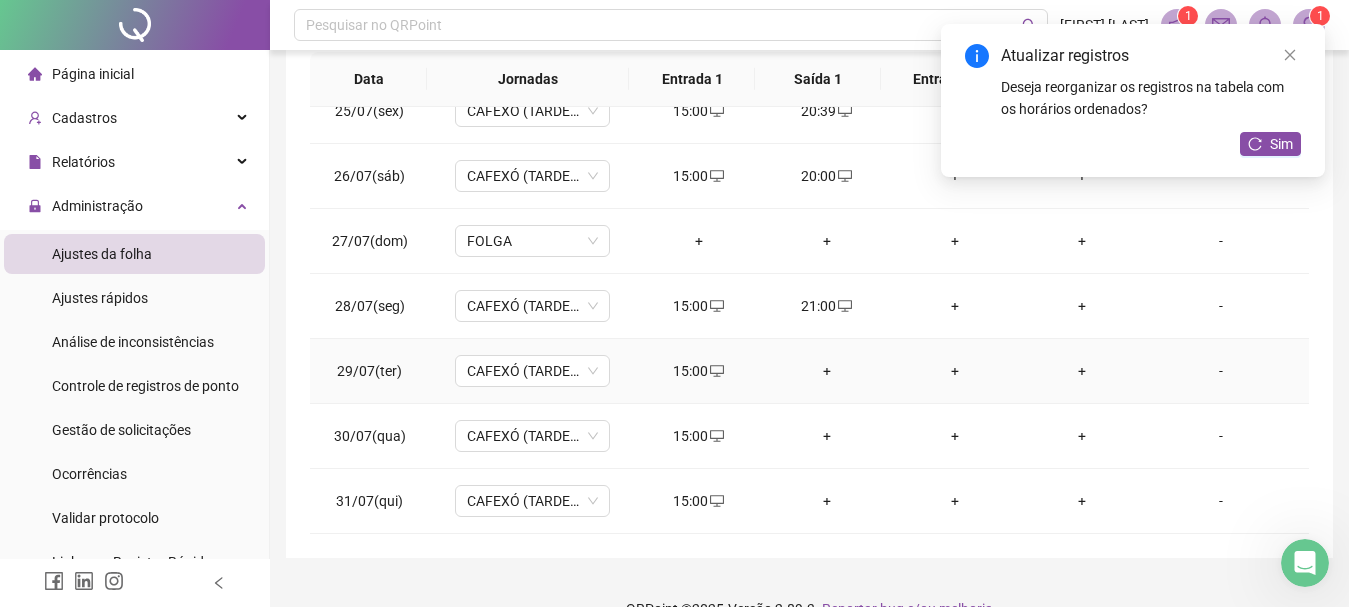 click on "+" at bounding box center [827, 371] 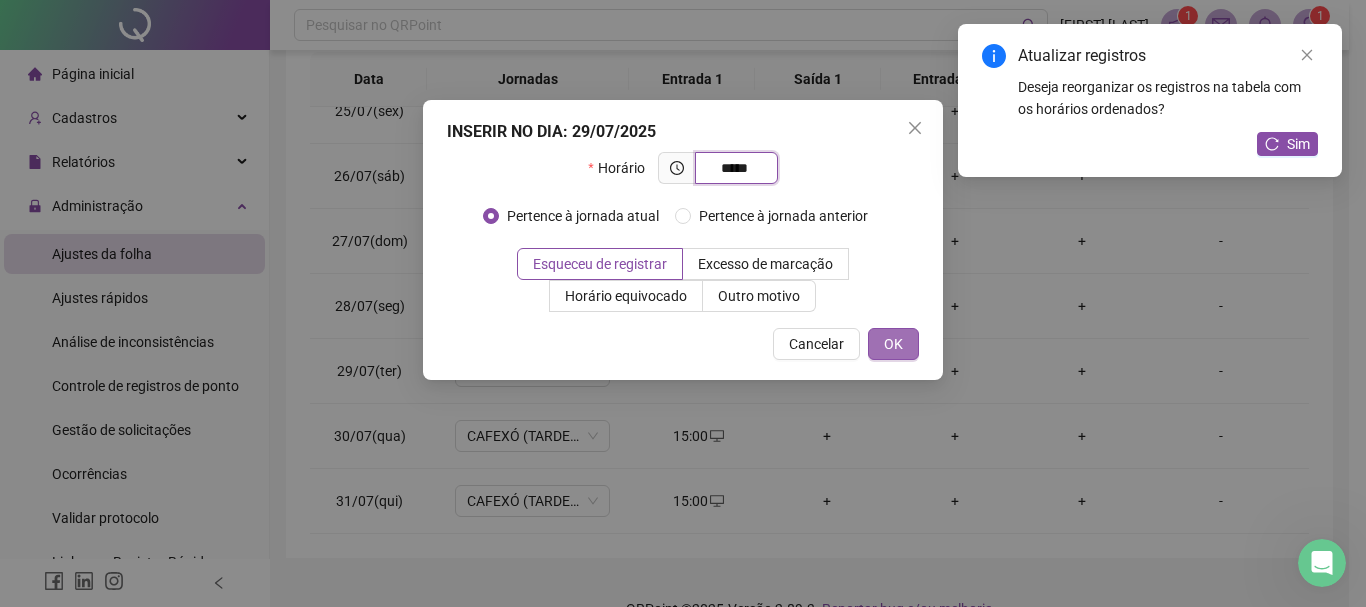type on "*****" 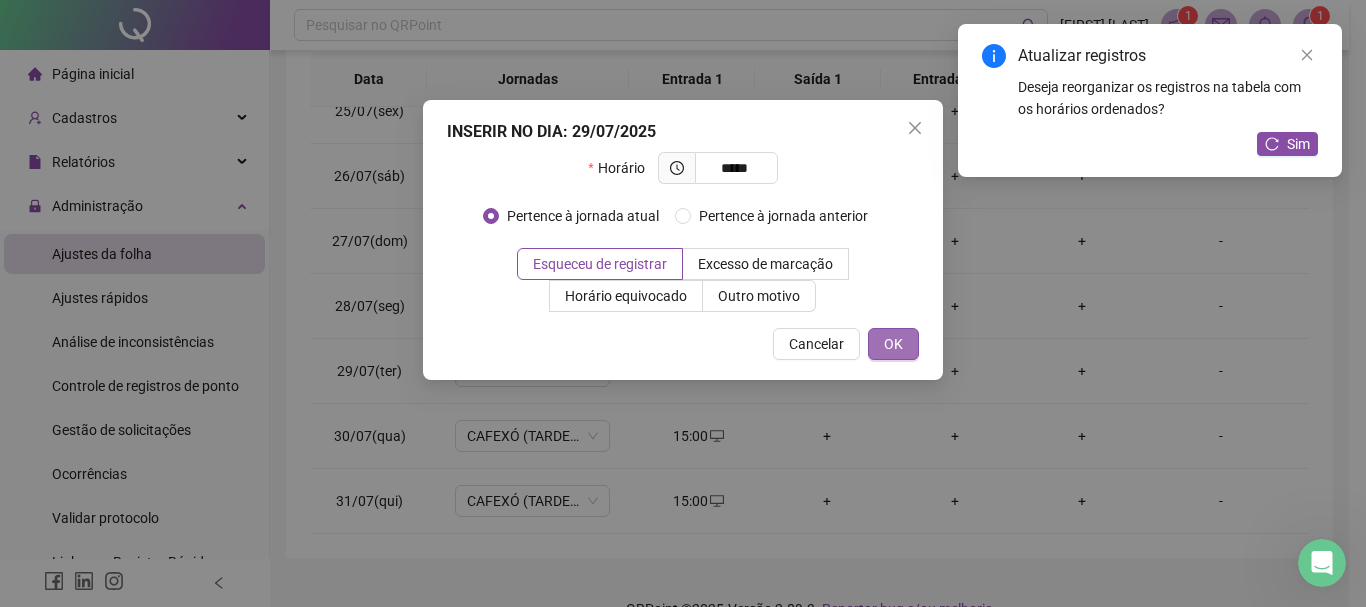 click on "OK" at bounding box center [893, 344] 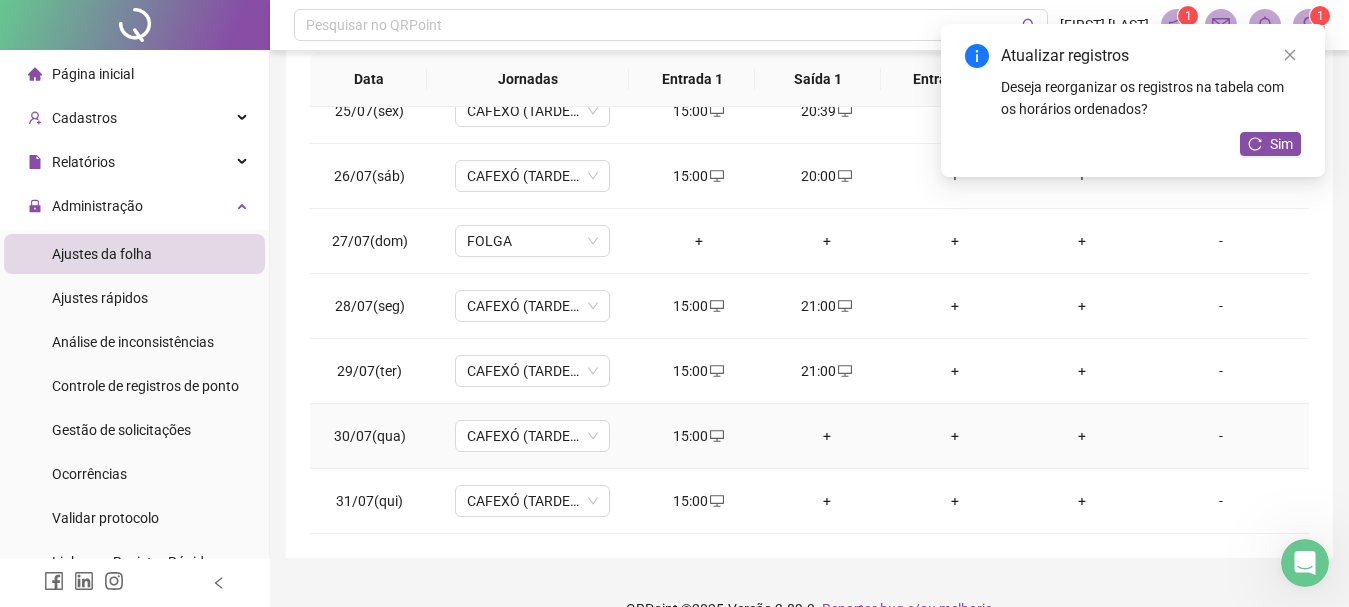 click on "+" at bounding box center (827, 436) 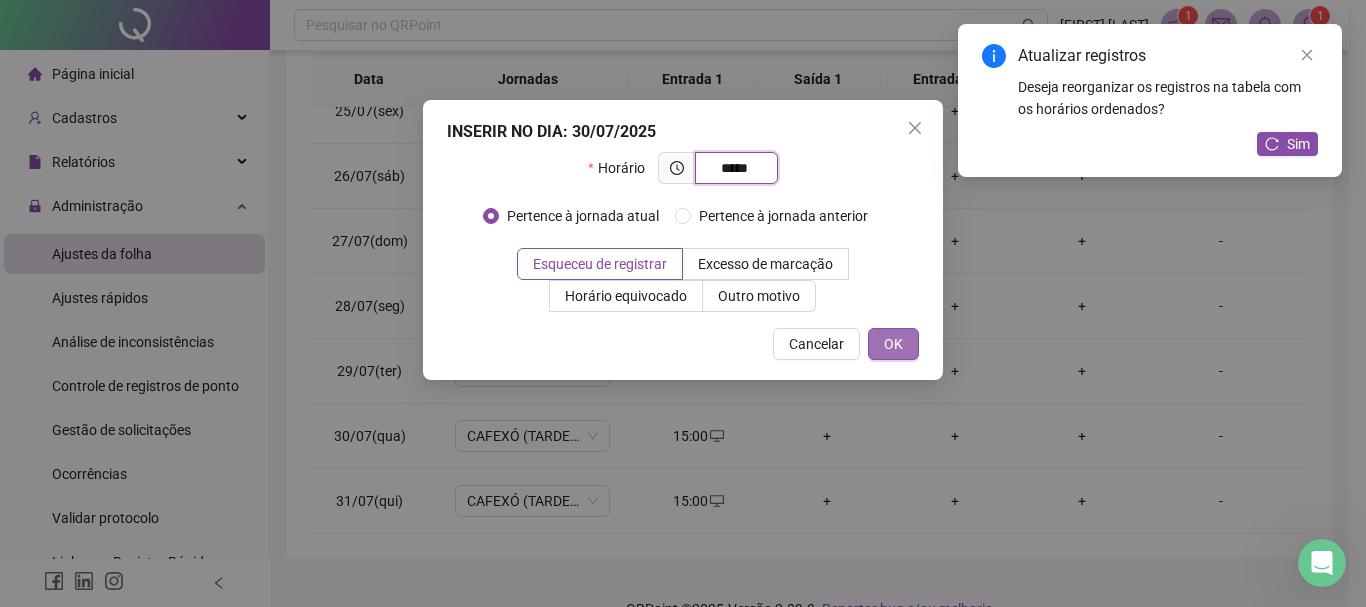 type on "*****" 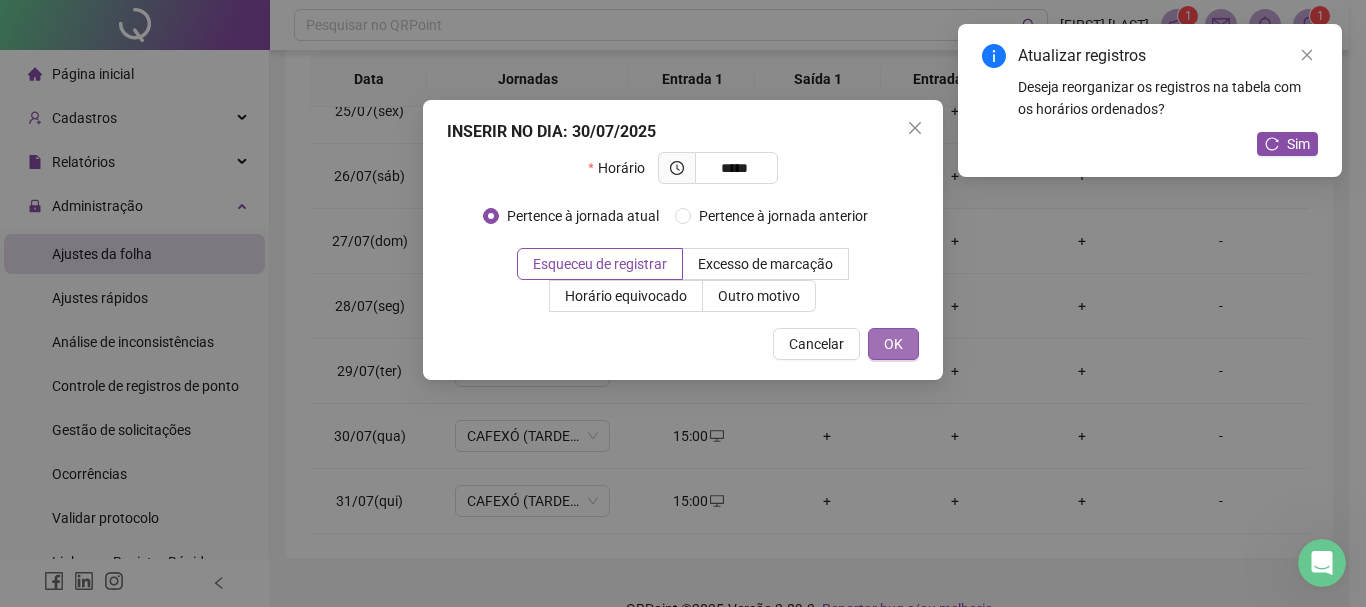click on "OK" at bounding box center [893, 344] 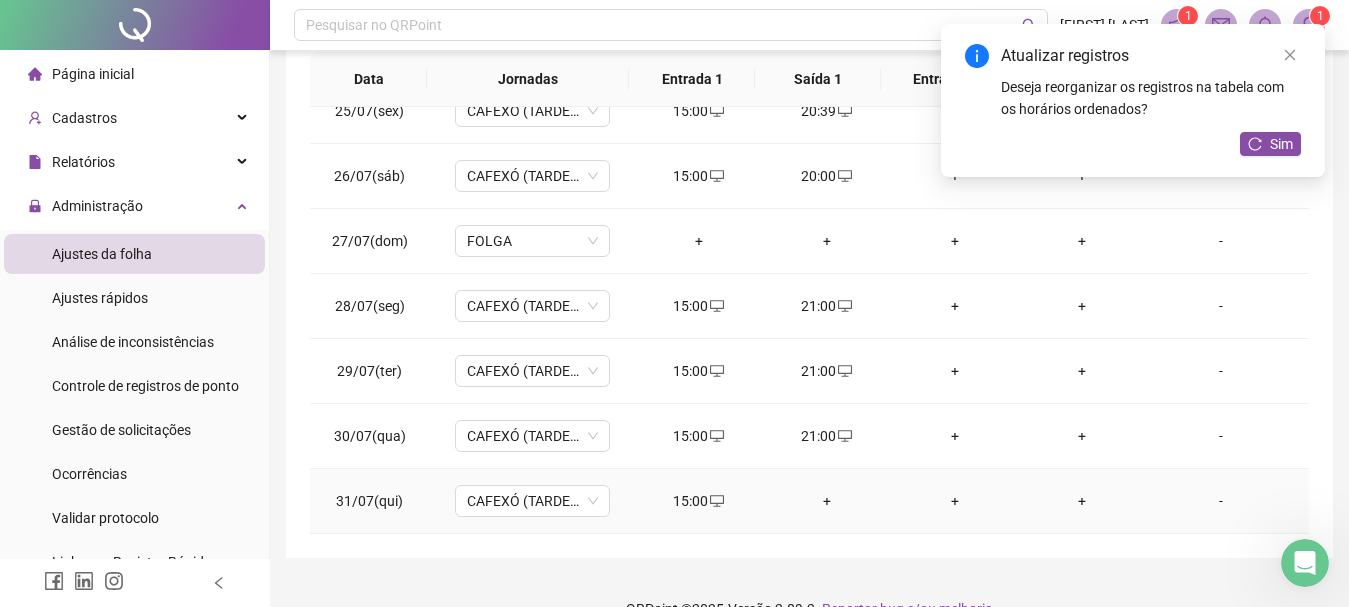 click on "+" at bounding box center (827, 501) 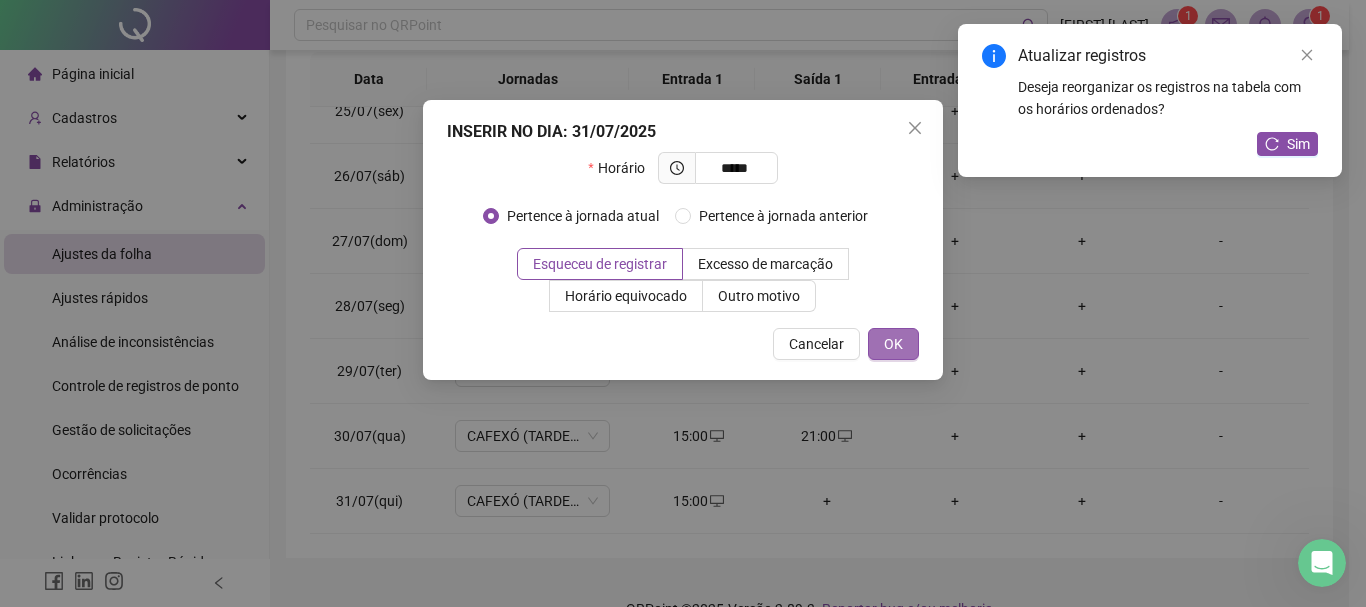 type on "*****" 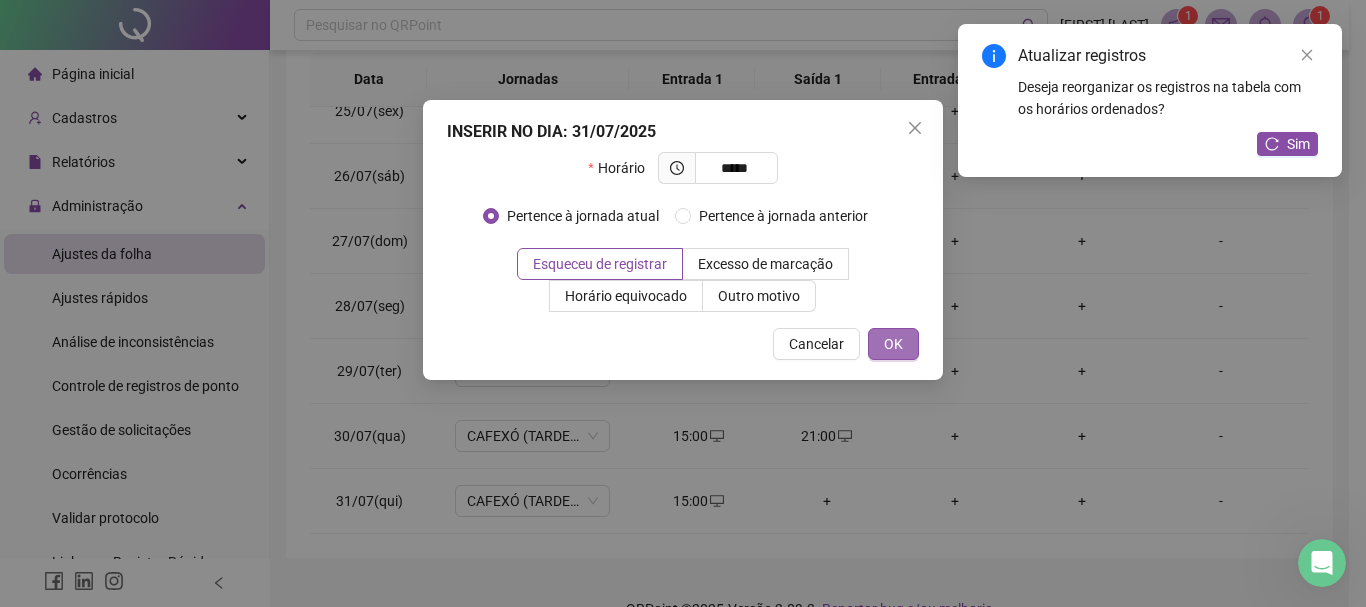 click on "OK" at bounding box center (893, 344) 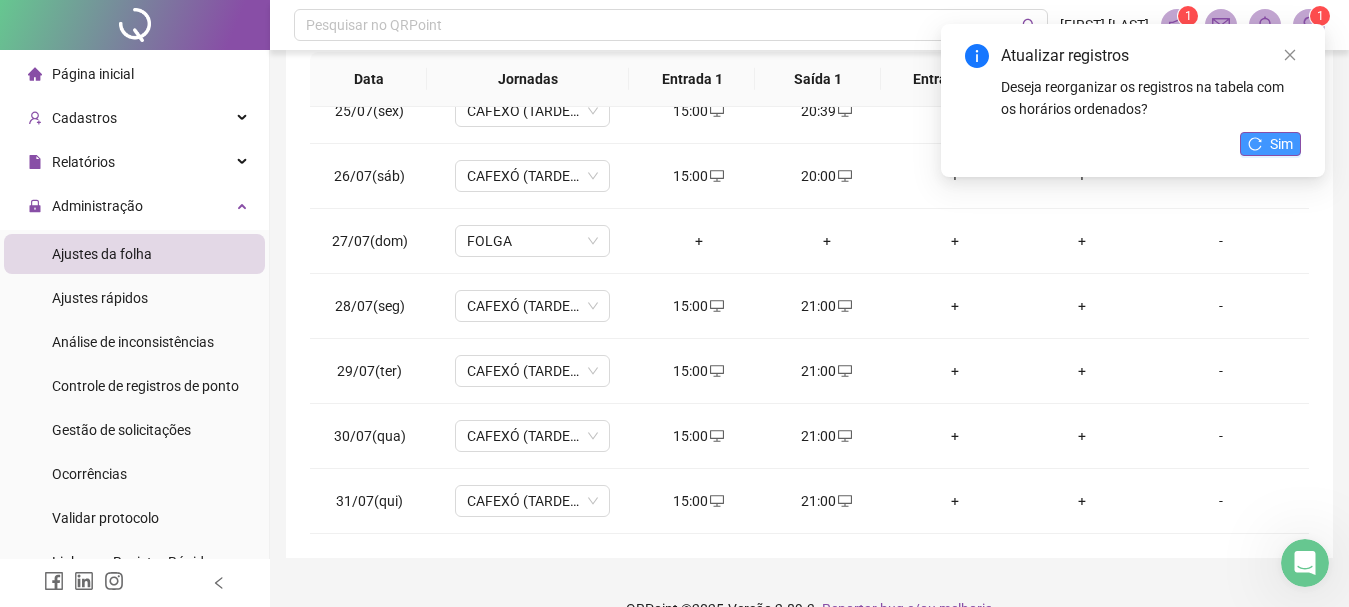 click 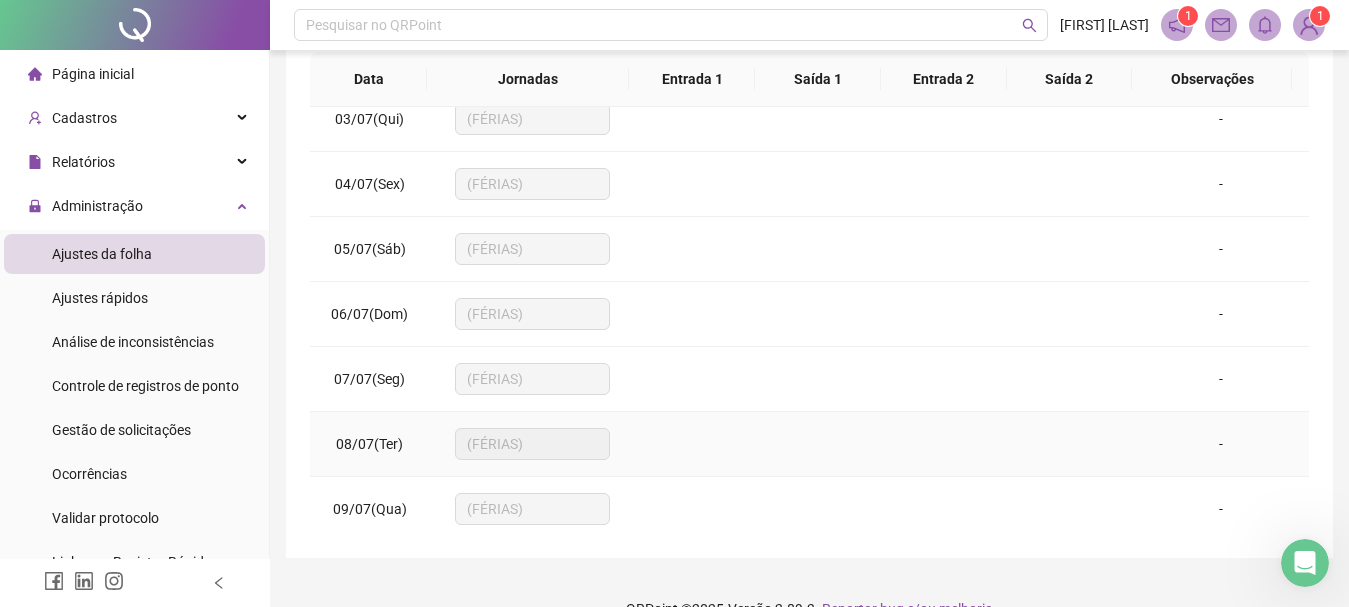 scroll, scrollTop: 0, scrollLeft: 0, axis: both 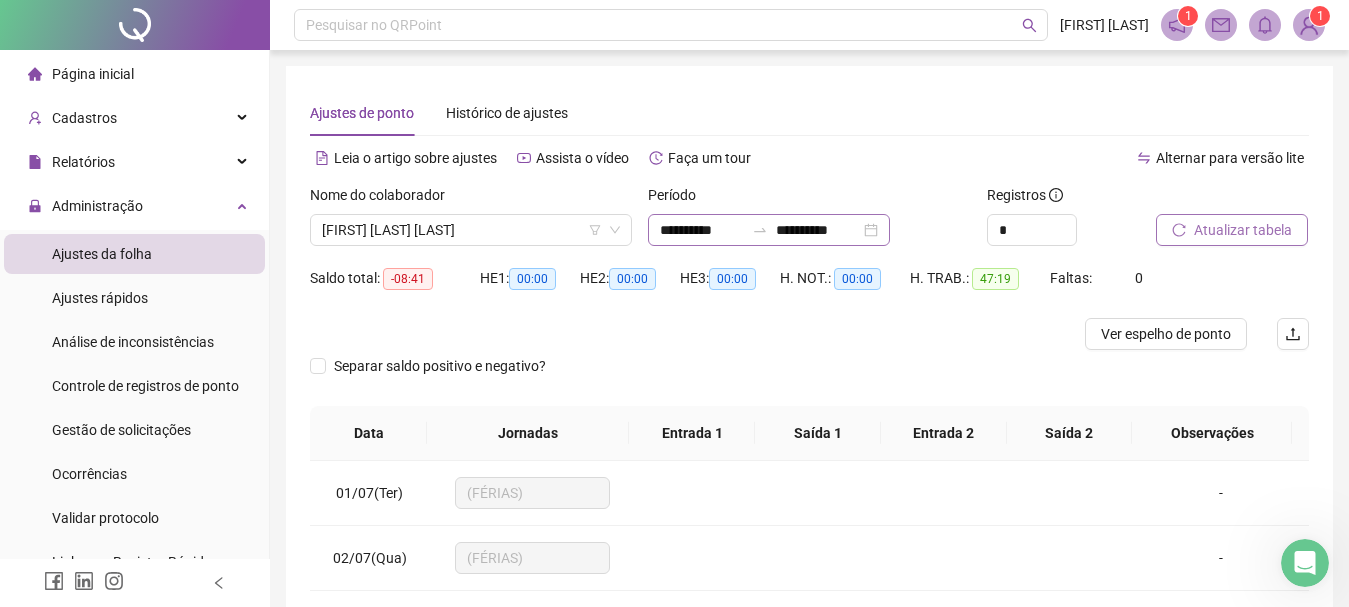 click on "**********" at bounding box center [769, 230] 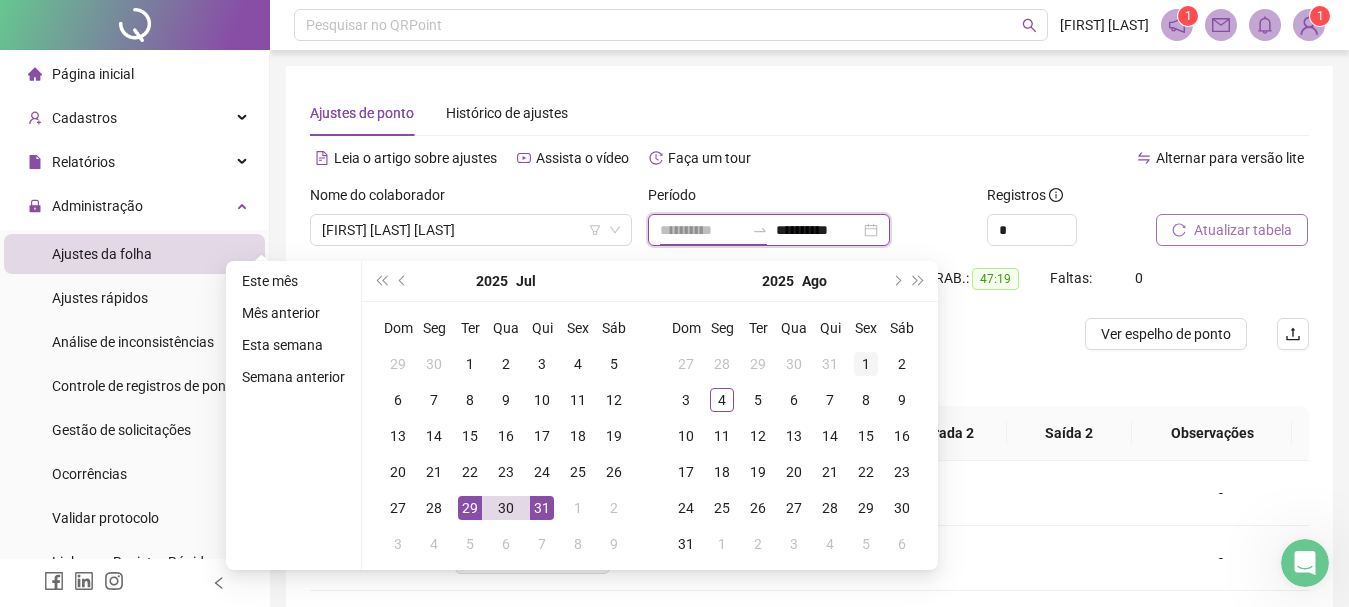 type on "**********" 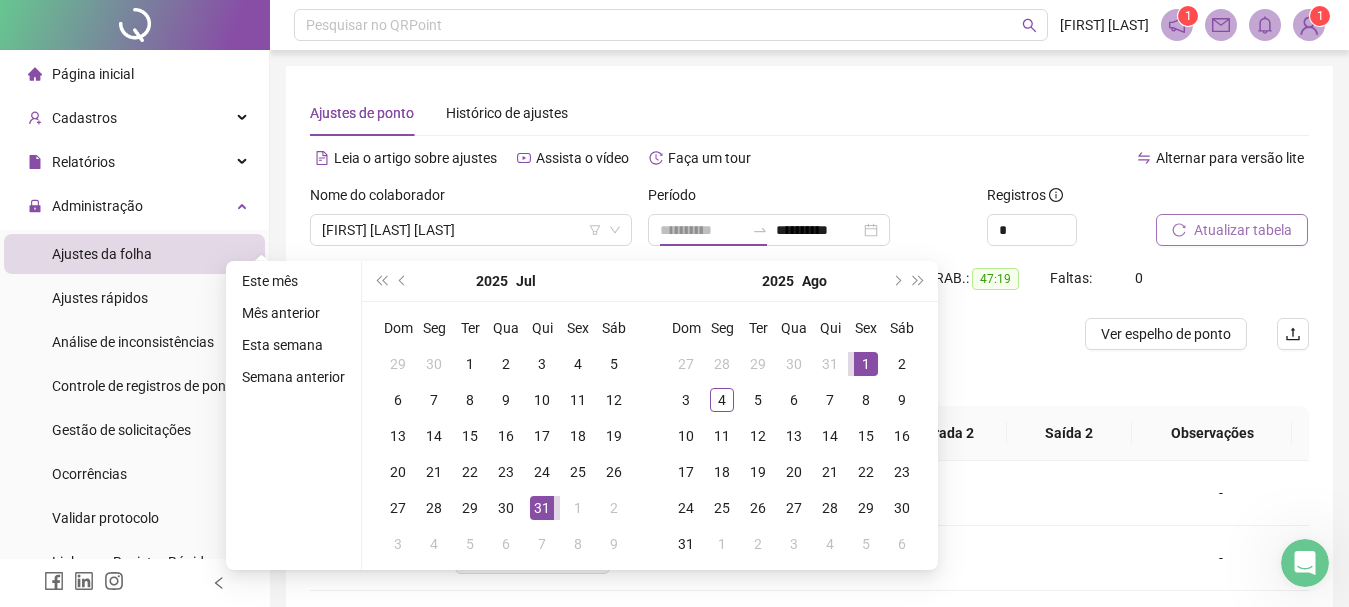 click on "1" at bounding box center (866, 364) 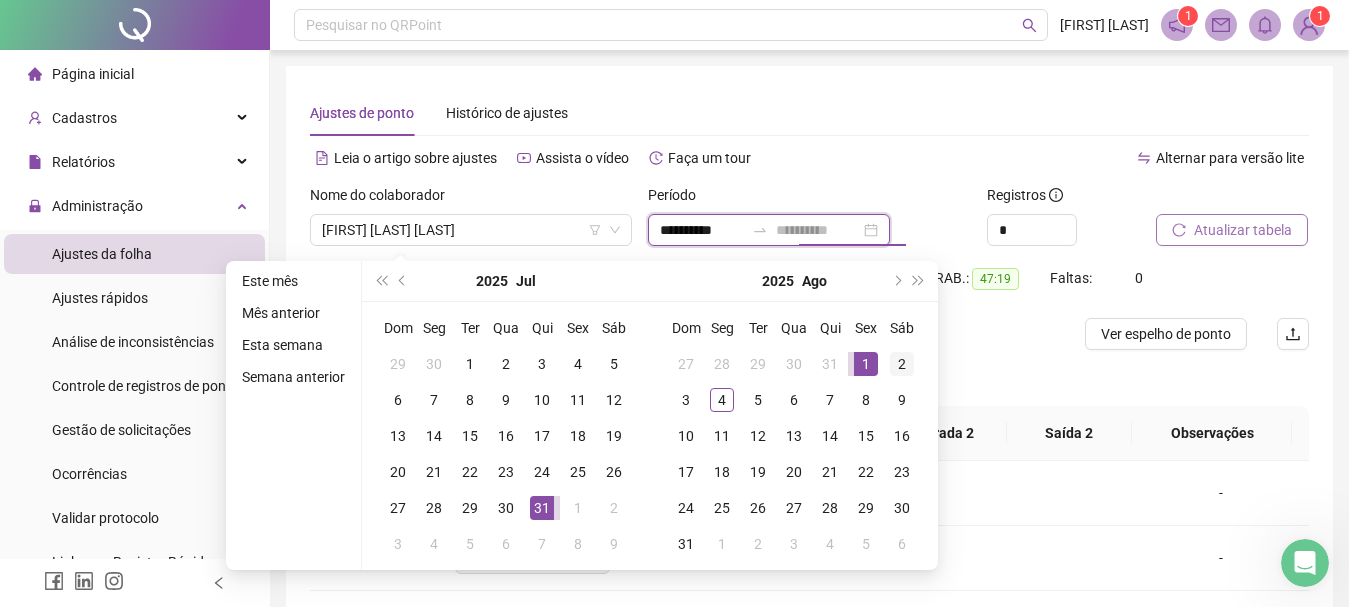 type on "**********" 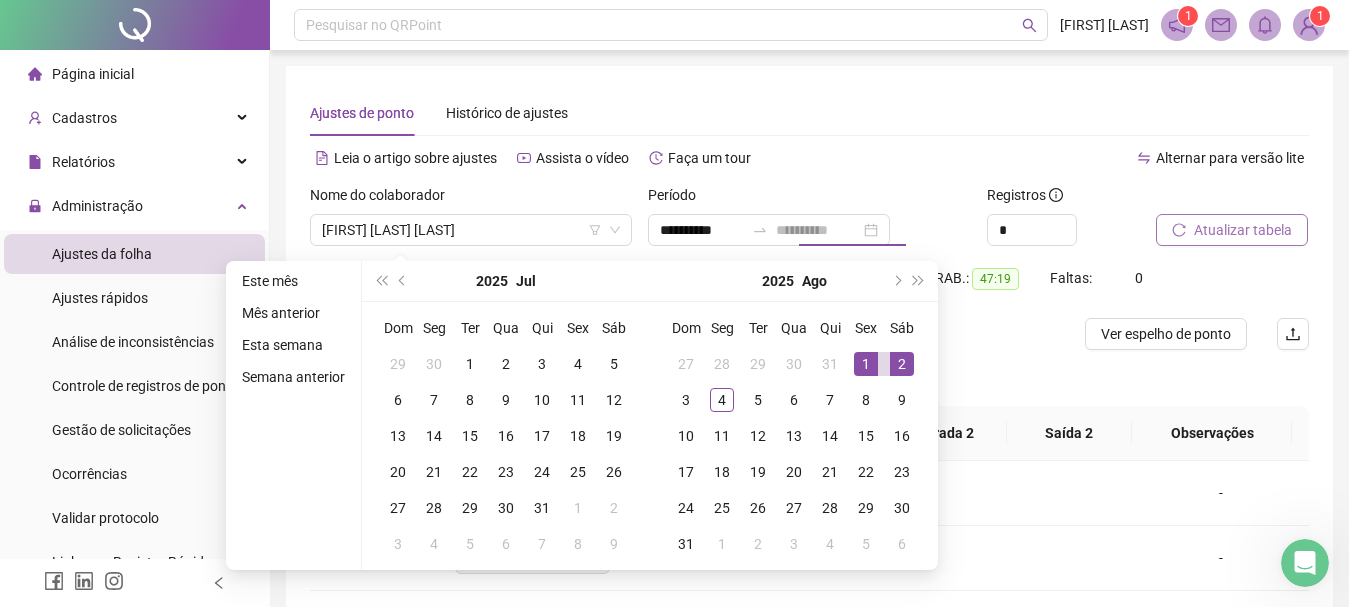 click on "2" at bounding box center [902, 364] 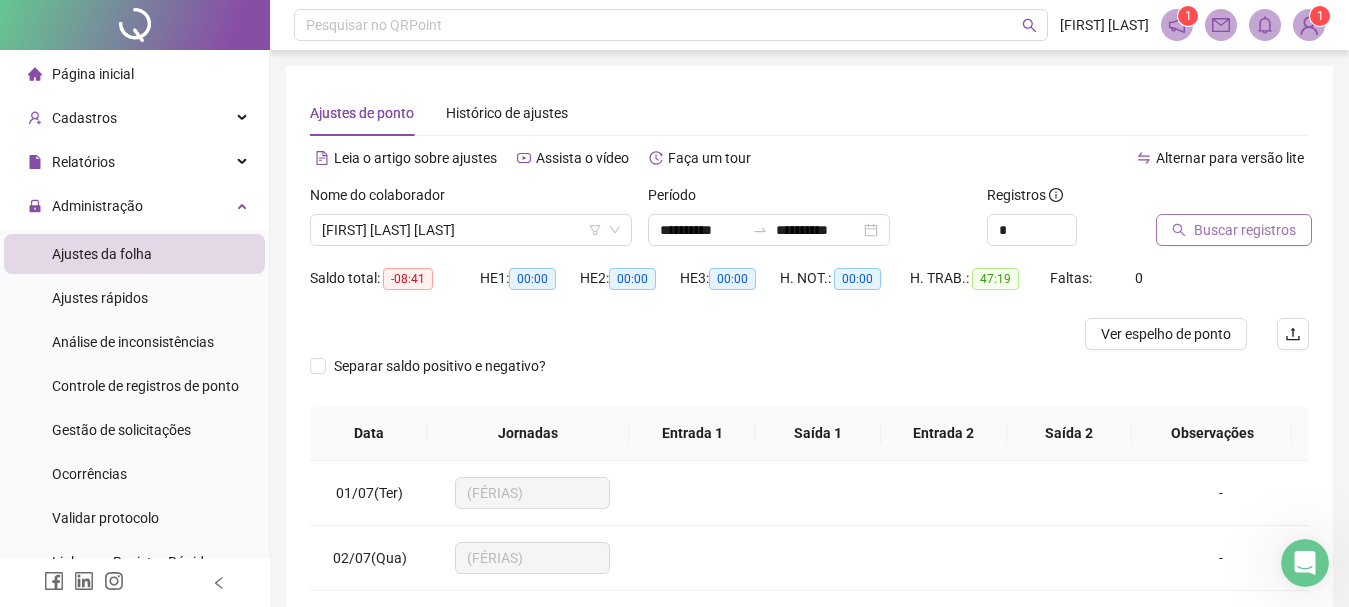 click on "Buscar registros" at bounding box center [1234, 230] 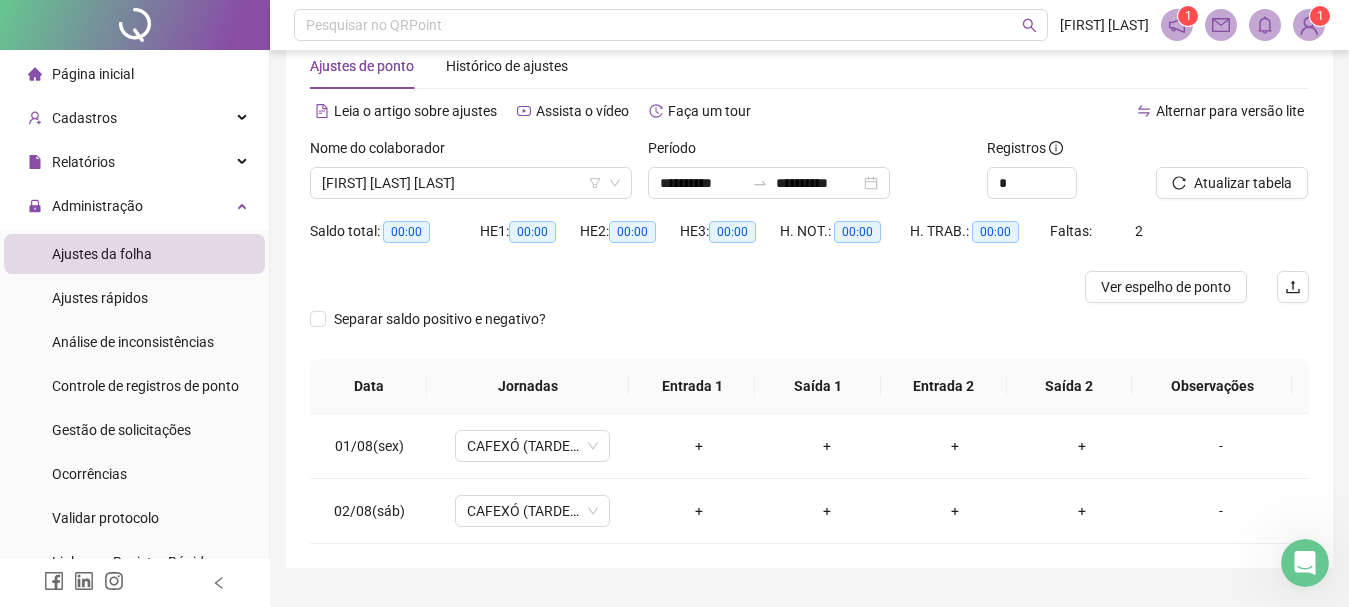 scroll, scrollTop: 48, scrollLeft: 0, axis: vertical 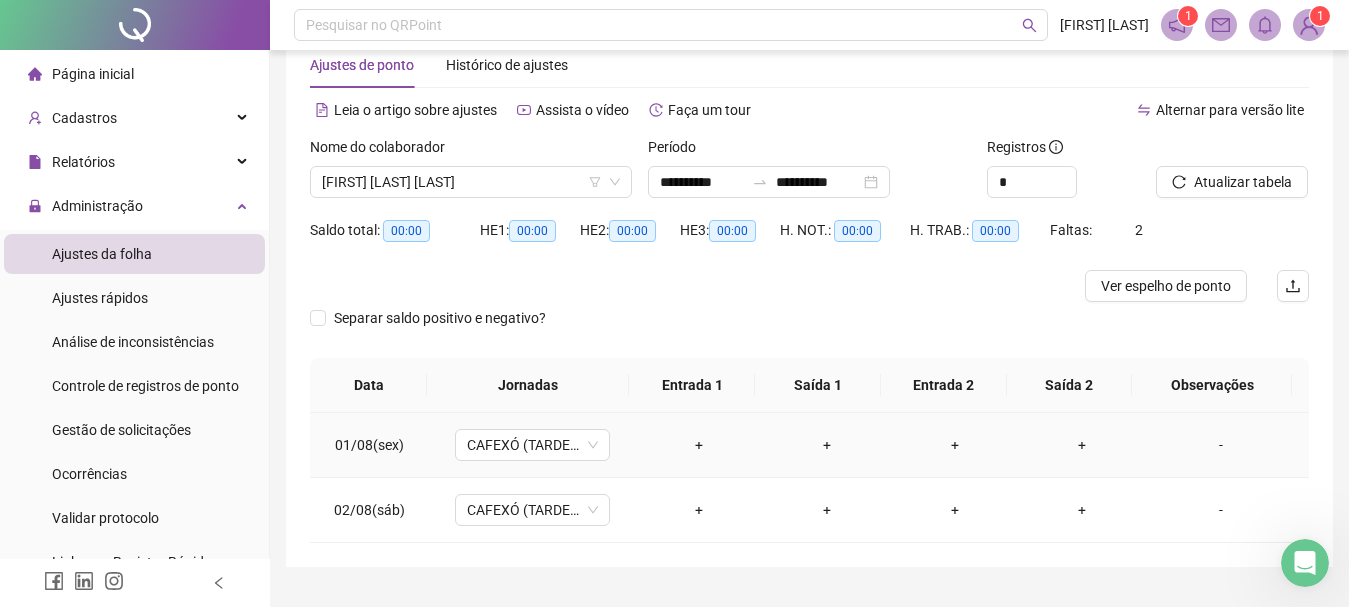 click on "+" at bounding box center (699, 445) 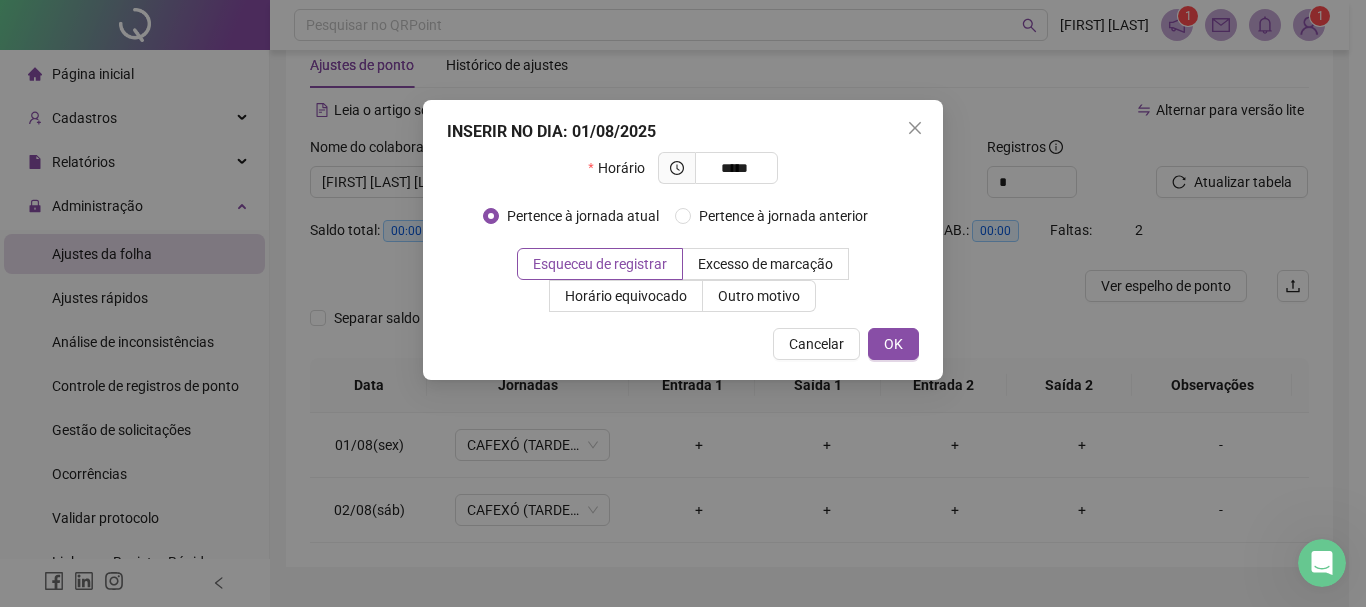 type on "*****" 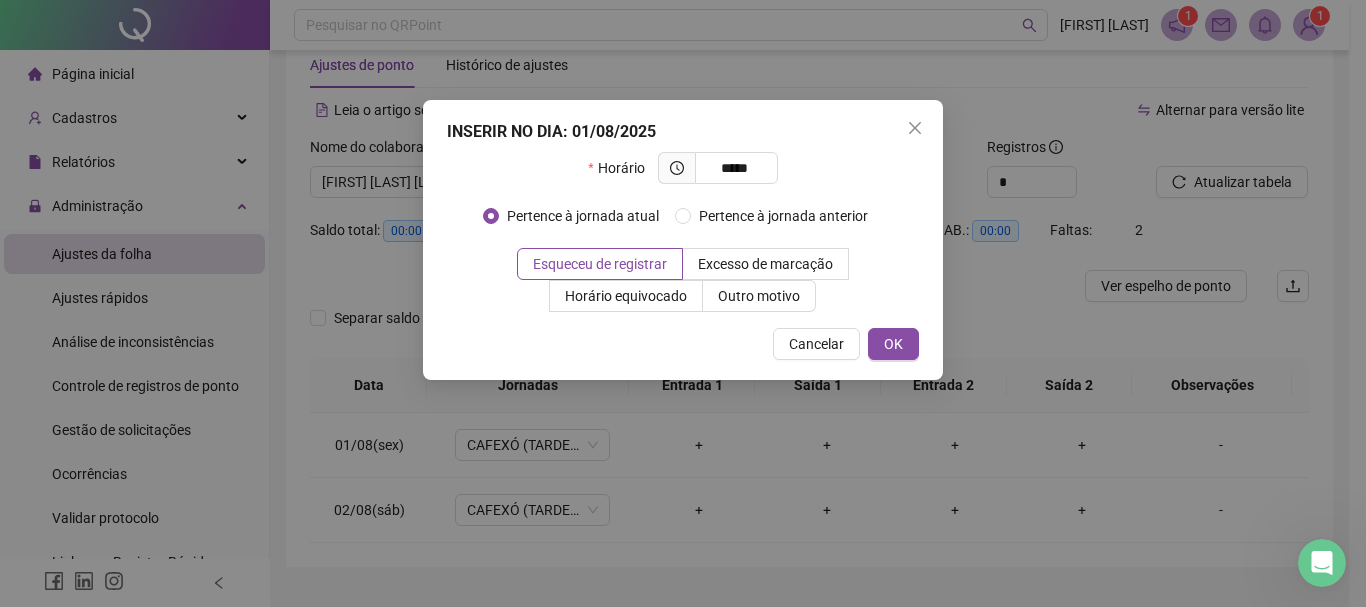 click on "INSERIR NO DIA :   01/08/2025 Horário ***** Pertence à jornada atual Pertence à jornada anterior Esqueceu de registrar Excesso de marcação Horário equivocado Outro motivo Motivo Cancelar OK" at bounding box center (683, 240) 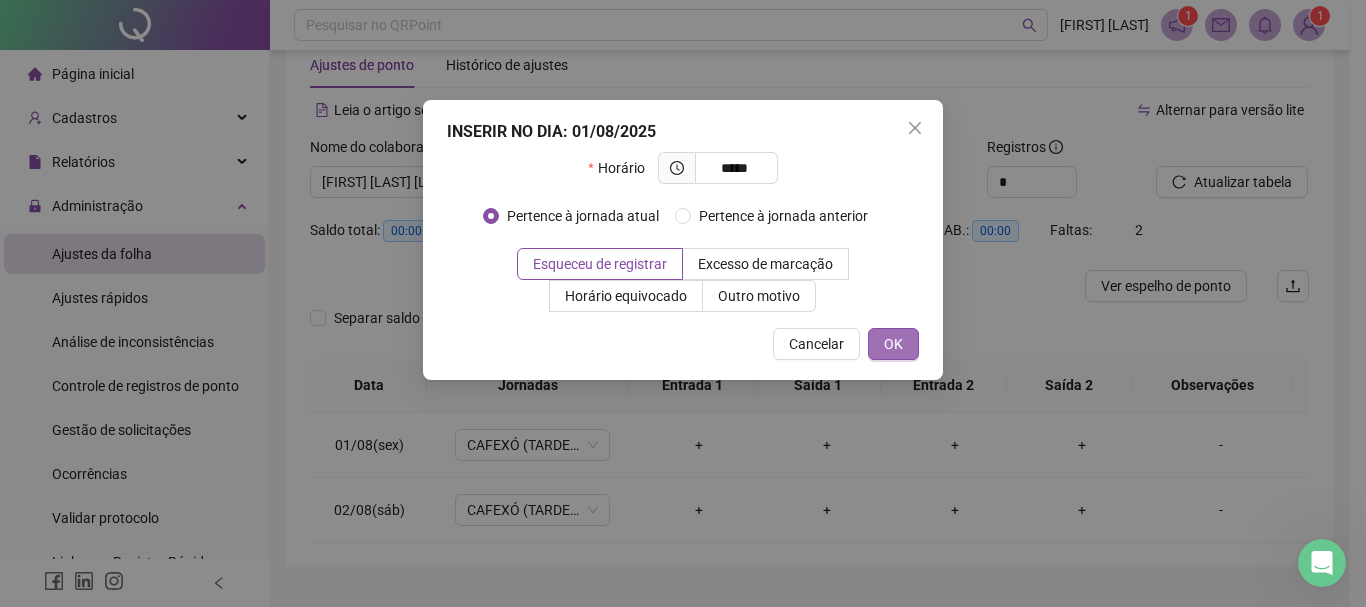 click on "OK" at bounding box center (893, 344) 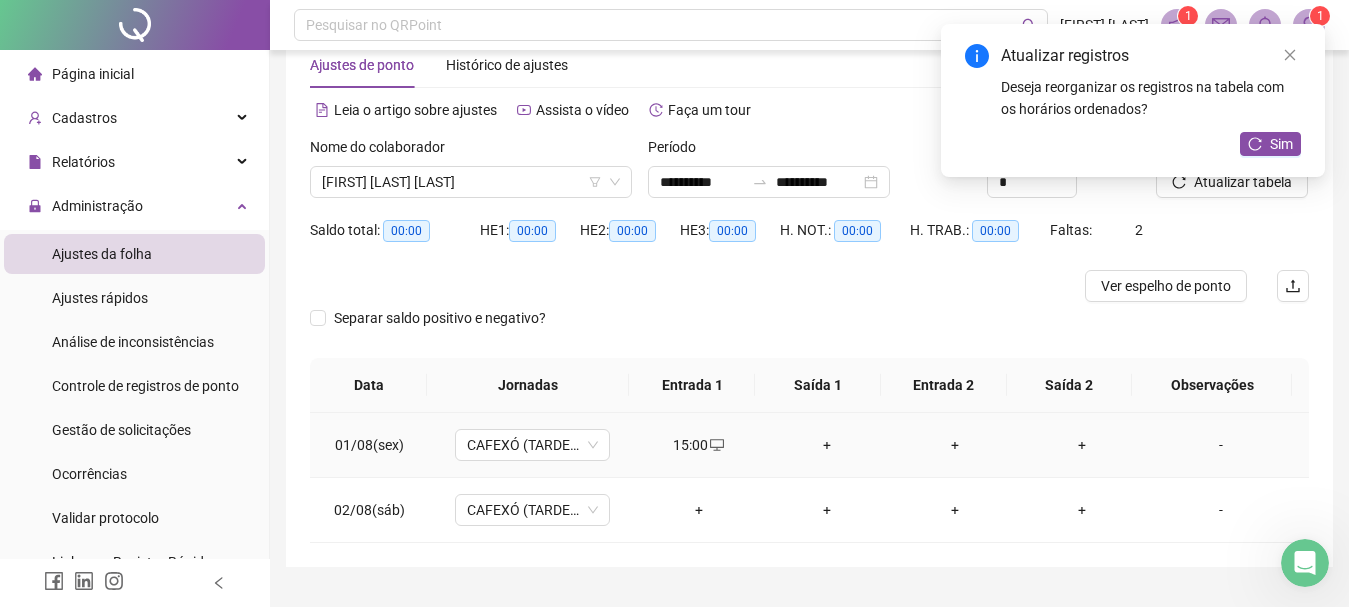 click on "+" at bounding box center [827, 445] 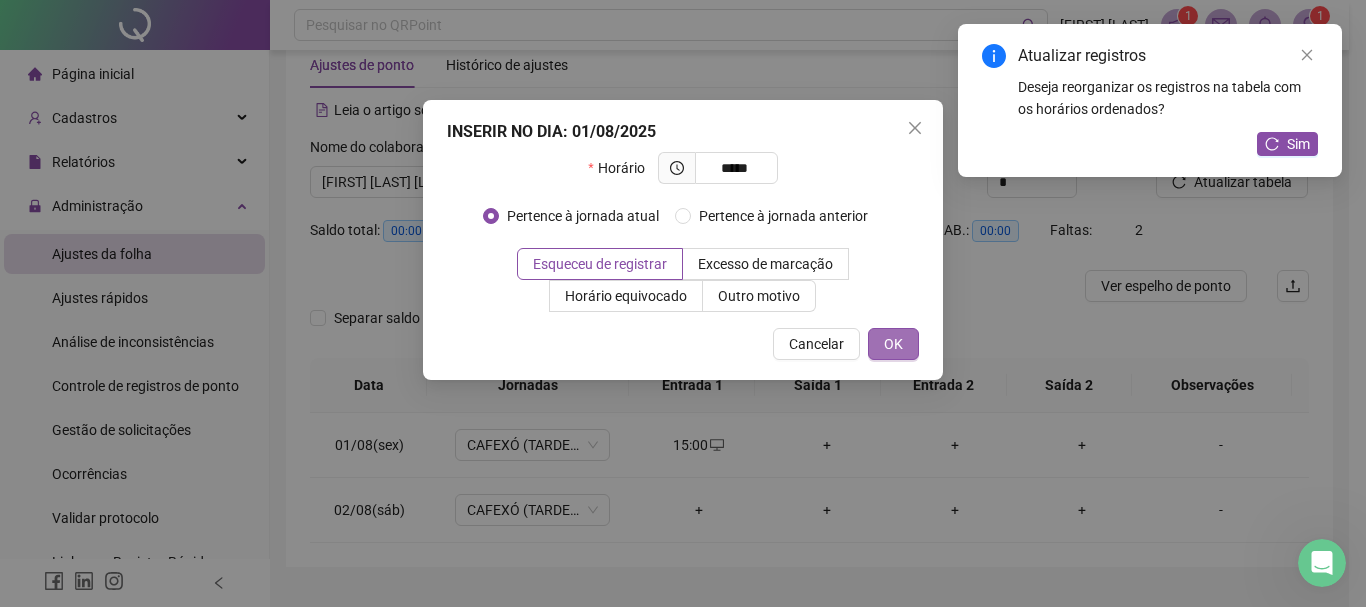 type on "*****" 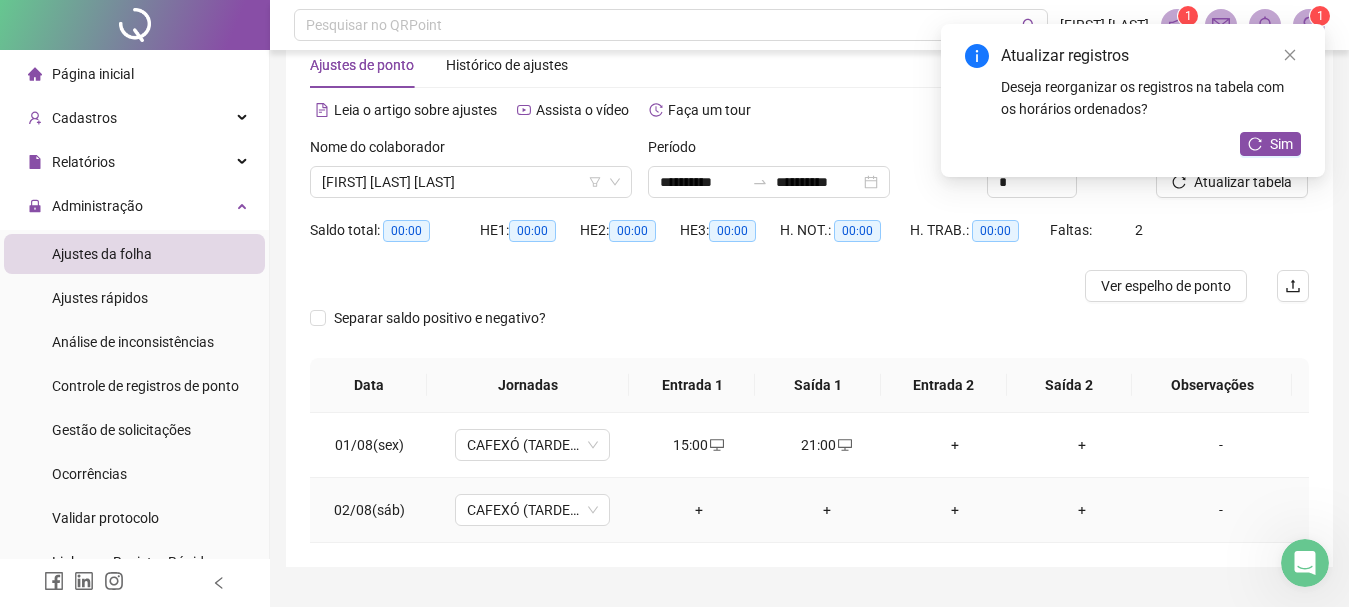 click on "+" at bounding box center (699, 510) 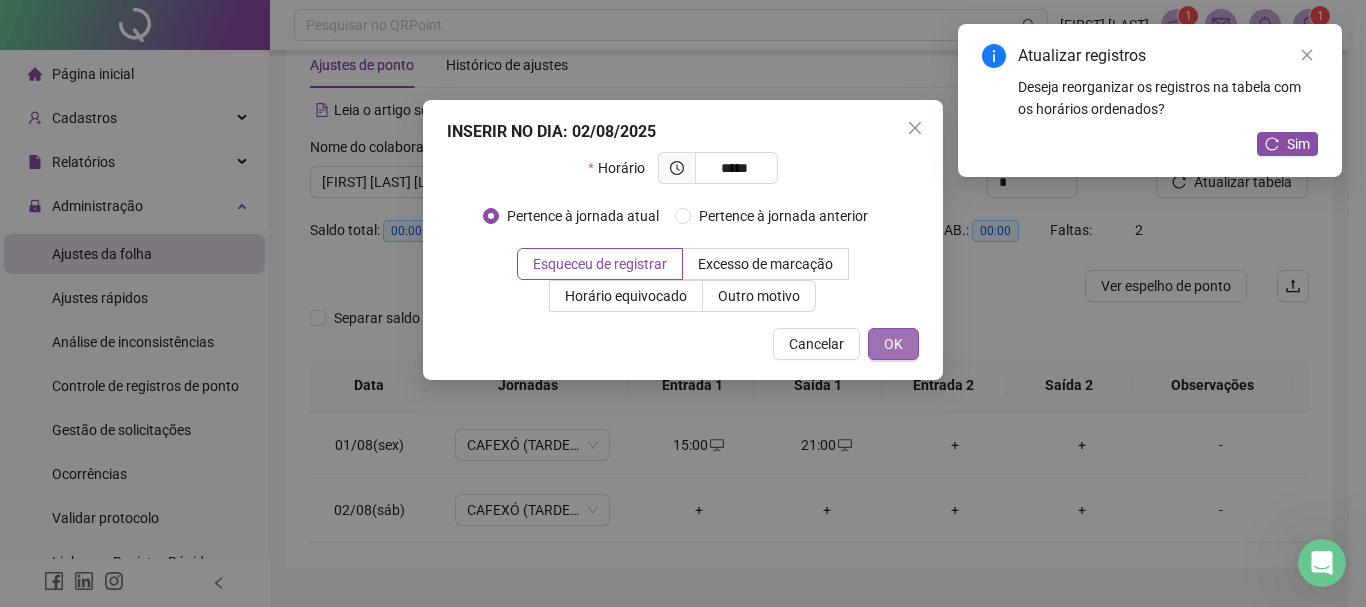 type on "*****" 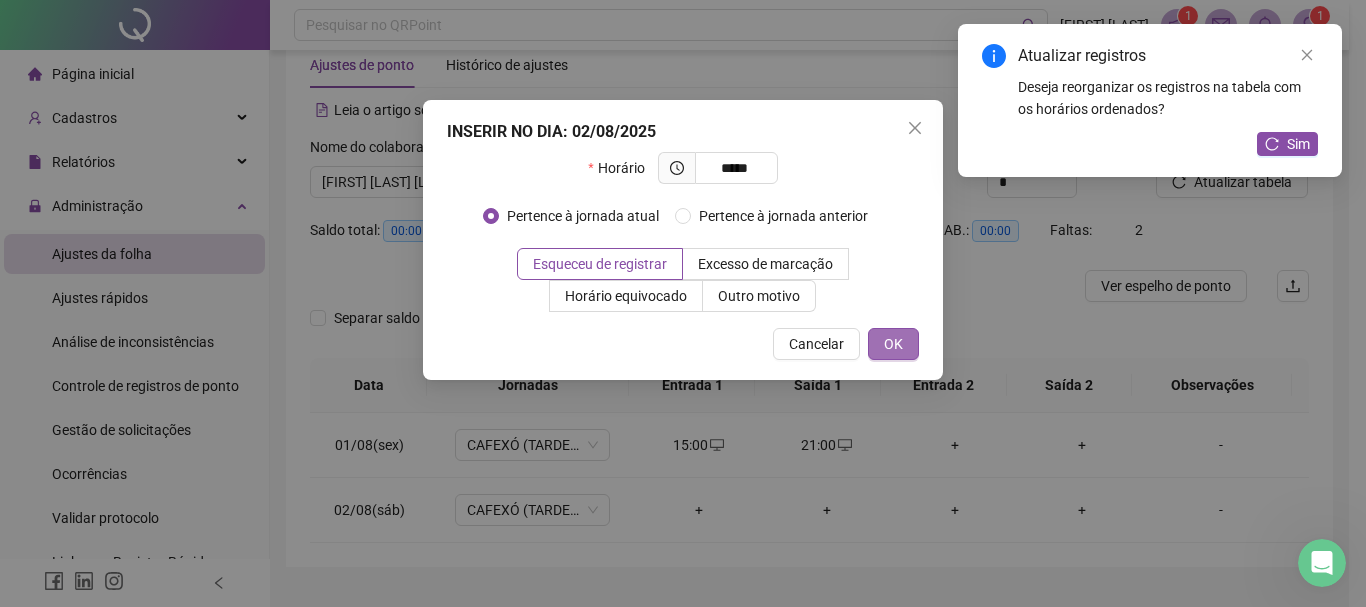 click on "OK" at bounding box center [893, 344] 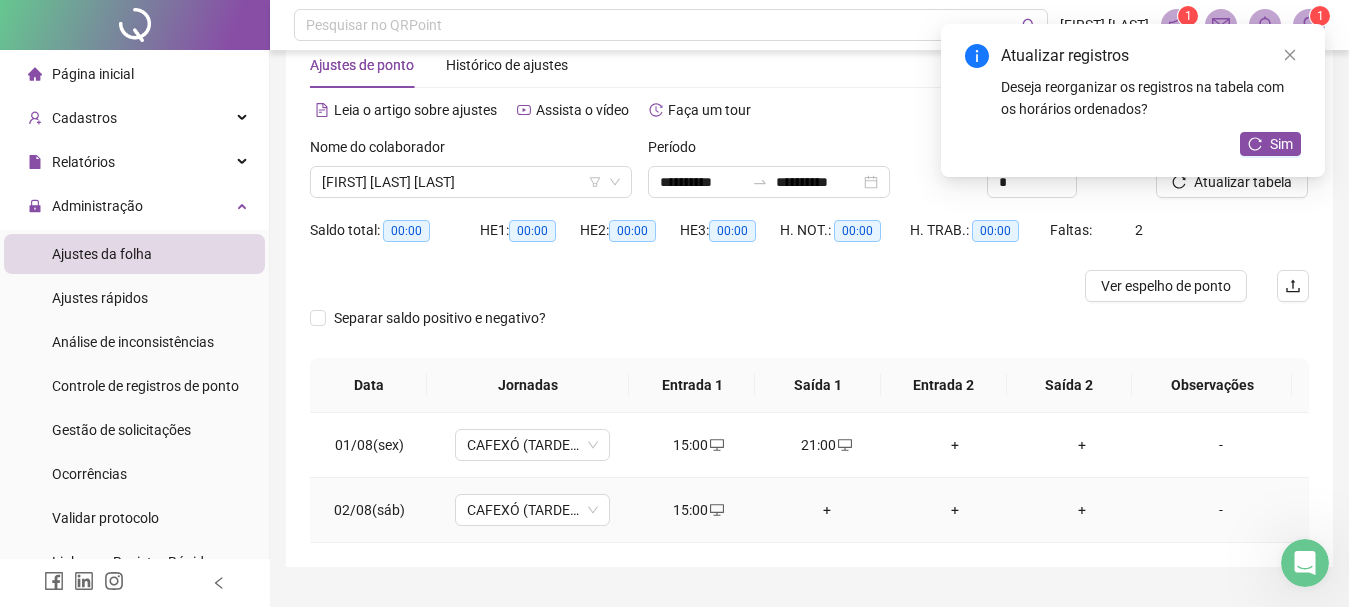 click on "+" at bounding box center (827, 510) 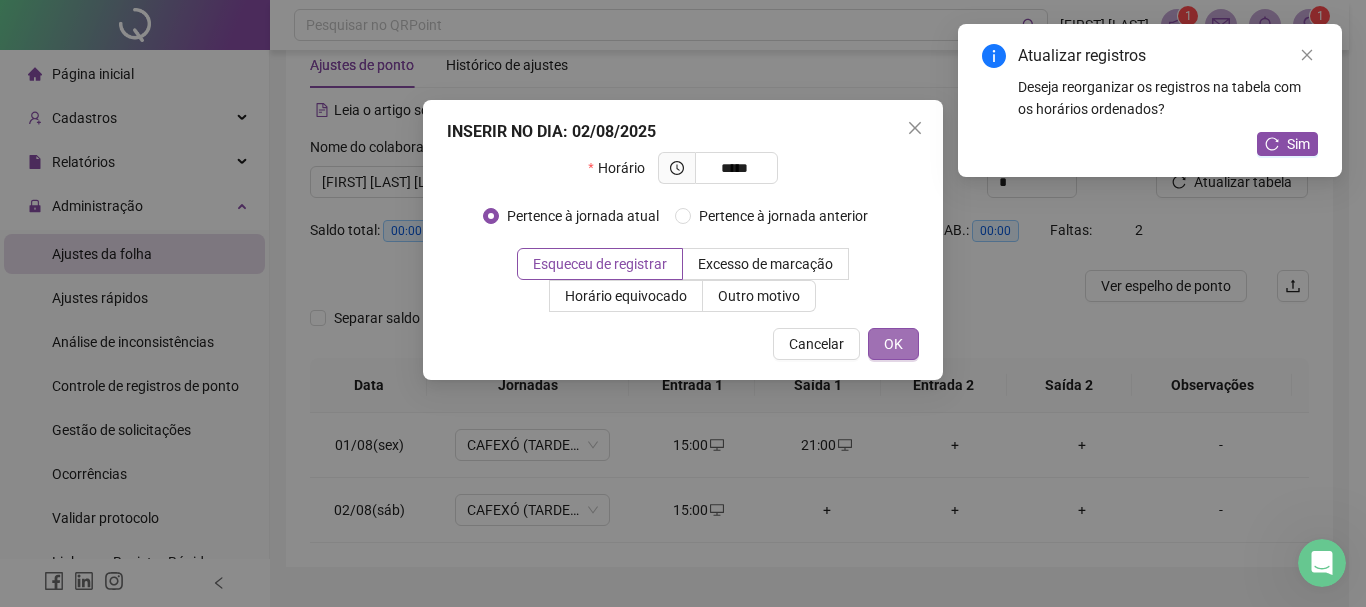type on "*****" 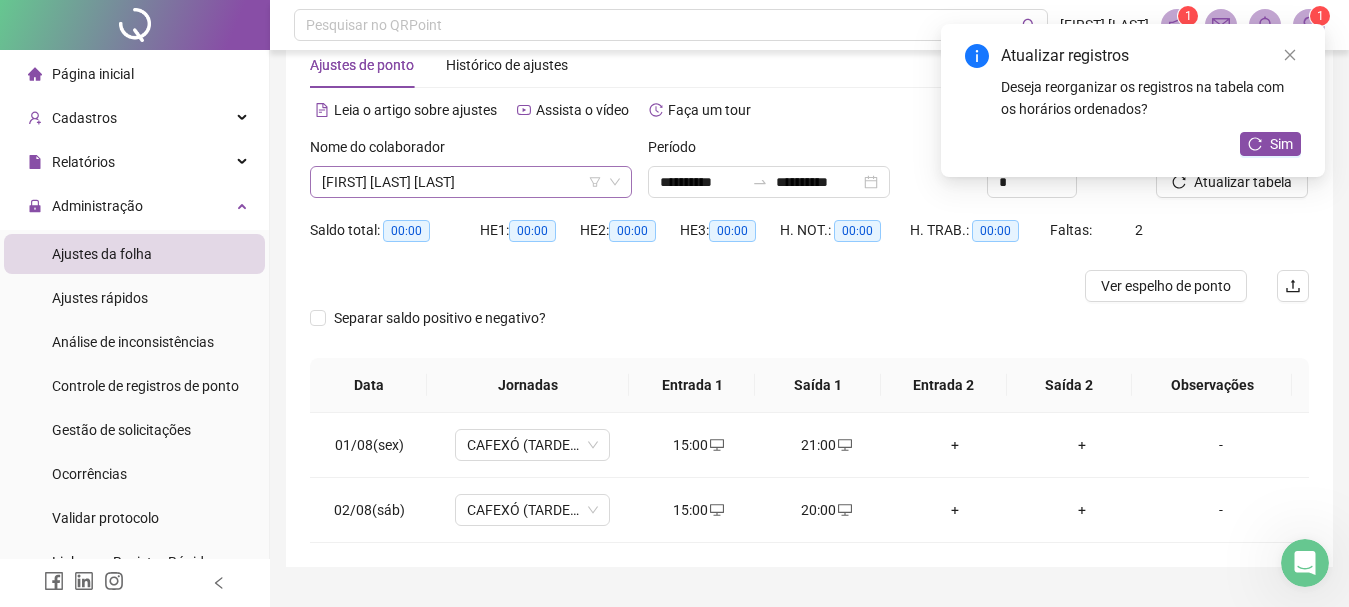 click on "[FIRST] [LAST] [LAST]" at bounding box center (471, 182) 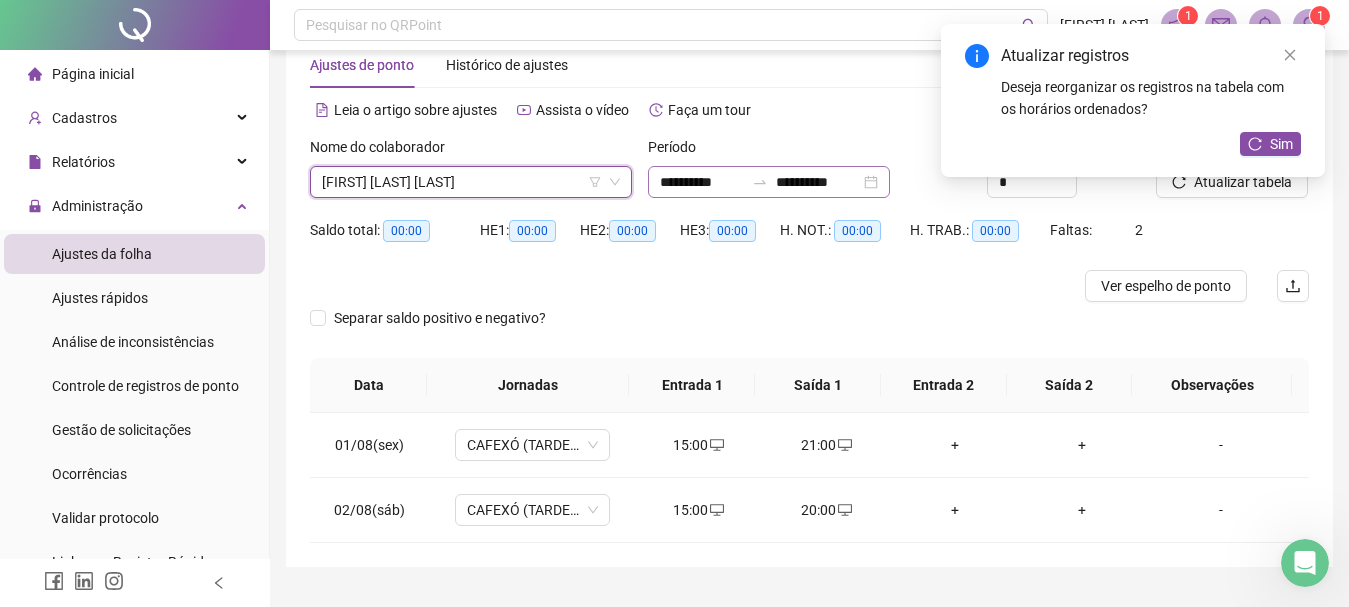 click on "**********" at bounding box center [769, 182] 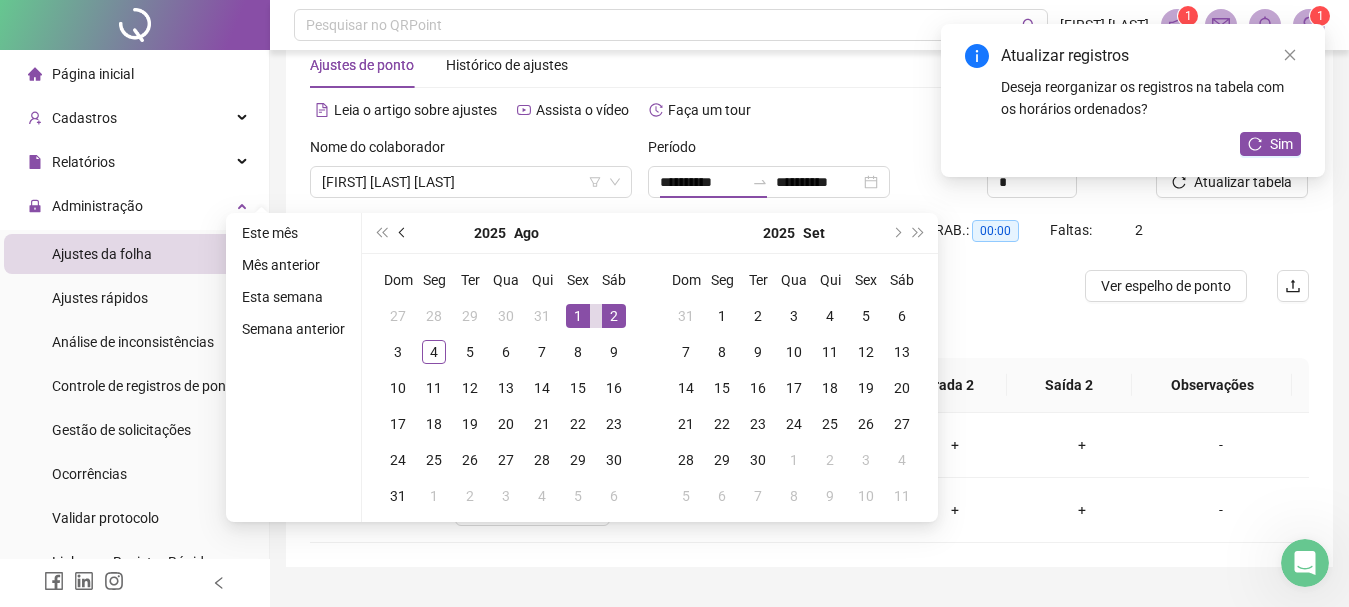 click at bounding box center [403, 233] 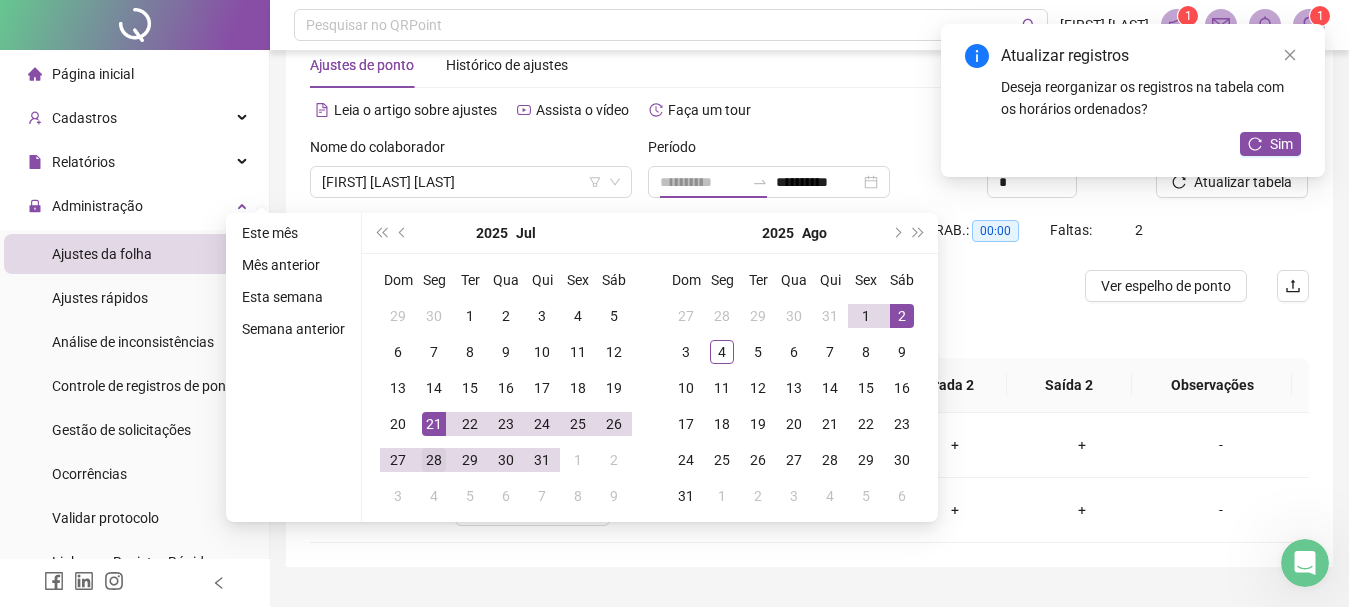 type on "**********" 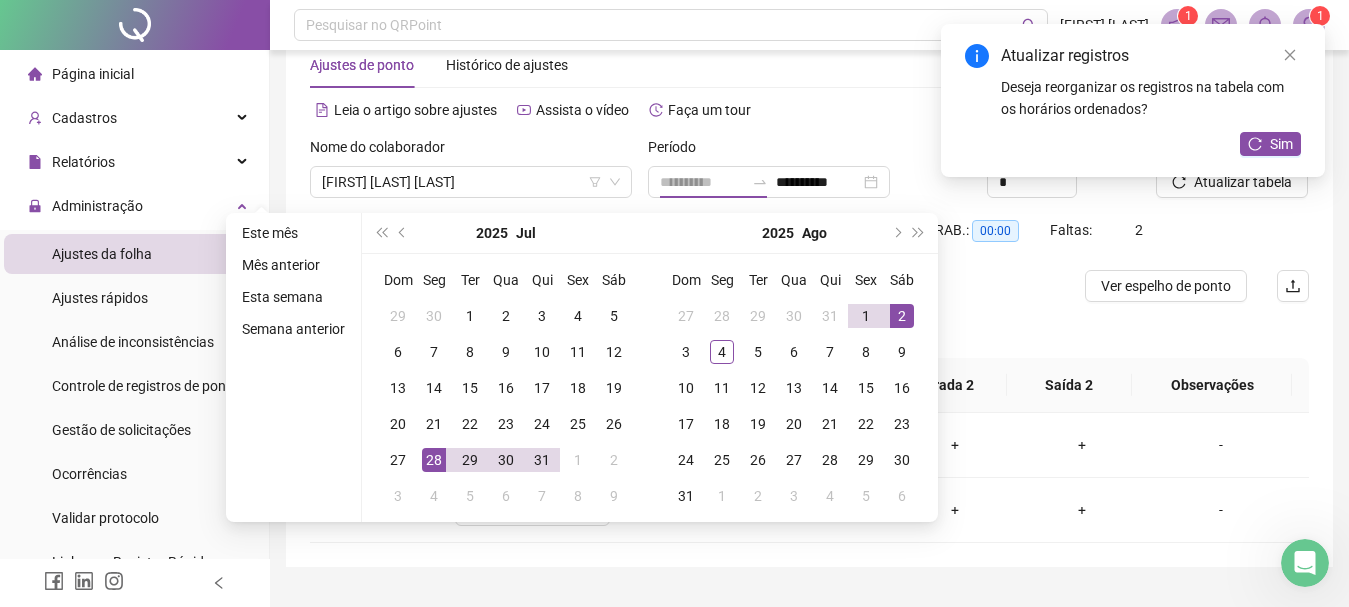 click on "28" at bounding box center [434, 460] 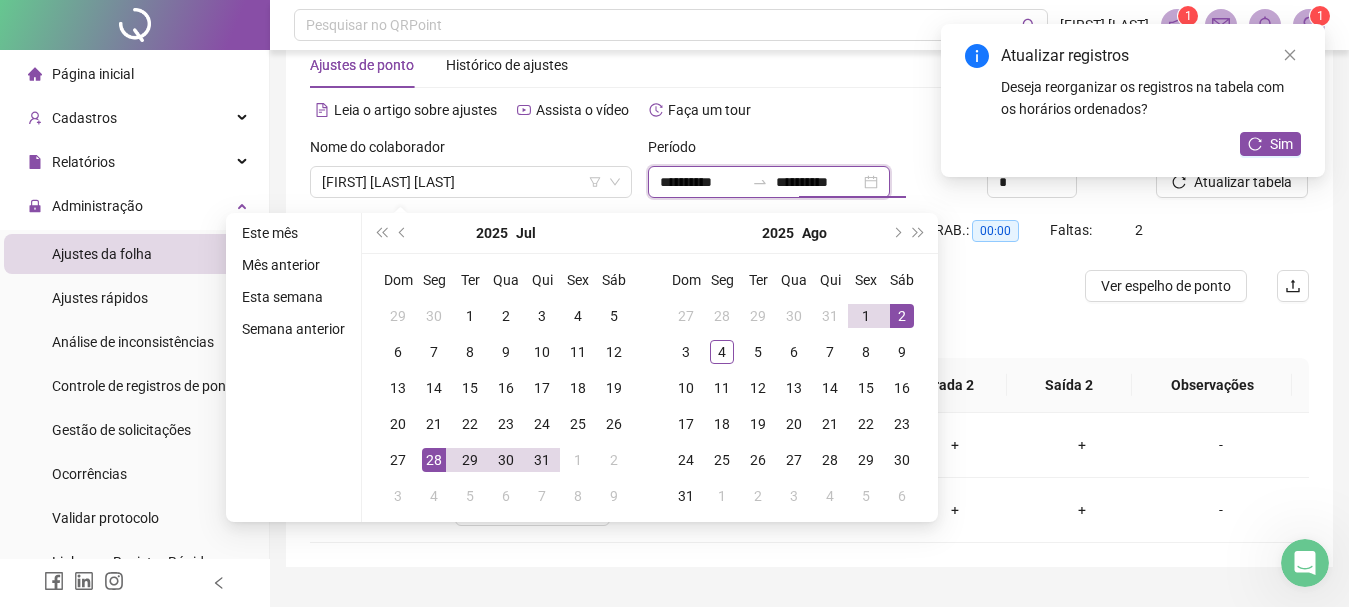 type on "**********" 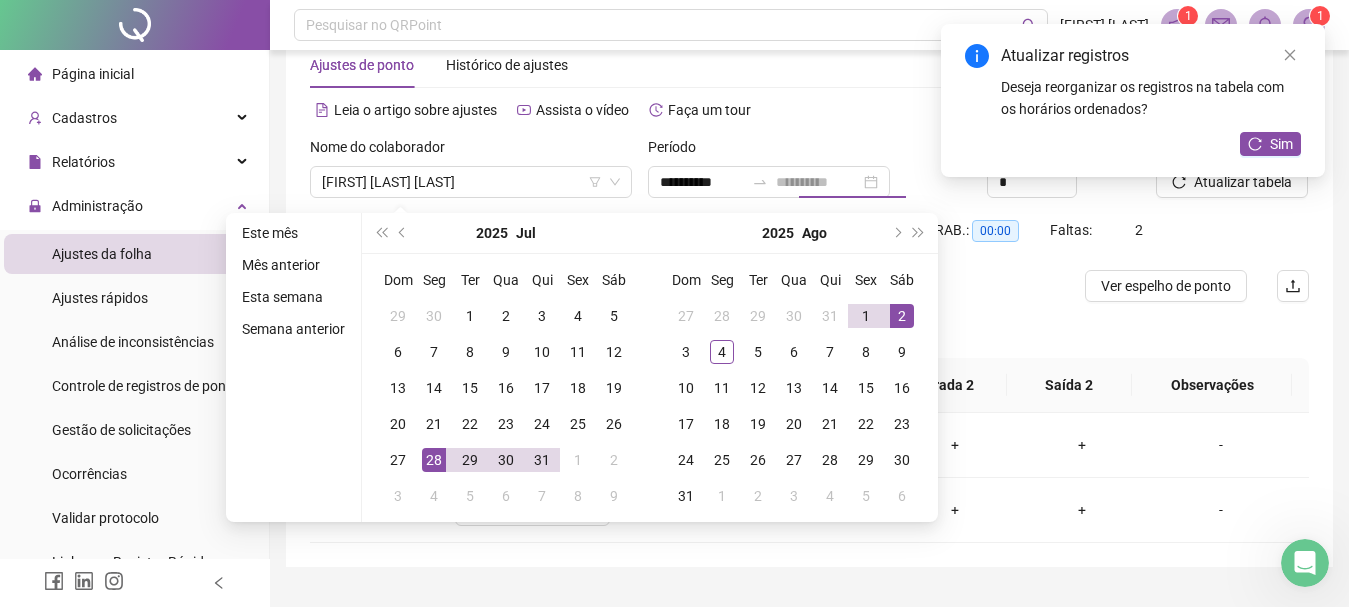 click on "2" at bounding box center (902, 316) 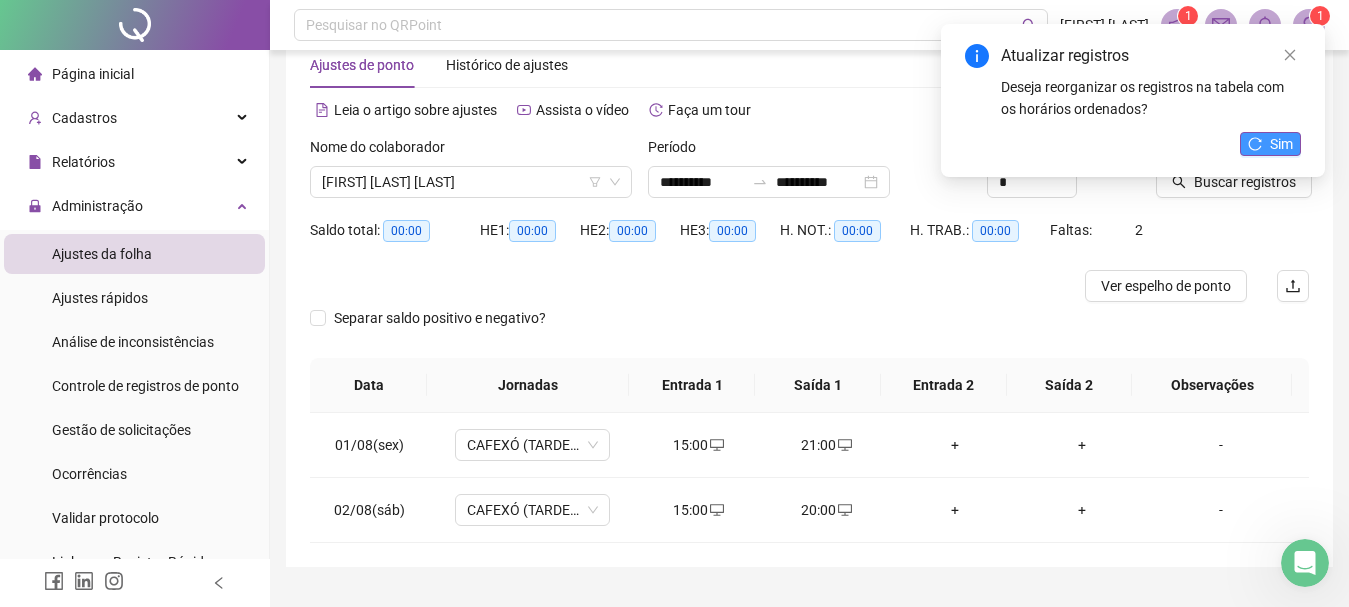click on "Sim" at bounding box center (1270, 144) 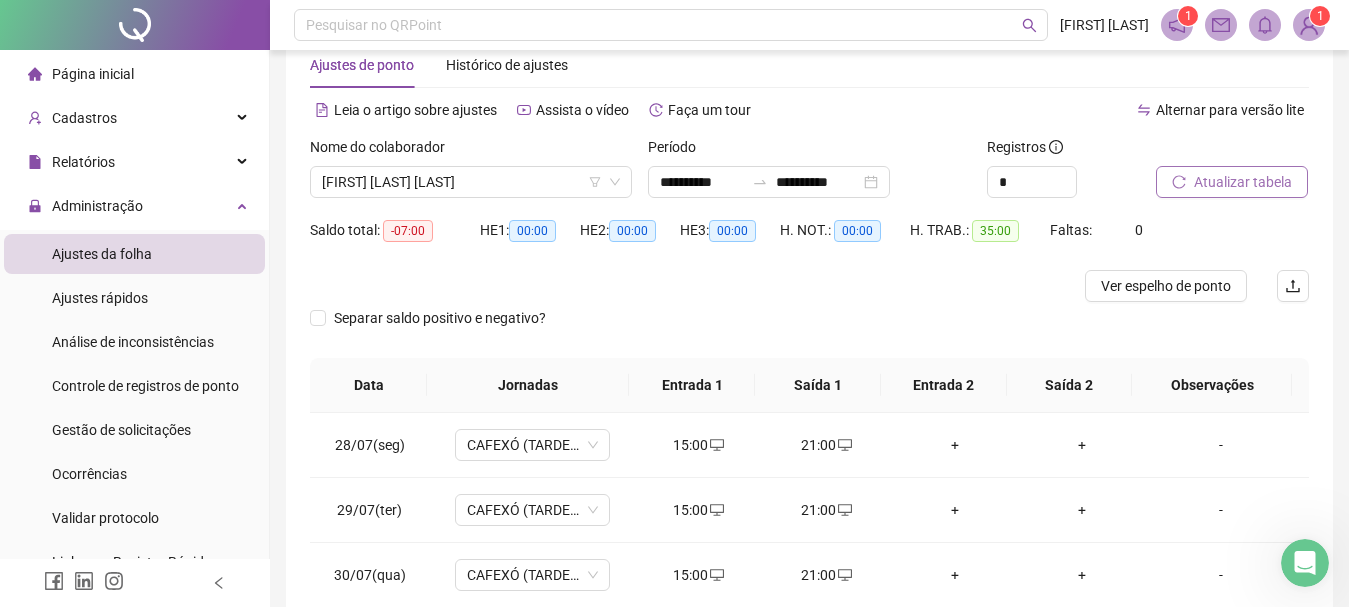 click on "Atualizar tabela" at bounding box center [1243, 182] 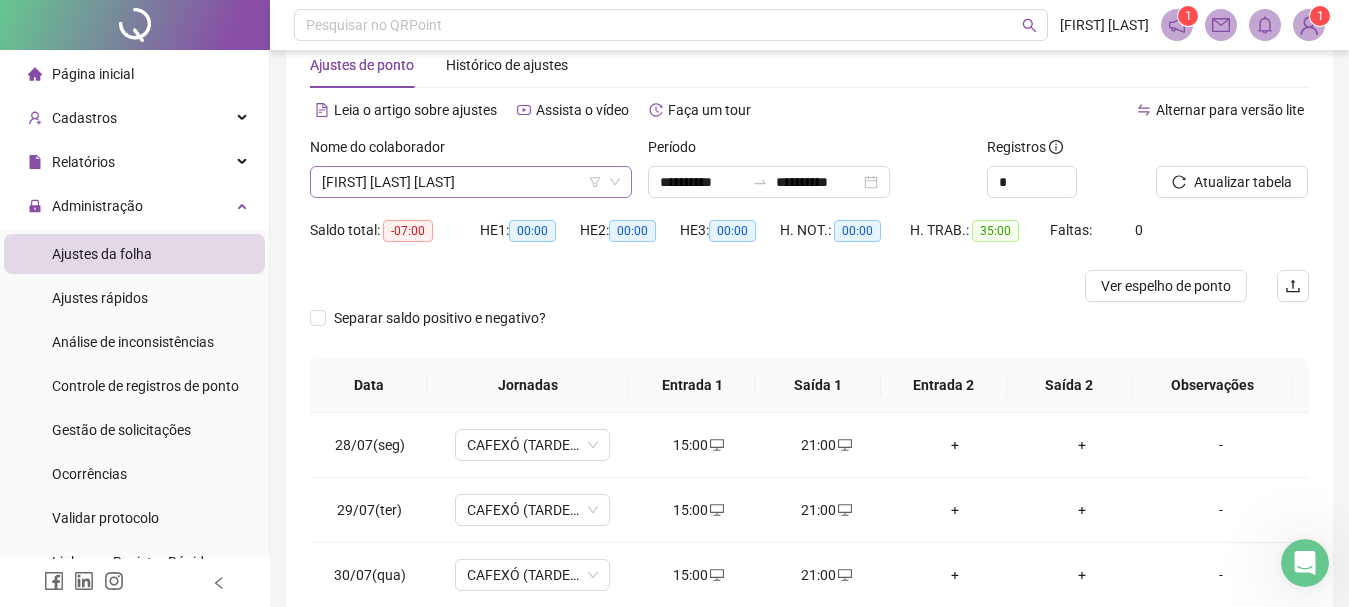click on "[FIRST] [LAST] [LAST]" at bounding box center [471, 182] 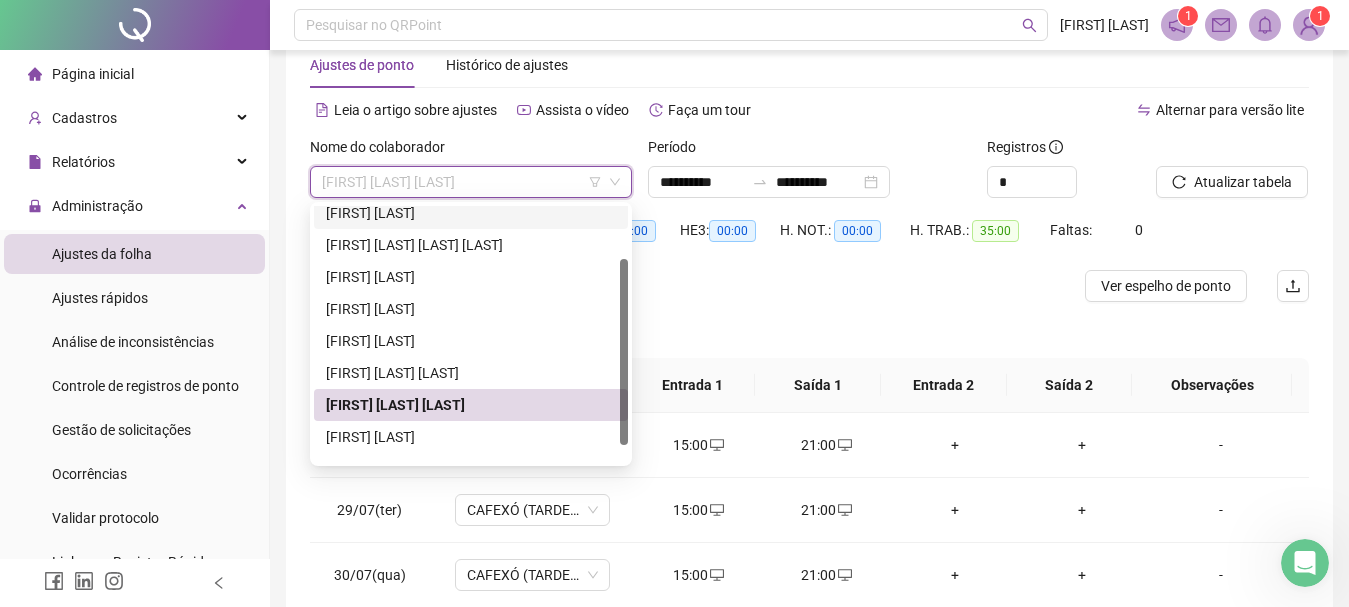 click on "[FIRST] [LAST]" at bounding box center [471, 213] 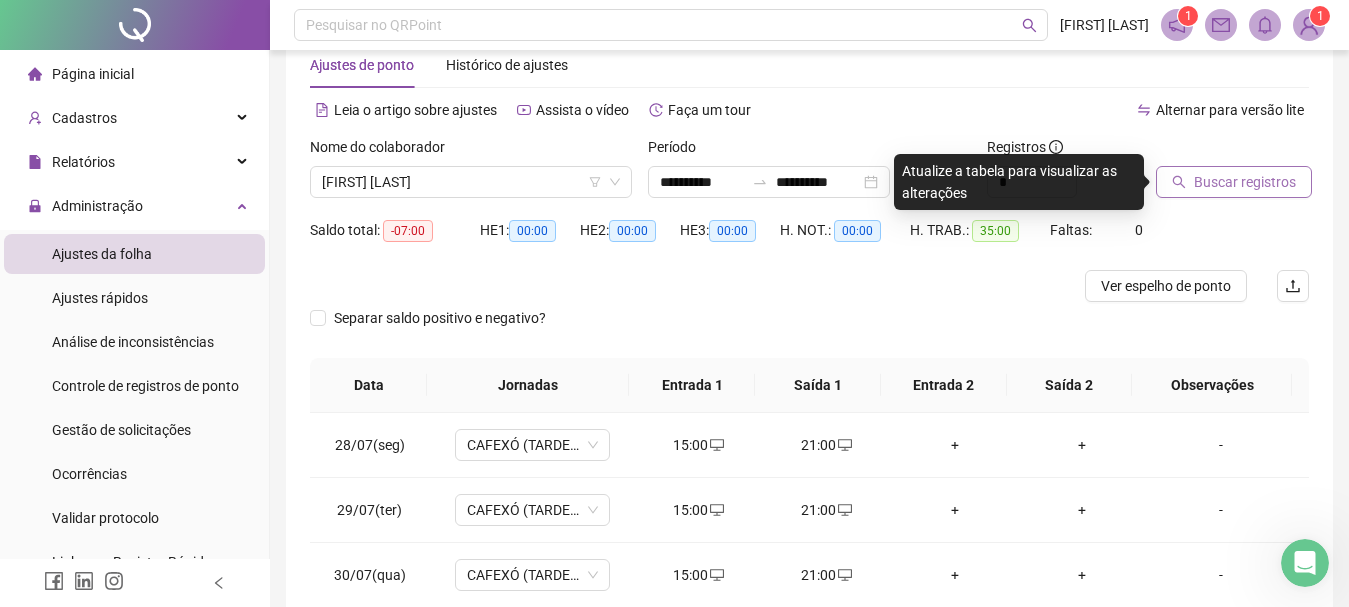 click on "Buscar registros" at bounding box center [1245, 182] 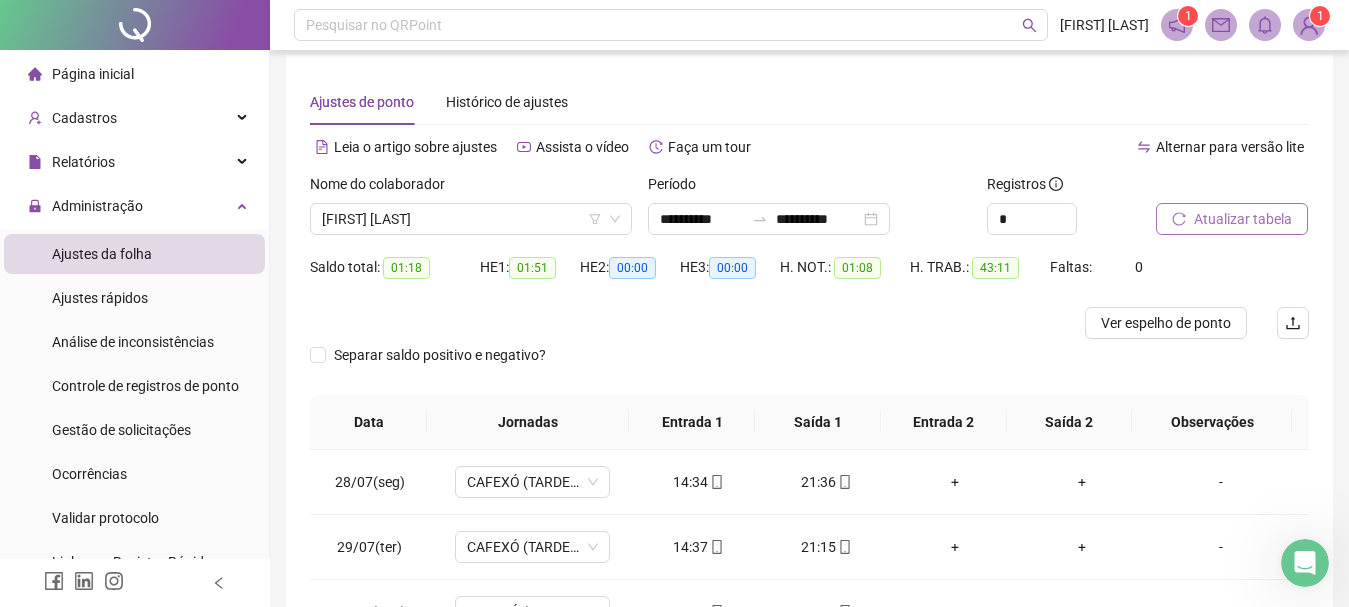 scroll, scrollTop: 0, scrollLeft: 0, axis: both 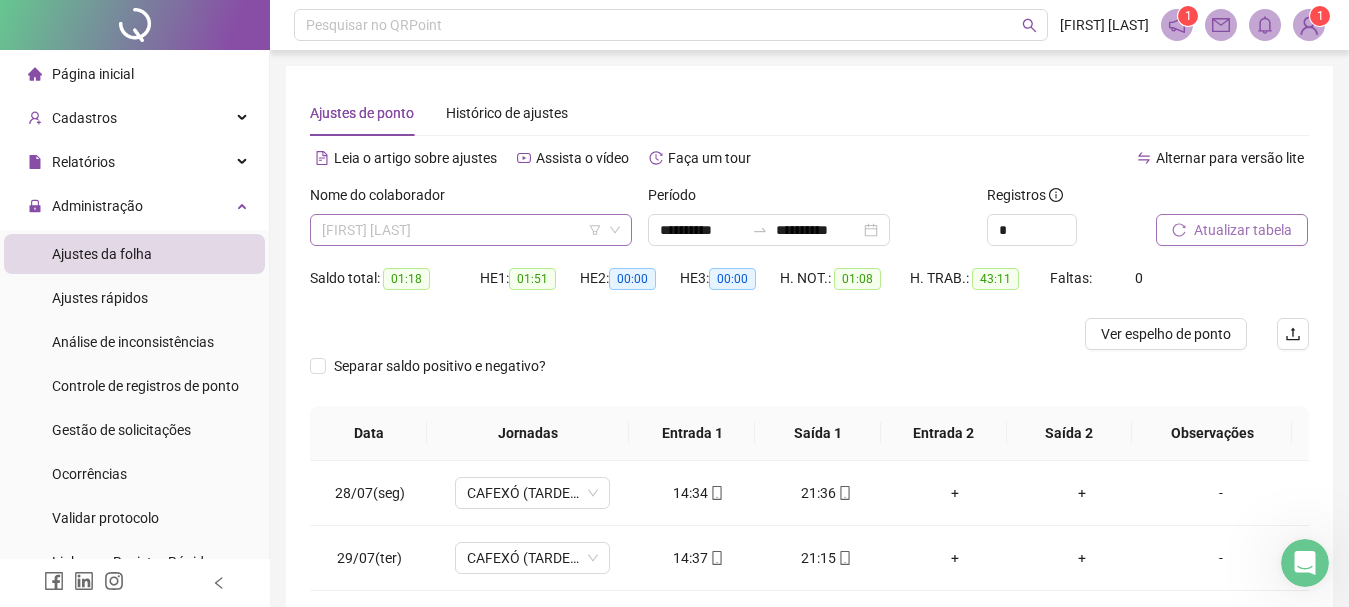 click on "[FIRST] [LAST]" at bounding box center [471, 230] 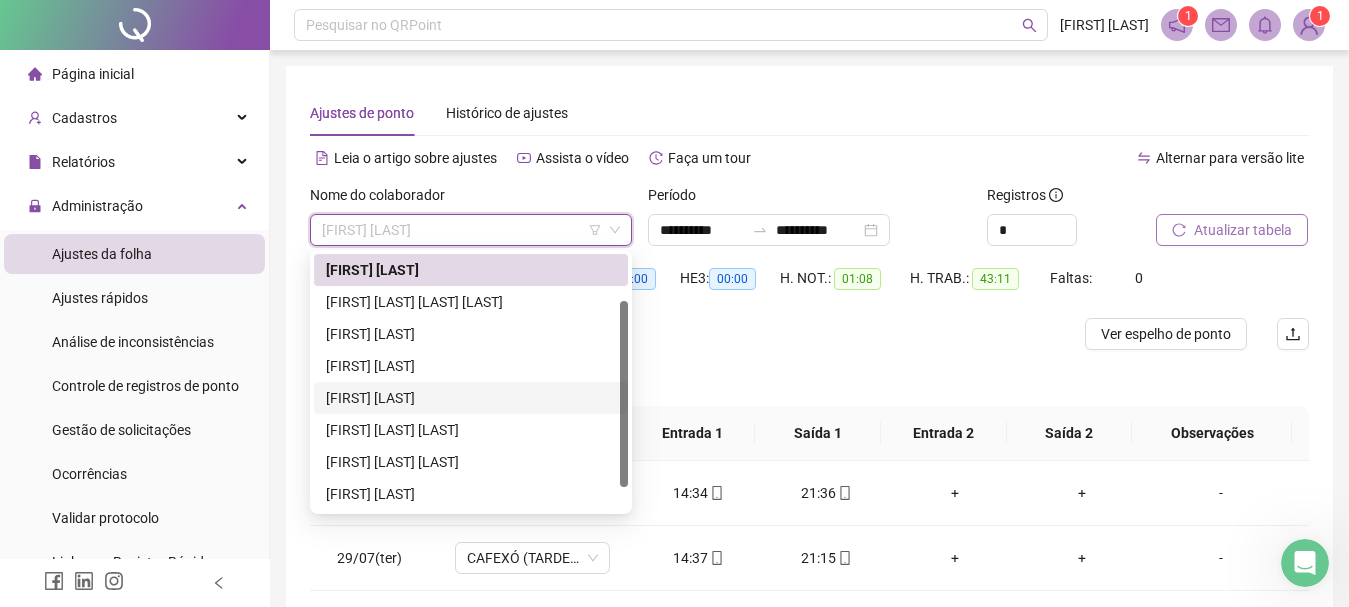 scroll, scrollTop: 0, scrollLeft: 0, axis: both 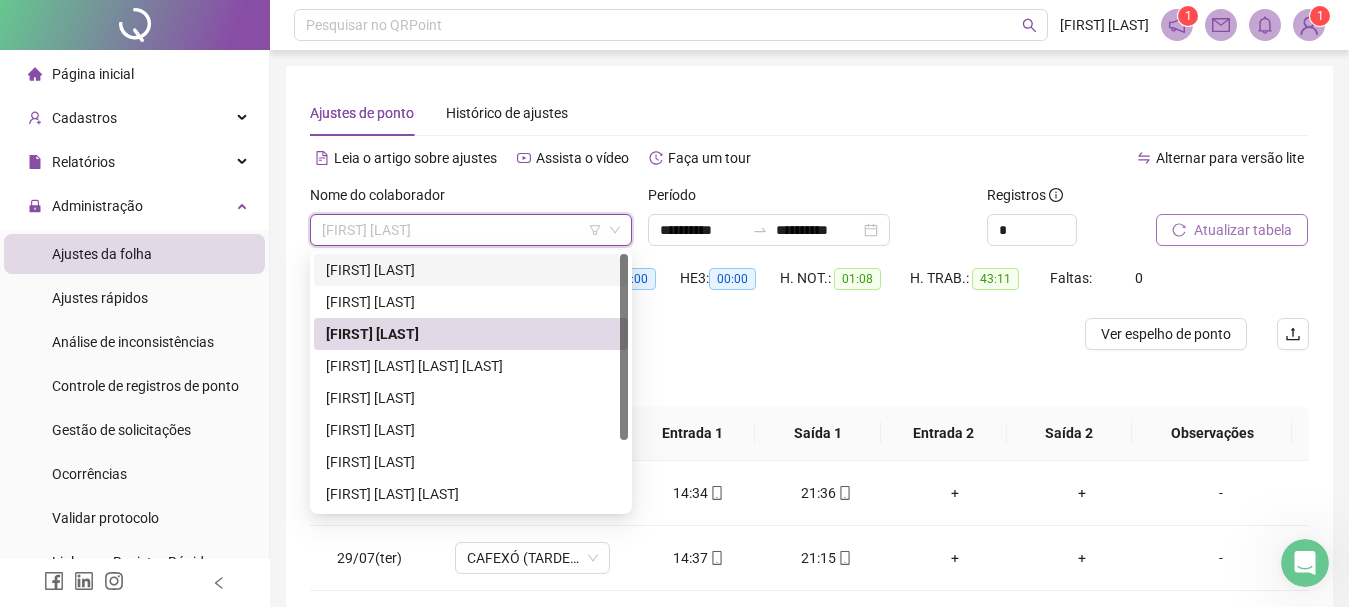 click on "[FIRST] [LAST]" at bounding box center (471, 270) 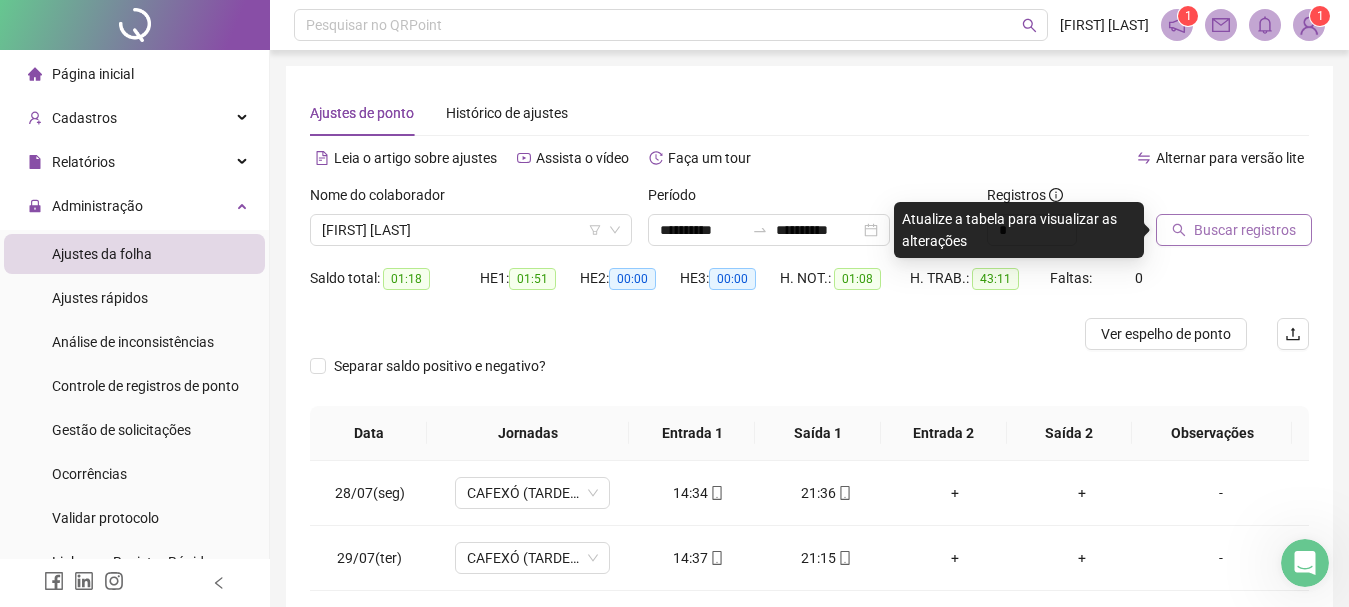 click on "Buscar registros" at bounding box center (1245, 230) 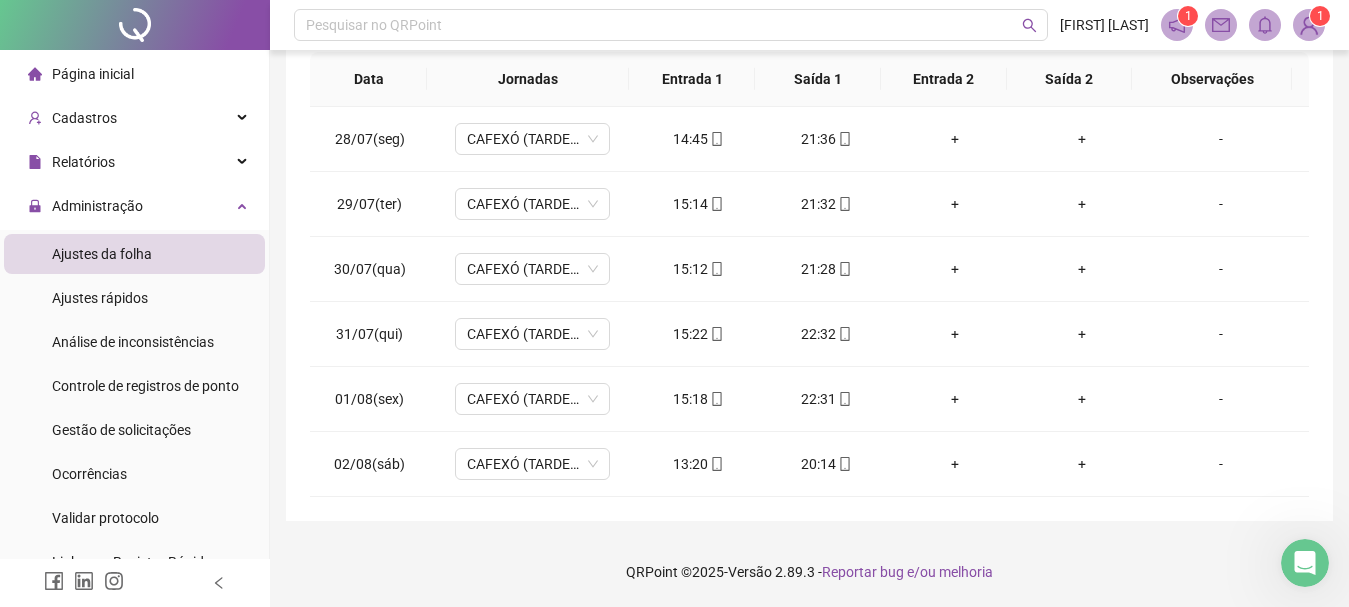 scroll, scrollTop: 0, scrollLeft: 0, axis: both 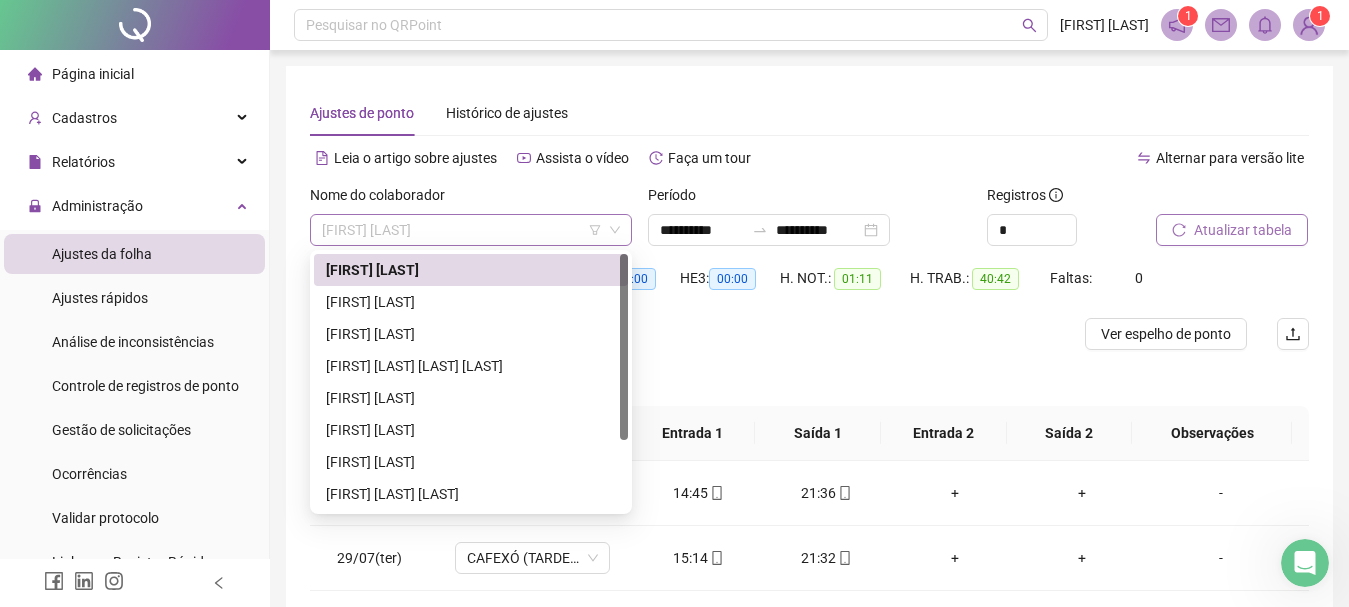 click on "[FIRST] [LAST]" at bounding box center [471, 230] 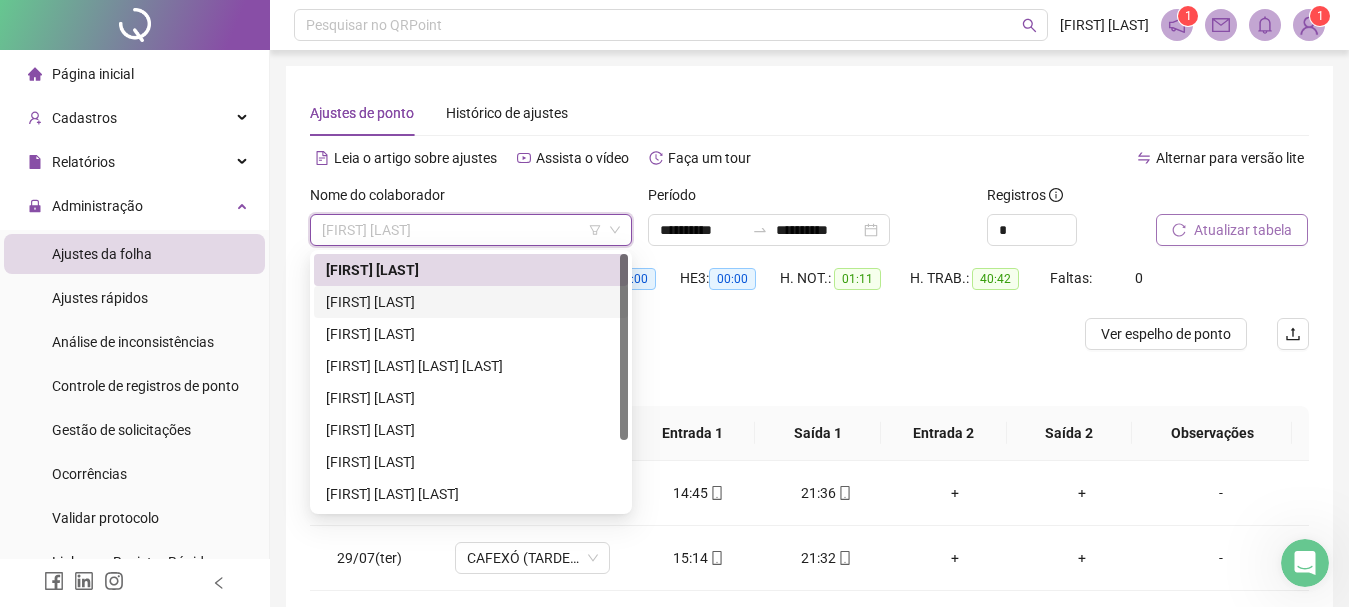 click on "[FIRST] [LAST]" at bounding box center [471, 302] 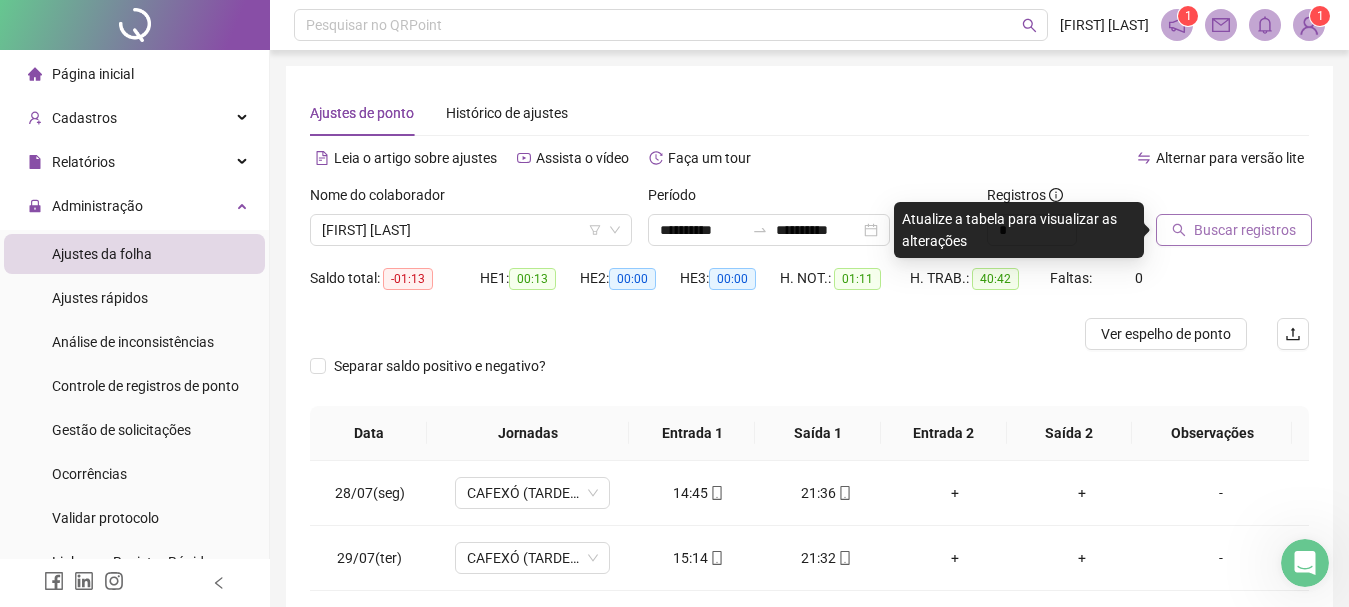 click on "Buscar registros" at bounding box center [1234, 230] 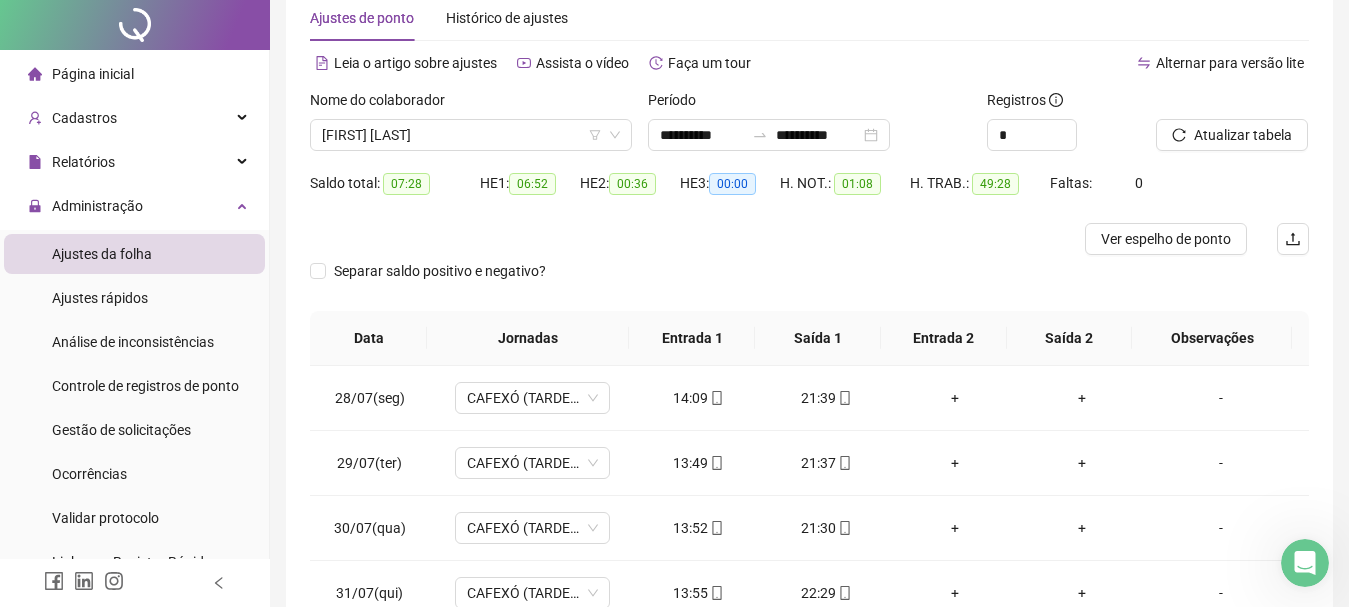 scroll, scrollTop: 0, scrollLeft: 0, axis: both 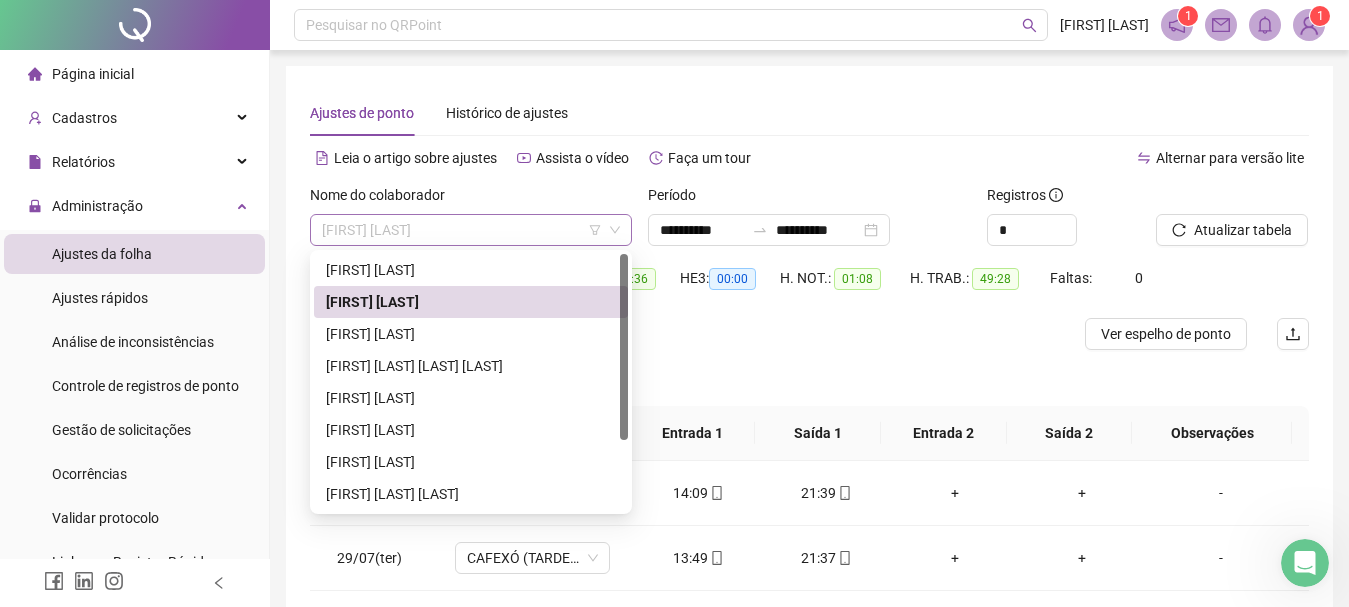 click on "[FIRST] [LAST]" at bounding box center [471, 230] 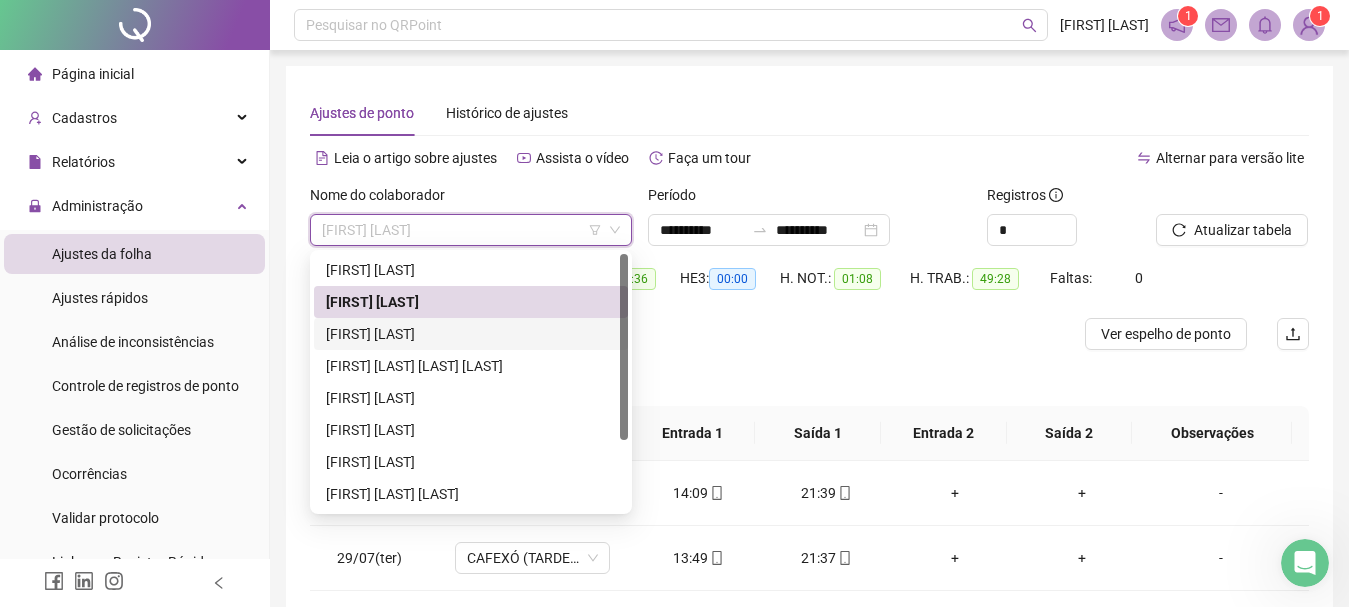 click on "[FIRST] [LAST]" at bounding box center (471, 334) 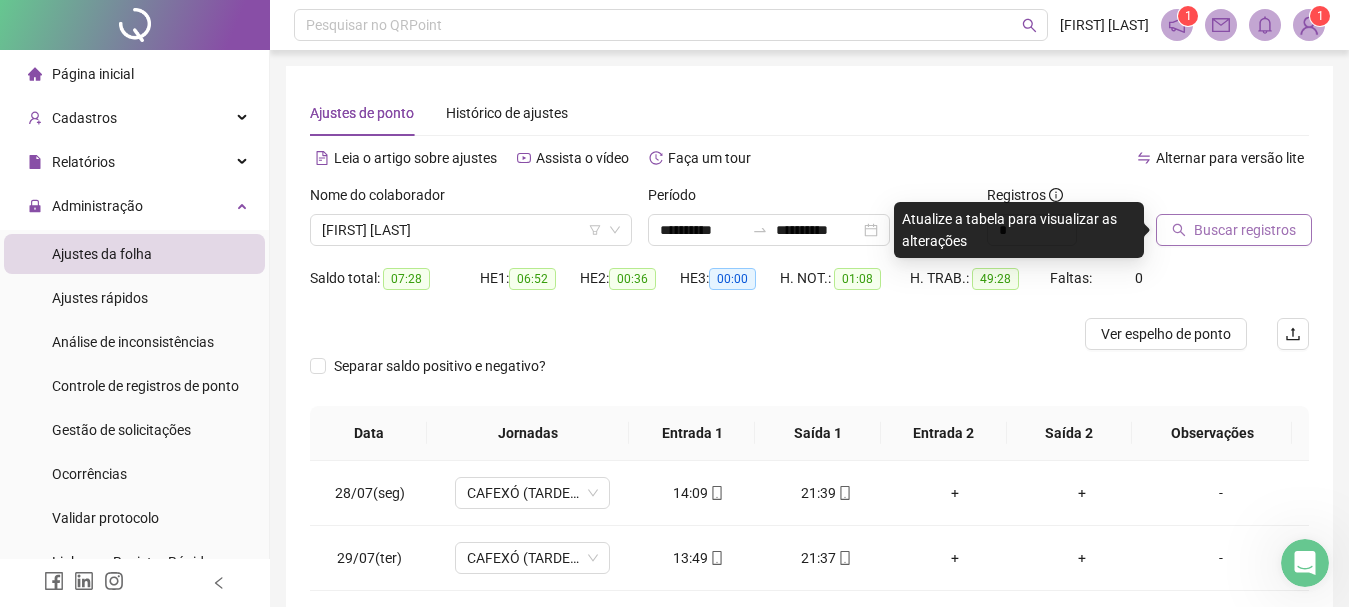 click on "Buscar registros" at bounding box center [1245, 230] 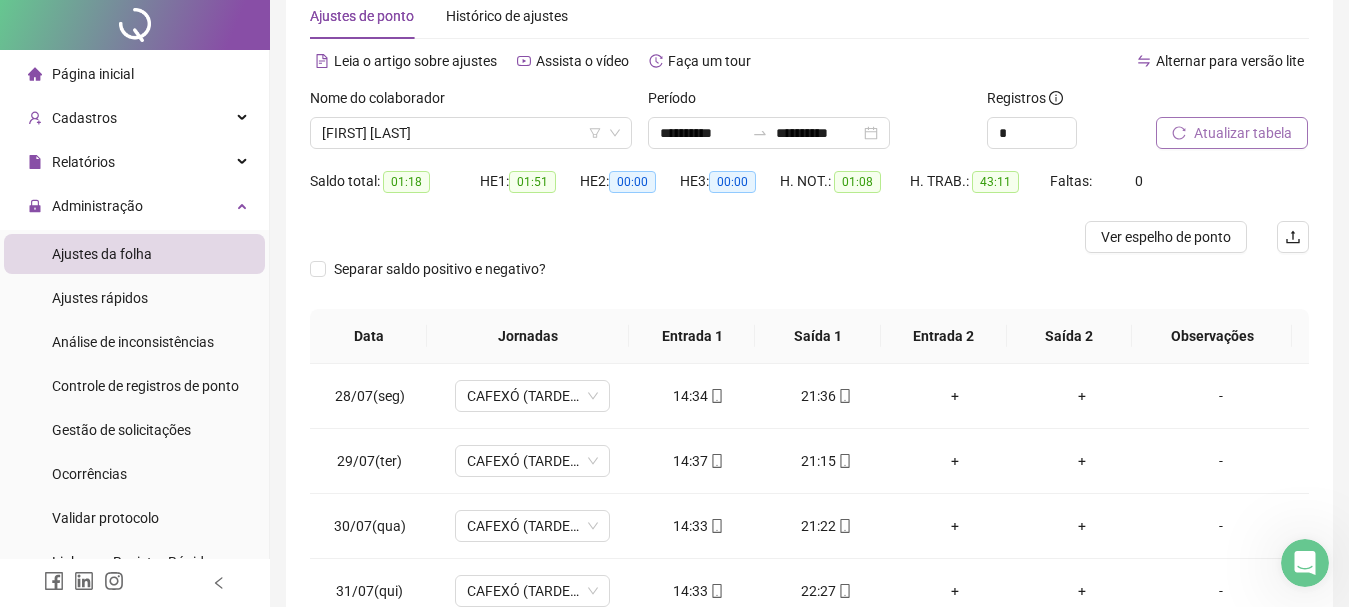 scroll, scrollTop: 0, scrollLeft: 0, axis: both 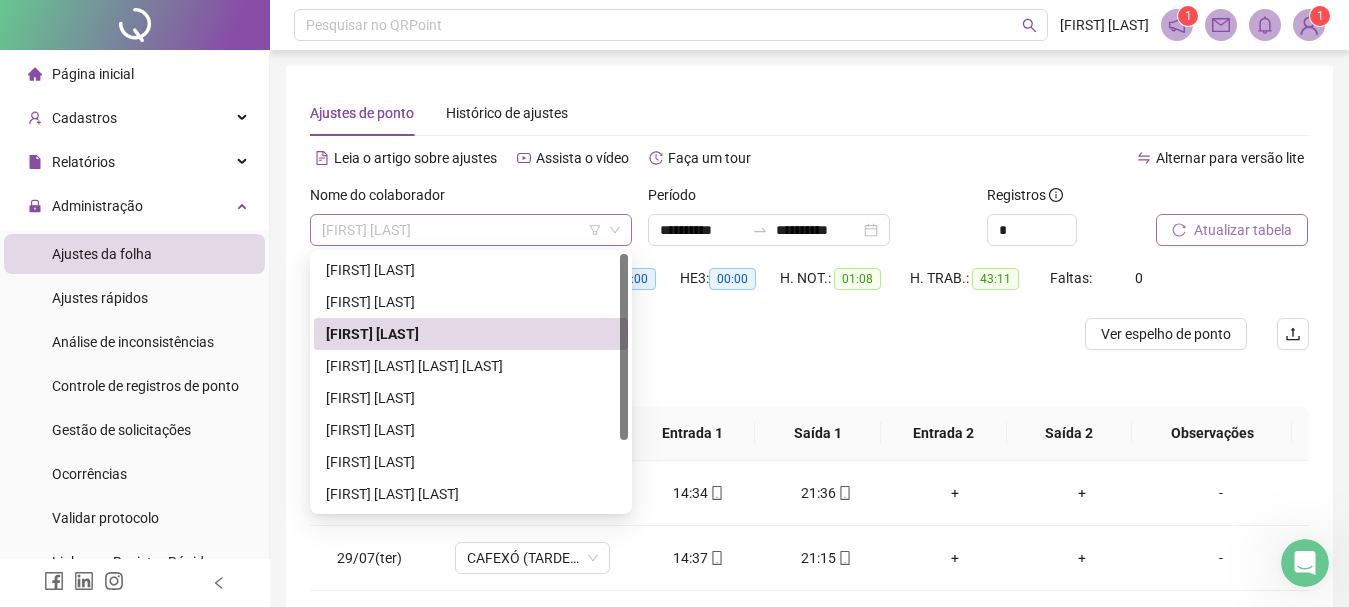 click on "[FIRST] [LAST]" at bounding box center [471, 230] 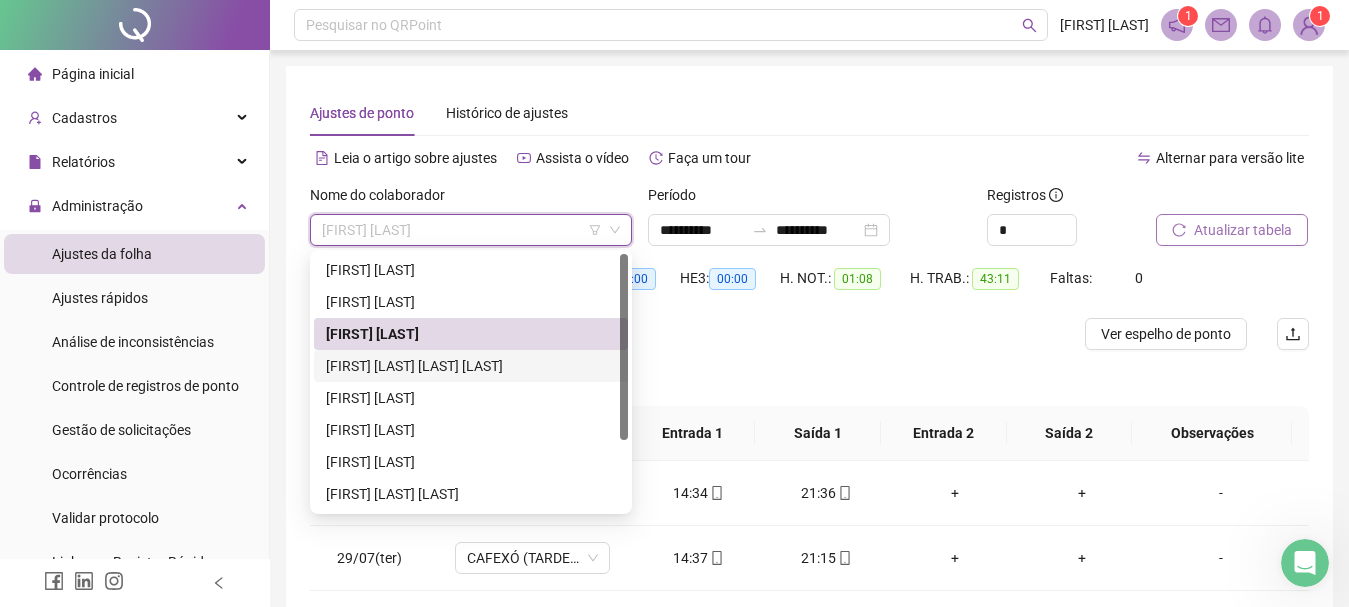 click on "[FIRST] [LAST] [LAST] [LAST]" at bounding box center [471, 366] 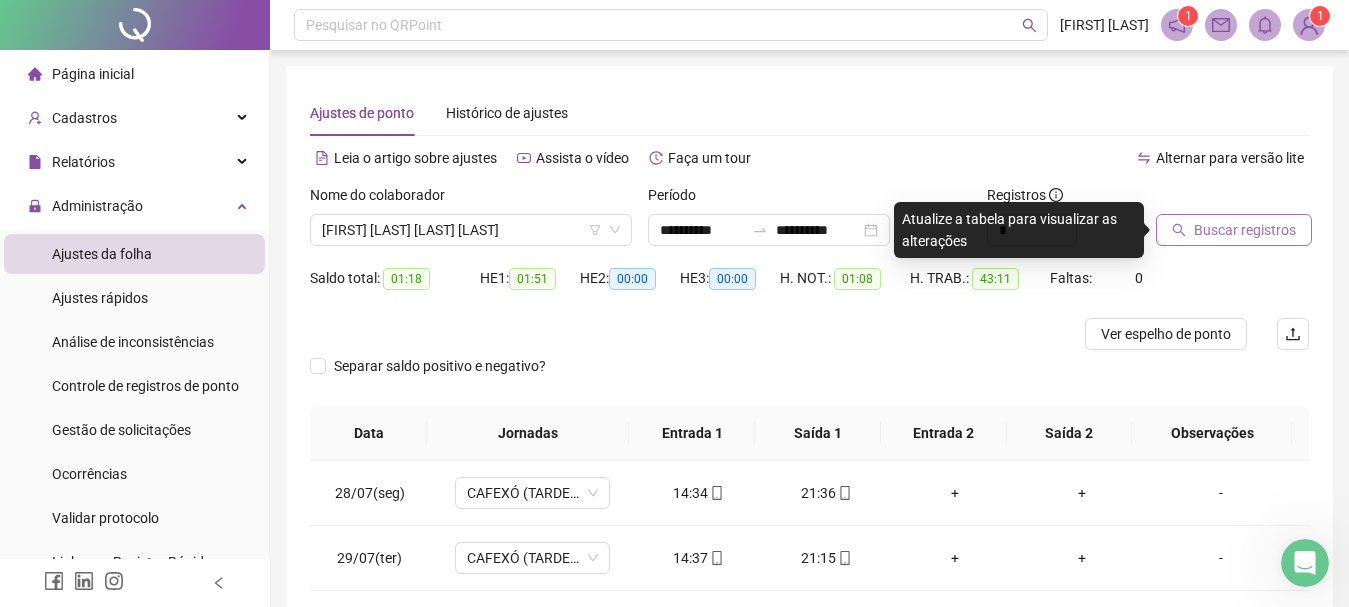 click on "Buscar registros" at bounding box center [1245, 230] 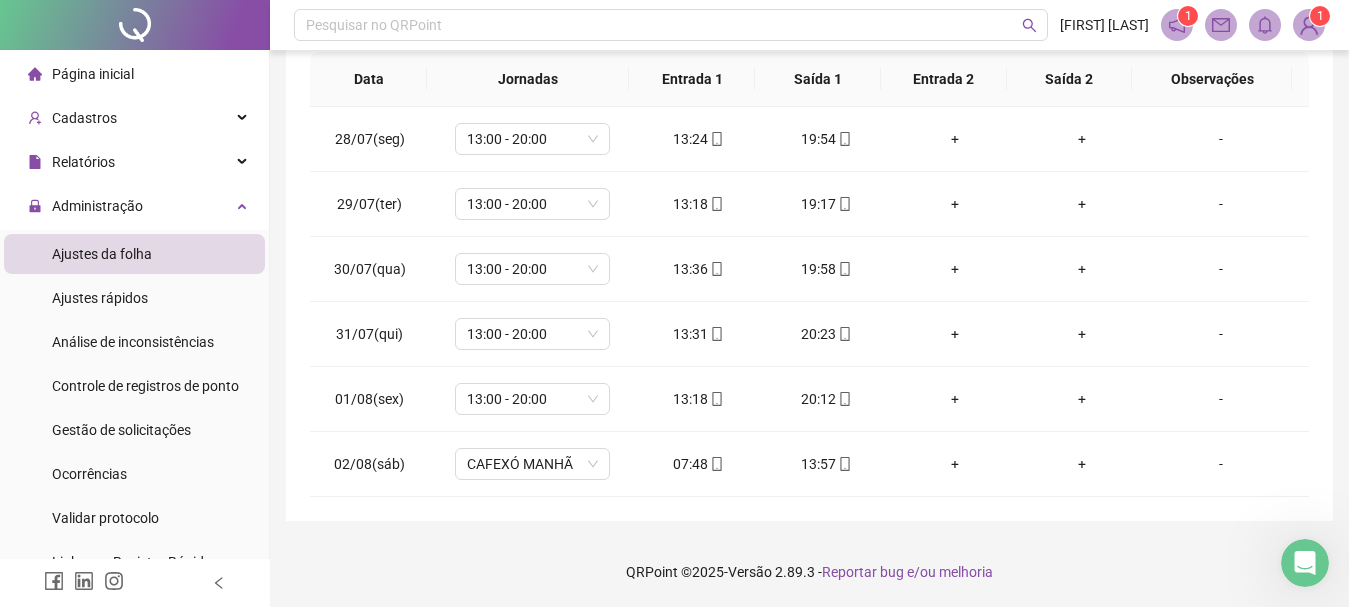 scroll, scrollTop: 0, scrollLeft: 0, axis: both 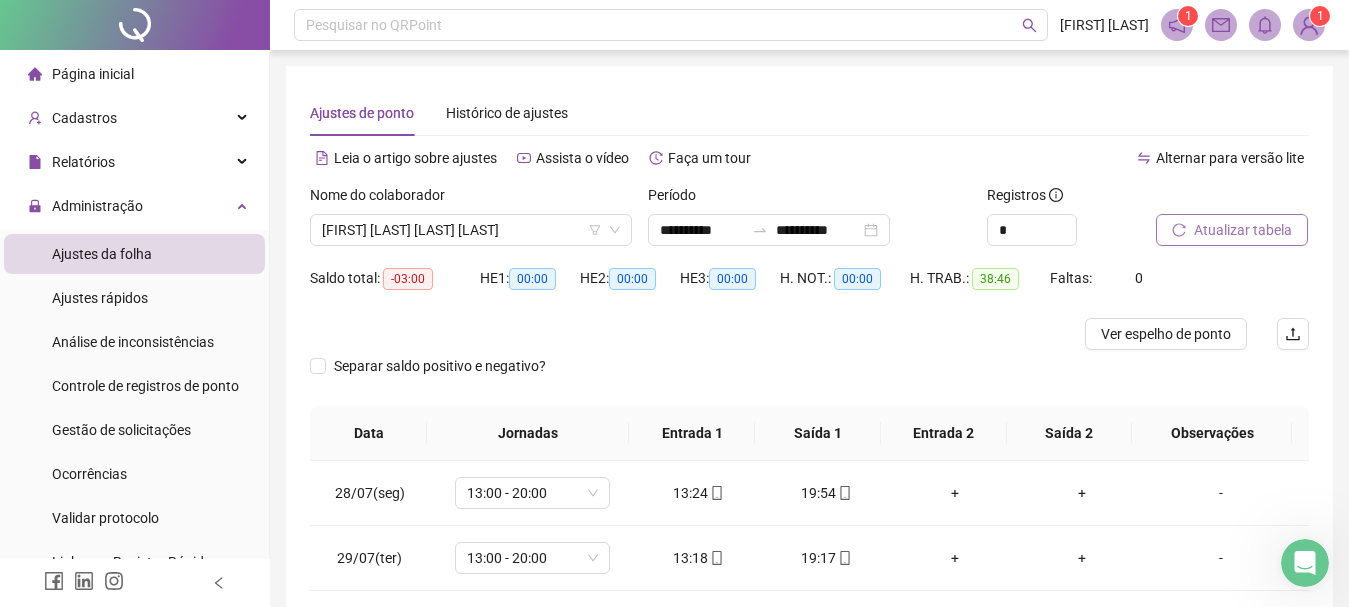 click on "Nome do colaborador" at bounding box center [471, 199] 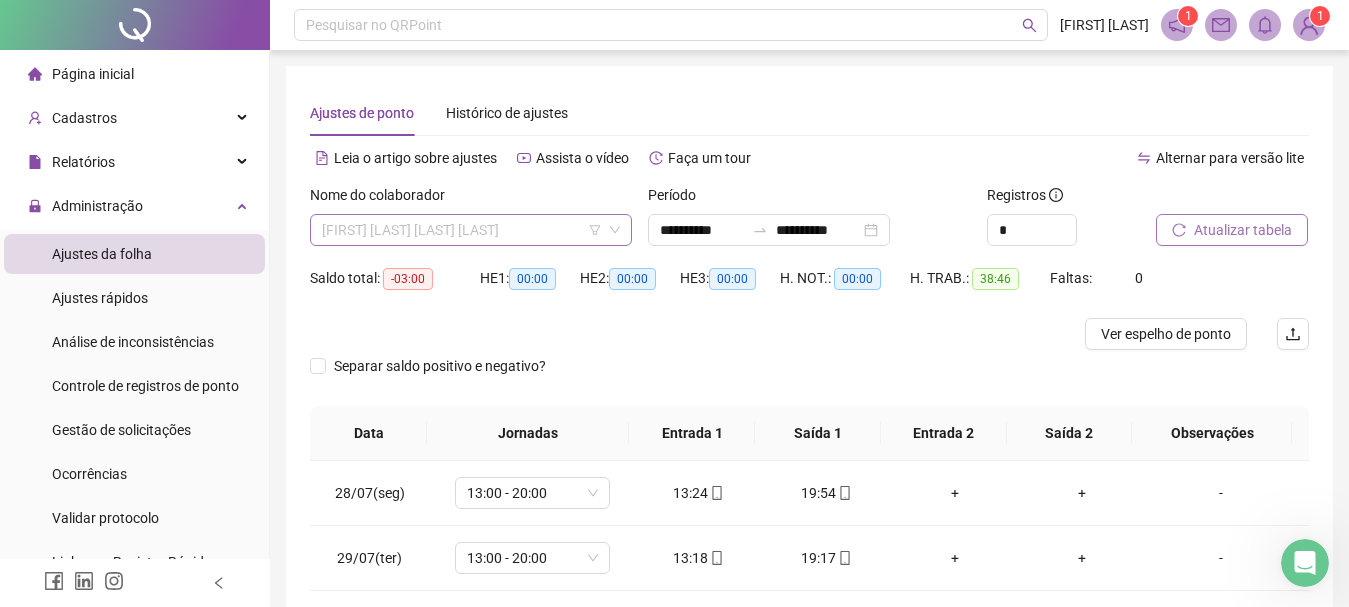 click on "[FIRST] [LAST] [LAST] [LAST]" at bounding box center (471, 230) 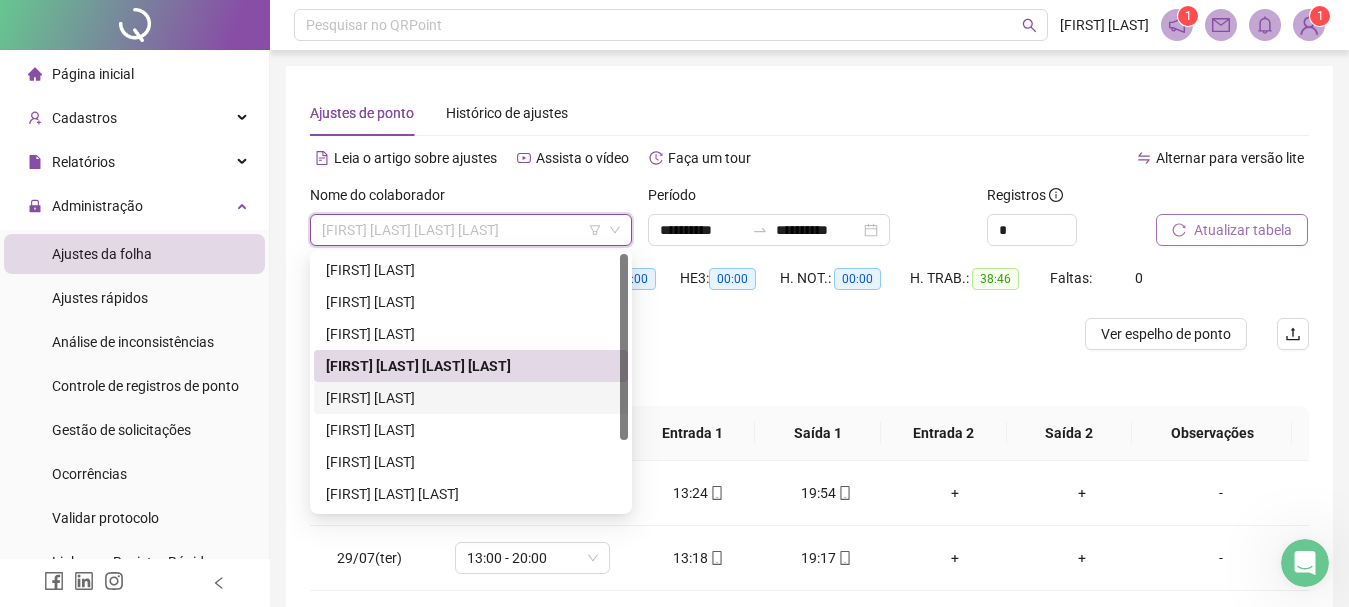 click on "[FIRST] [LAST]" at bounding box center (471, 398) 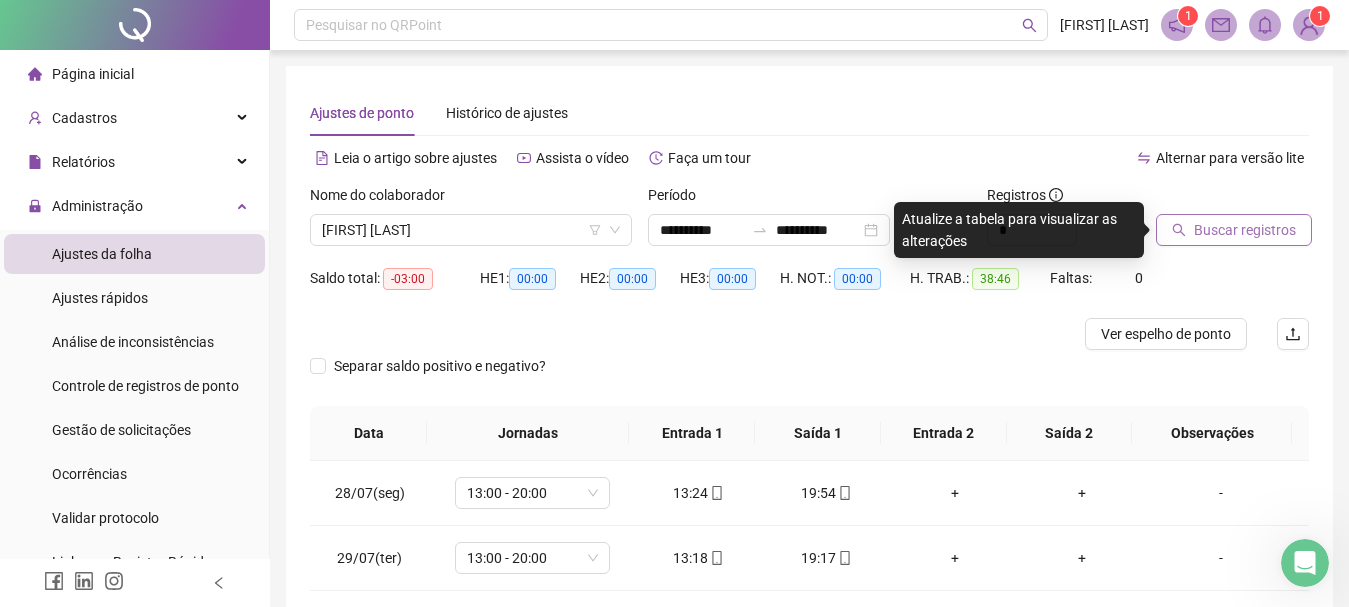 click on "Buscar registros" at bounding box center [1245, 230] 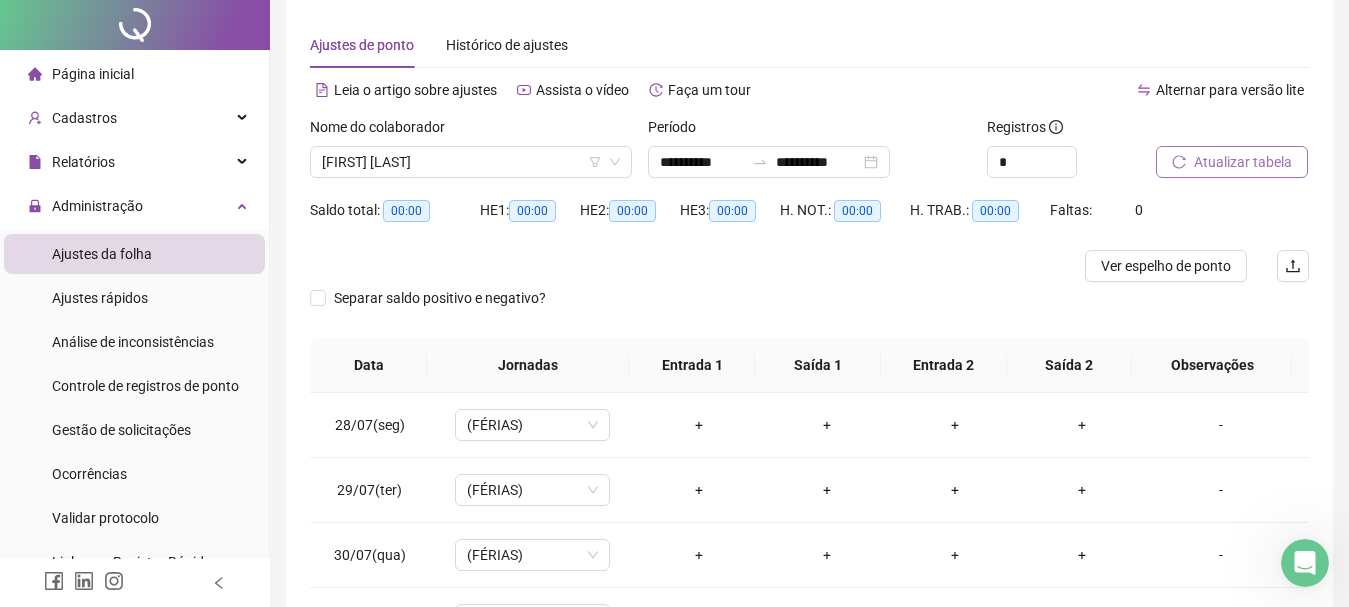 scroll, scrollTop: 0, scrollLeft: 0, axis: both 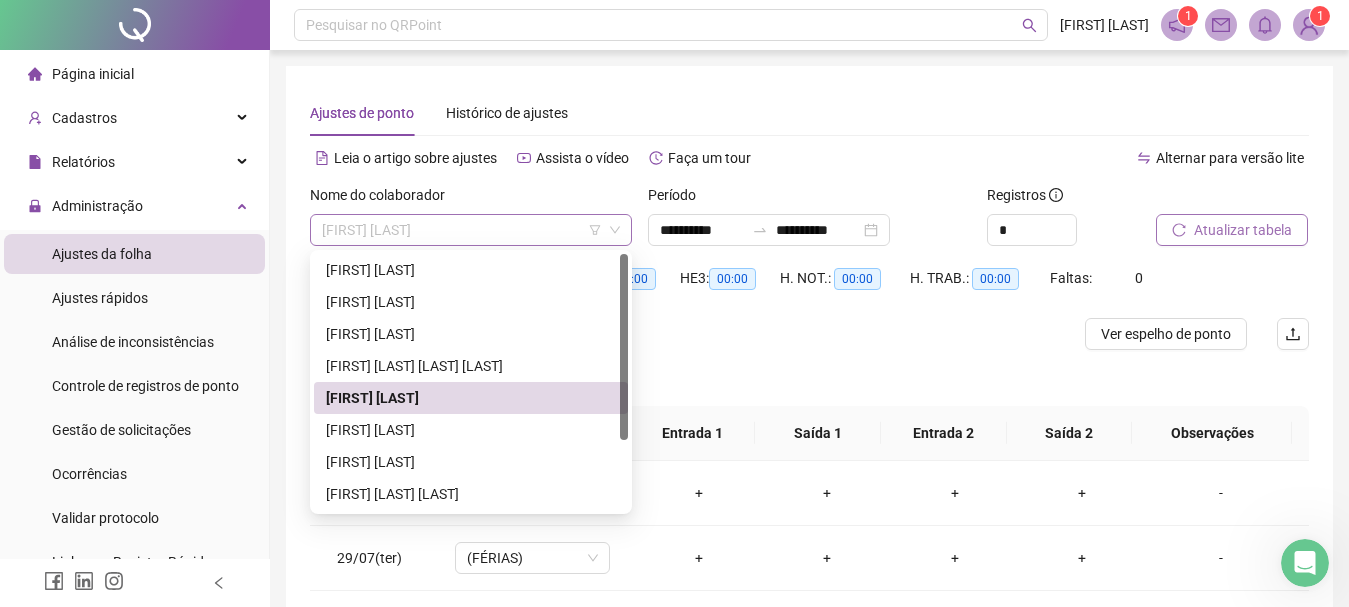 click on "[FIRST] [LAST]" at bounding box center [471, 230] 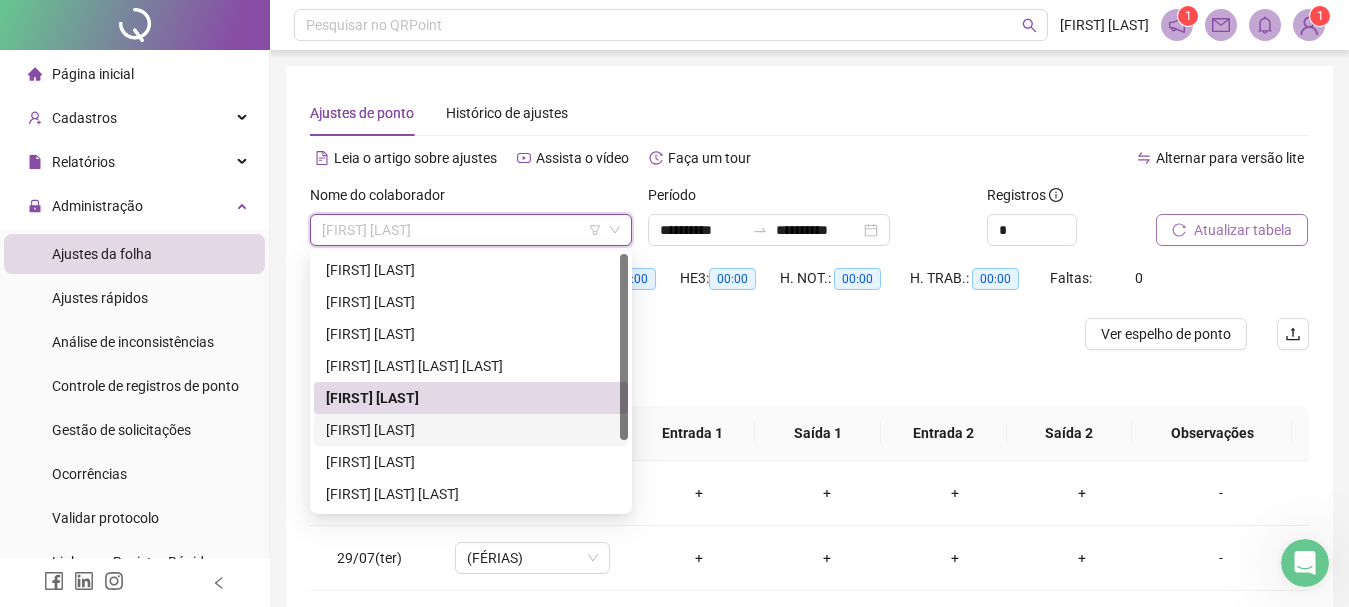 click on "[FIRST] [LAST]" at bounding box center [471, 430] 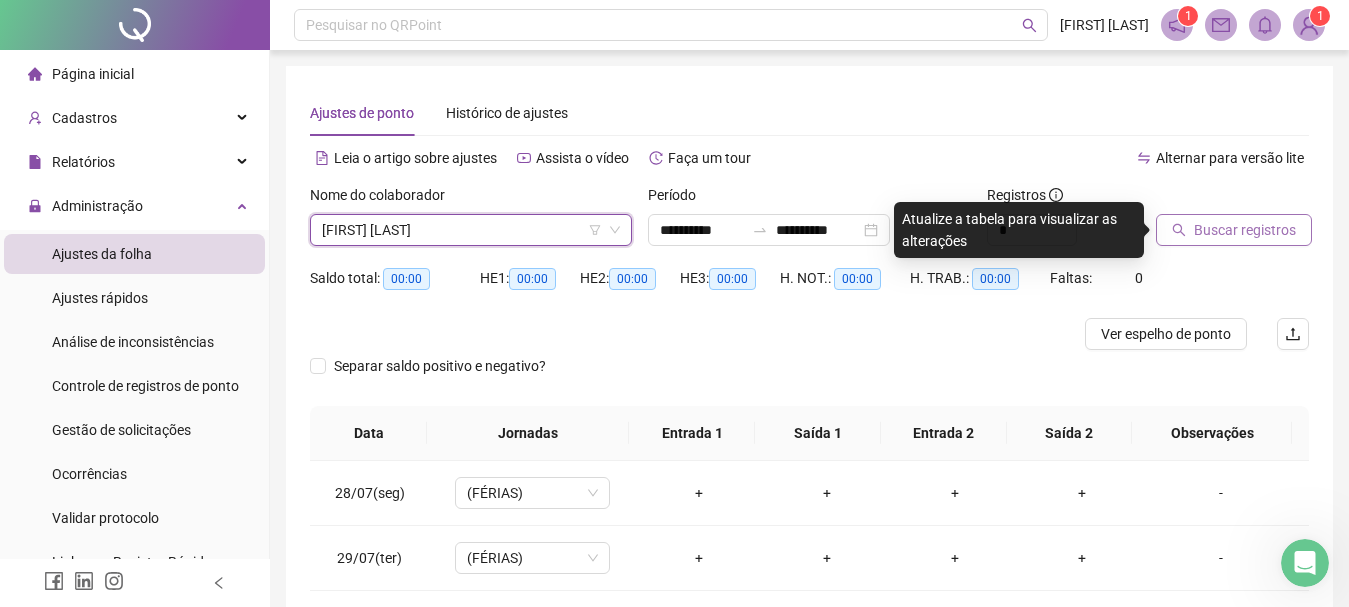 click on "Buscar registros" at bounding box center (1245, 230) 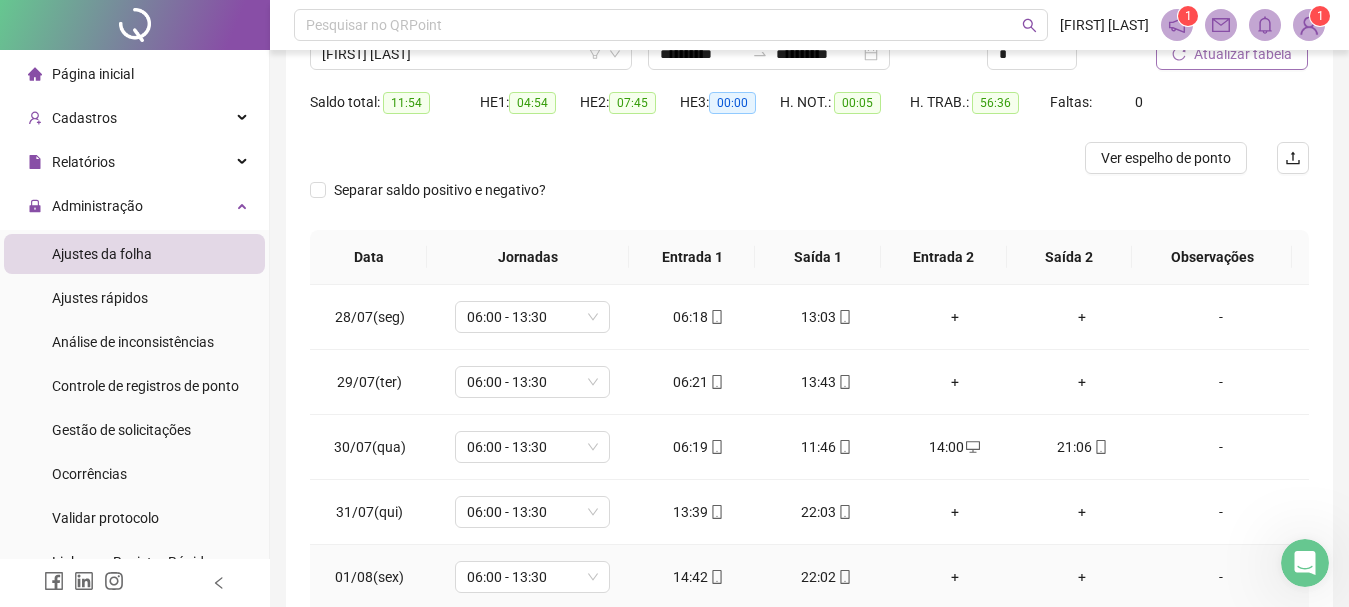 scroll, scrollTop: 0, scrollLeft: 0, axis: both 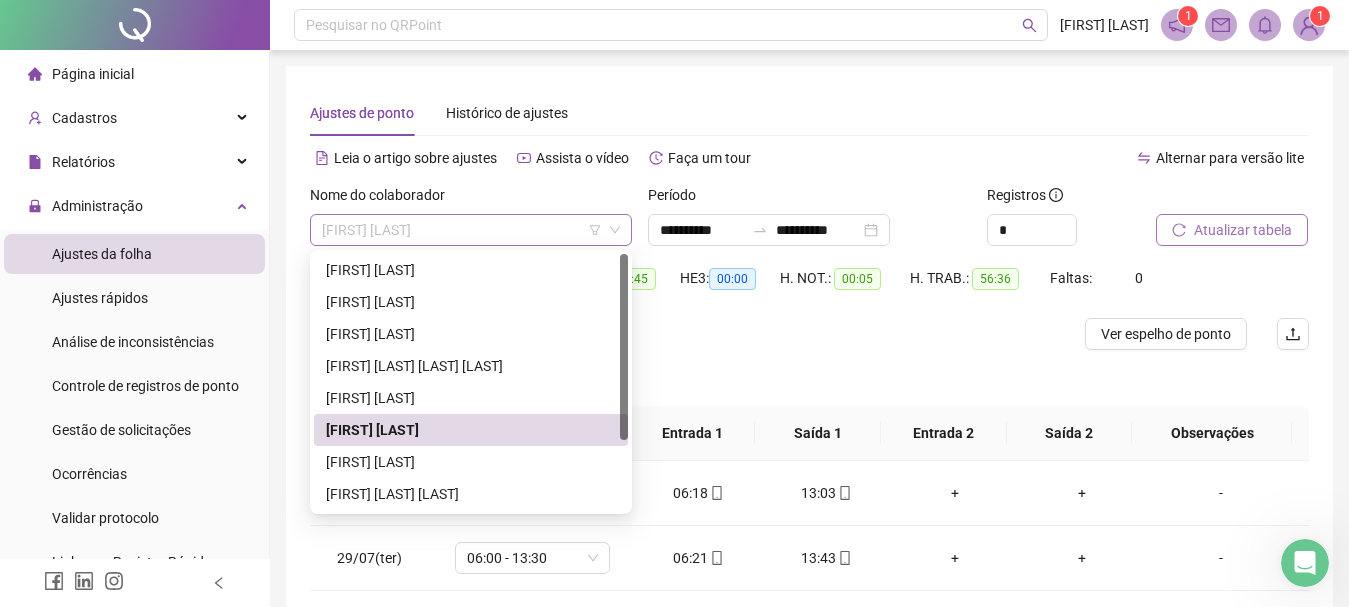 click on "[FIRST] [LAST]" at bounding box center (471, 230) 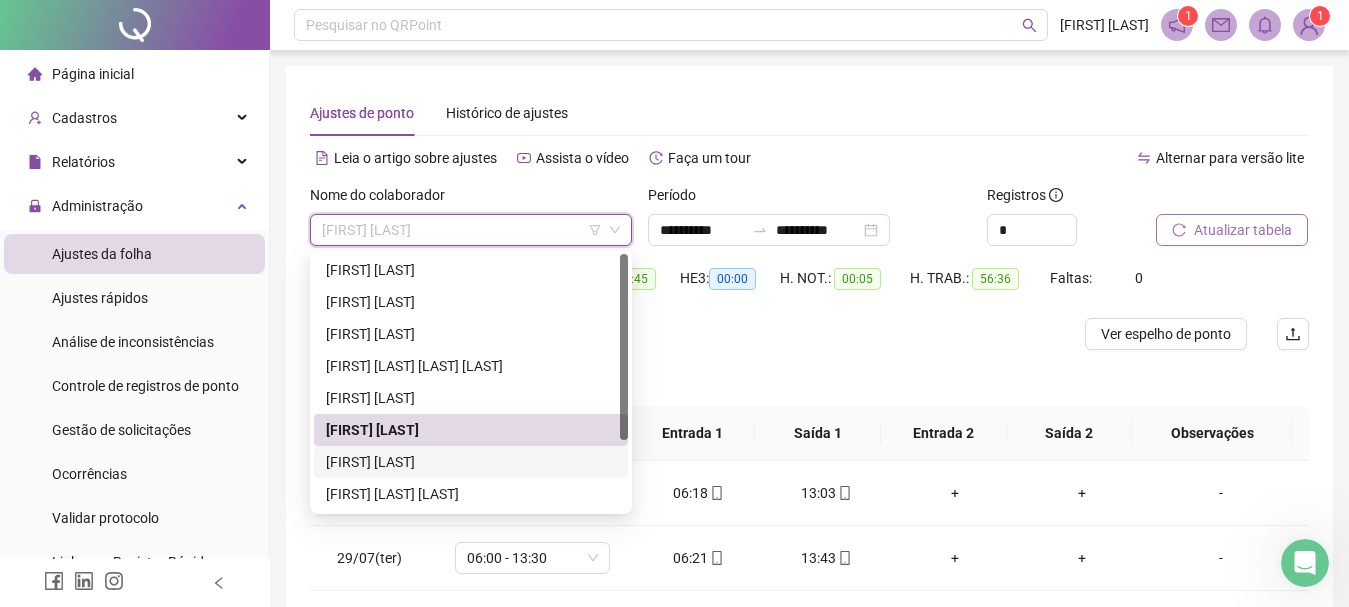 click on "[FIRST] [LAST]" at bounding box center (471, 462) 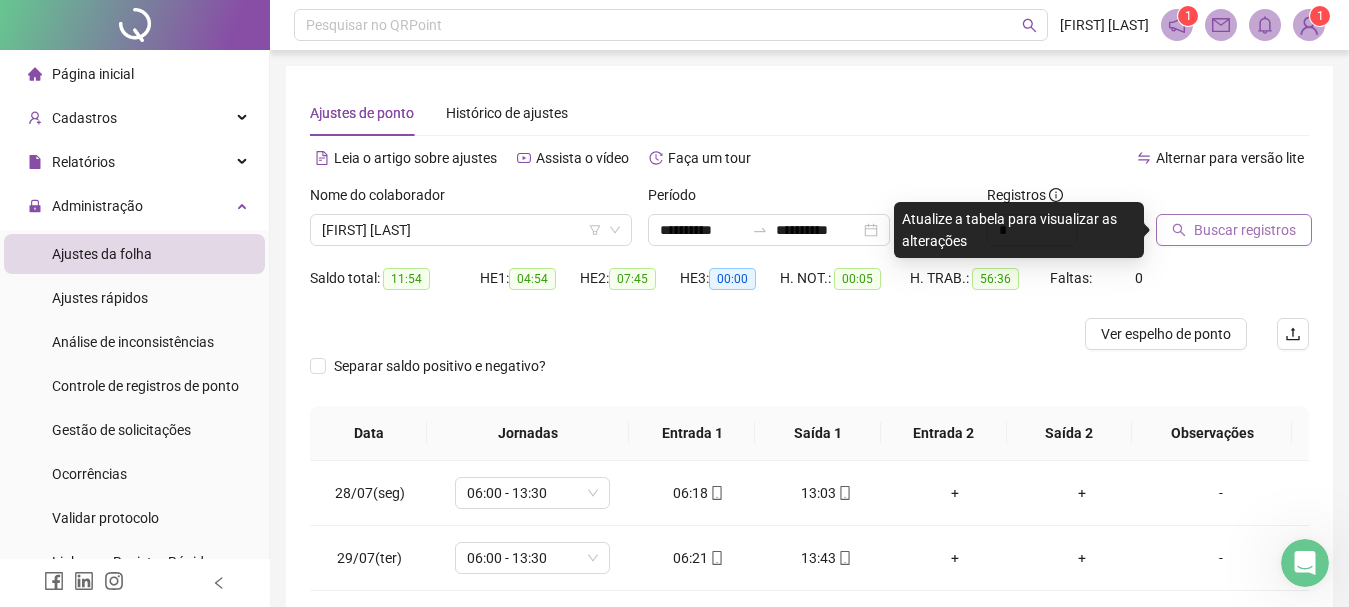 click on "Buscar registros" at bounding box center (1245, 230) 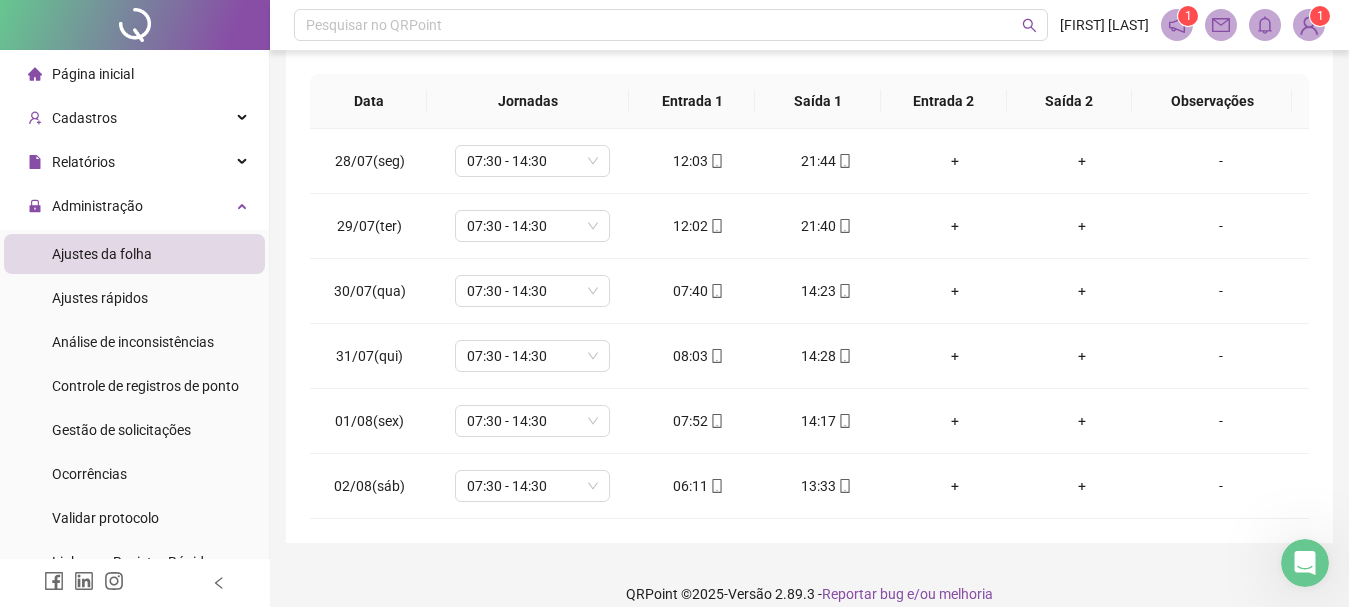 scroll, scrollTop: 354, scrollLeft: 0, axis: vertical 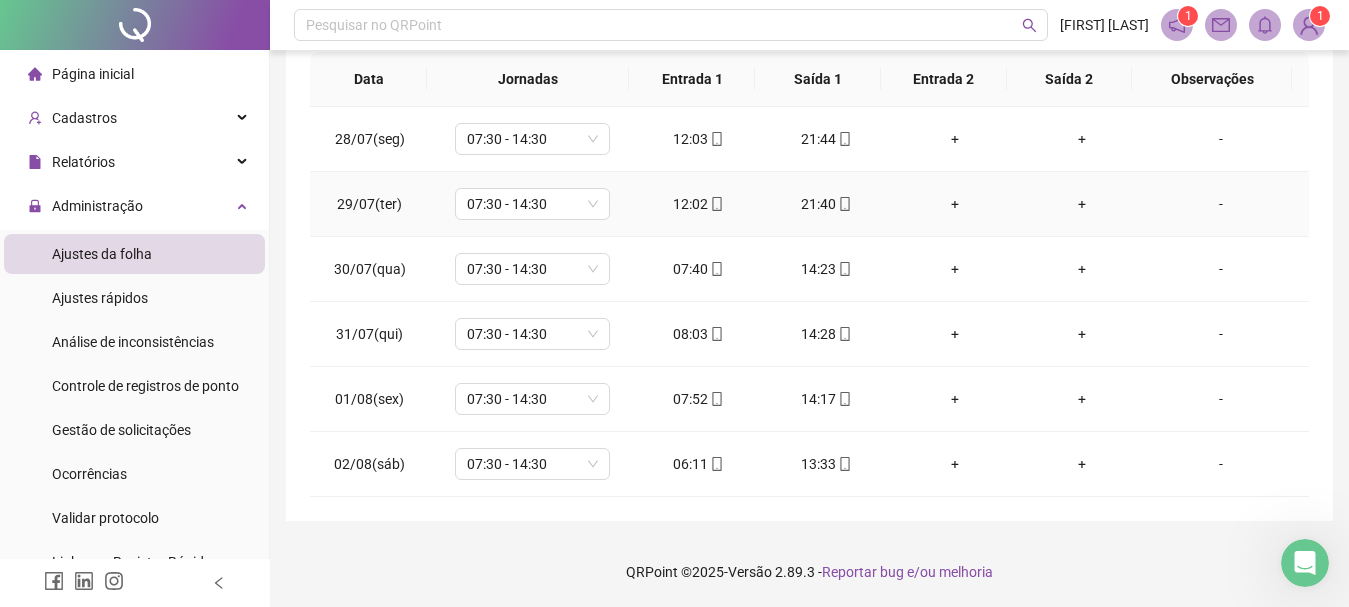 click on "21:40" at bounding box center [827, 204] 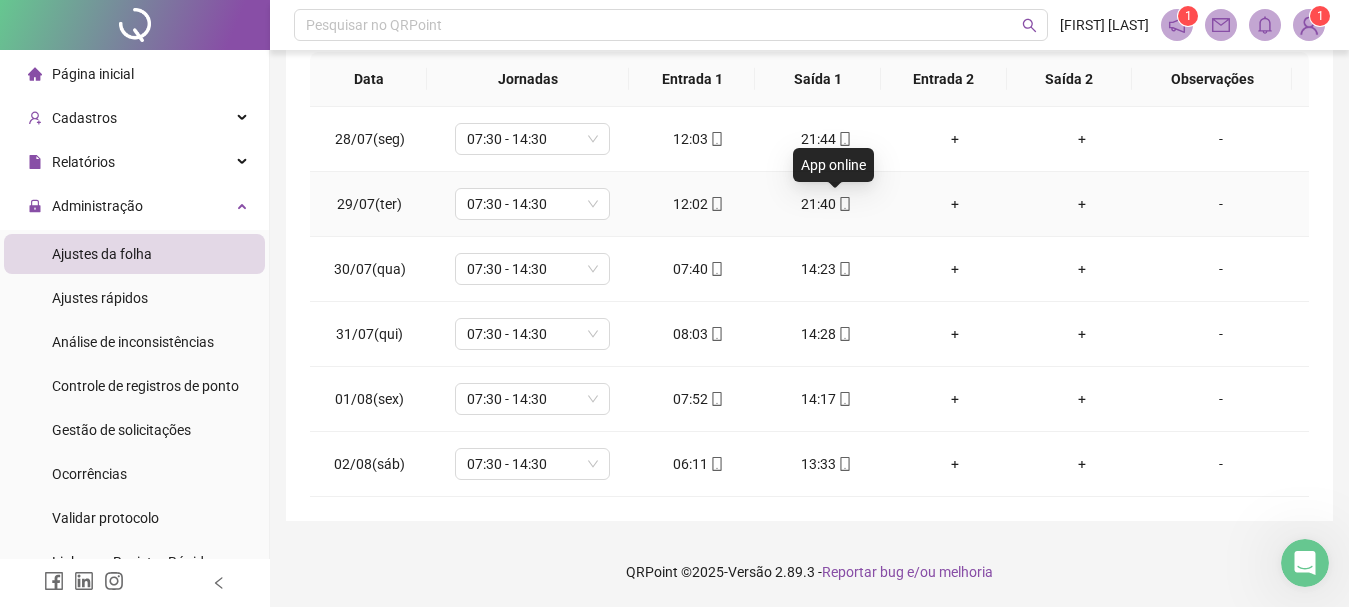 click at bounding box center (844, 204) 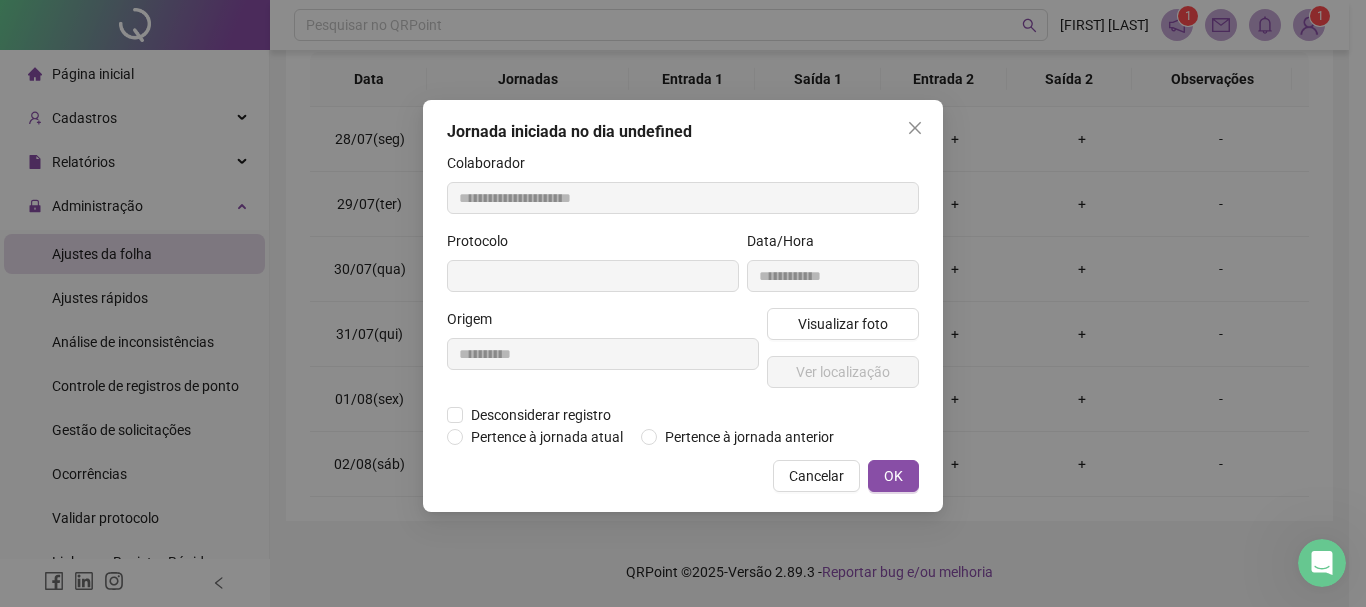 type on "**********" 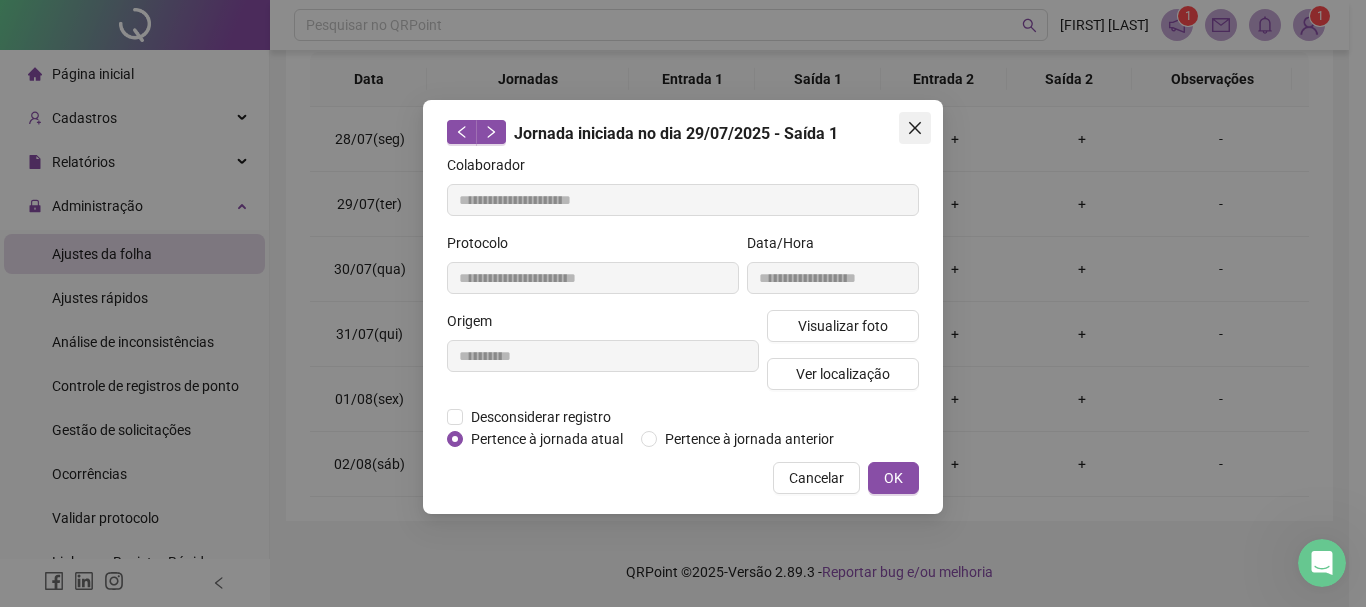 click 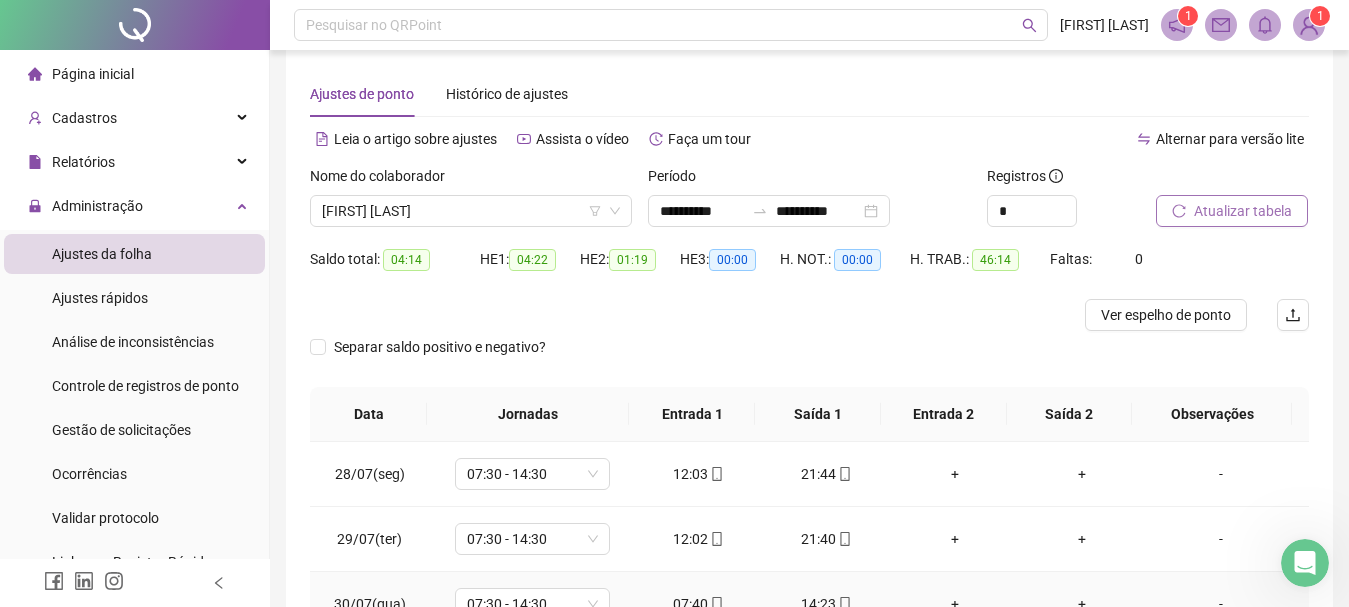 scroll, scrollTop: 0, scrollLeft: 0, axis: both 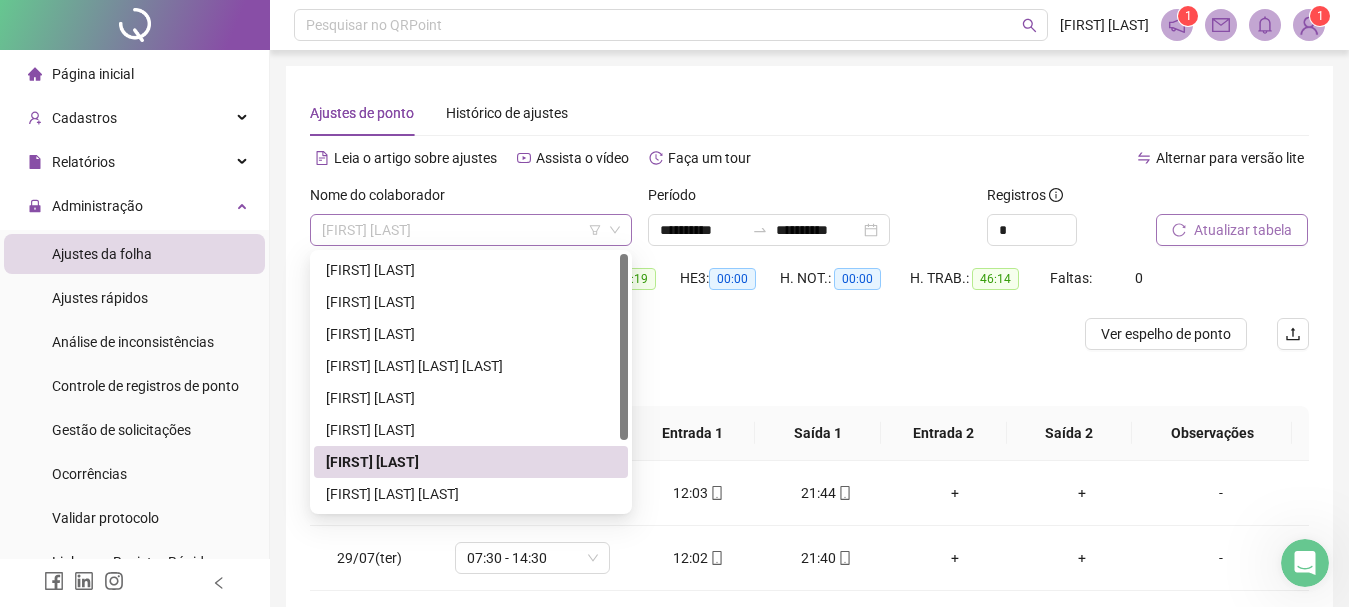 click on "[FIRST] [LAST]" at bounding box center (471, 230) 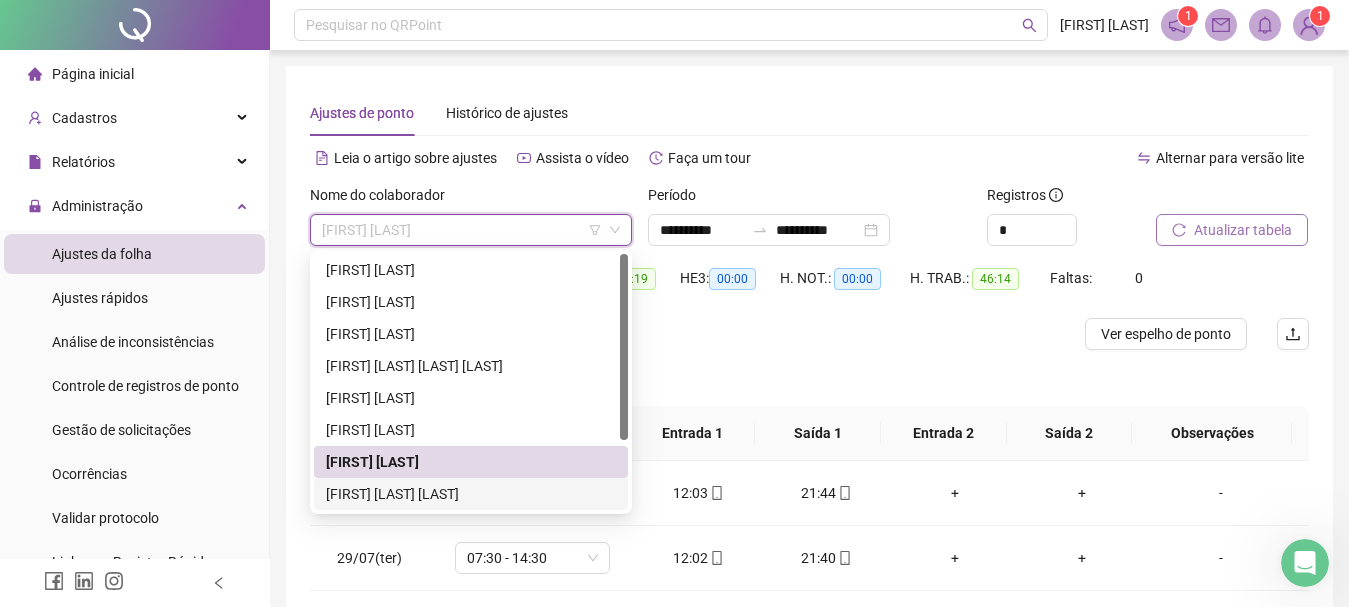 click on "[FIRST] [LAST] [LAST]" at bounding box center [471, 494] 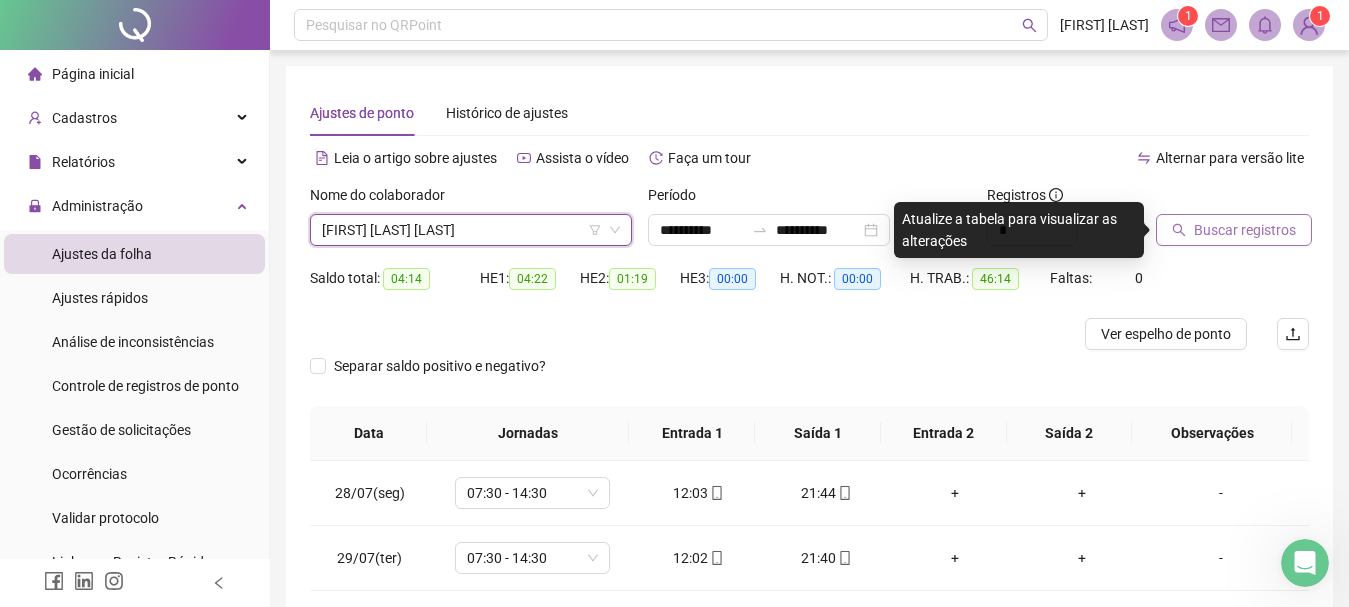 click on "Buscar registros" at bounding box center [1245, 230] 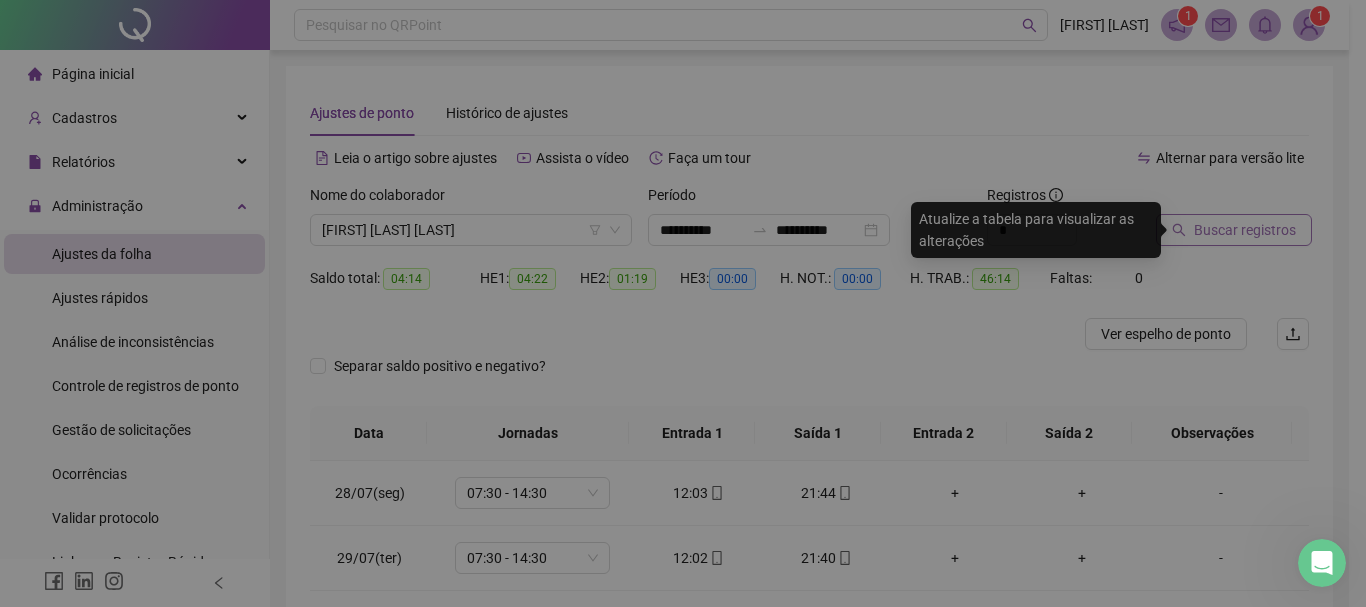 click on "**********" at bounding box center (674, 303) 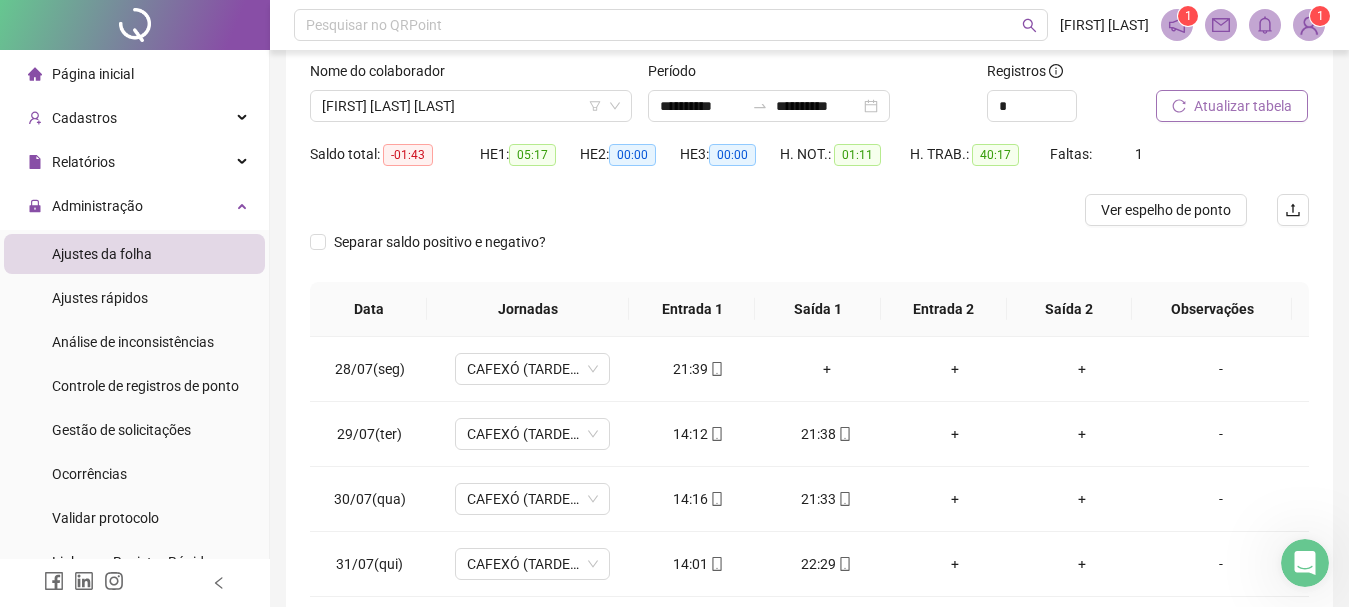 scroll, scrollTop: 126, scrollLeft: 0, axis: vertical 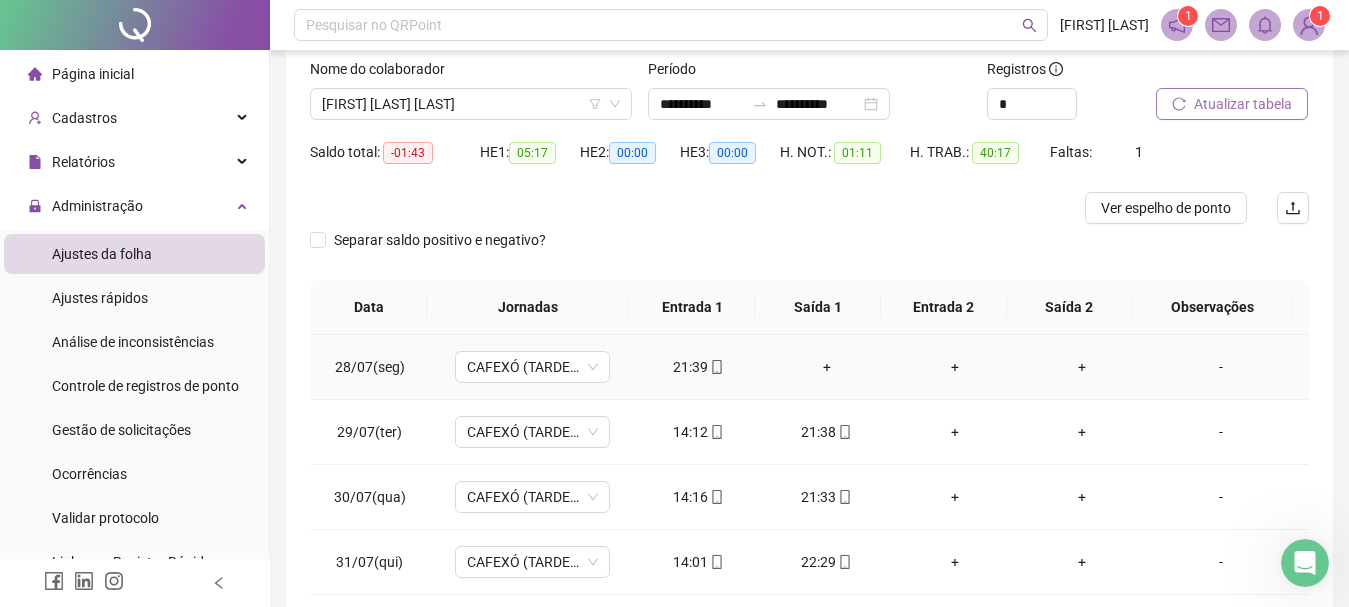 click on "+" at bounding box center (827, 367) 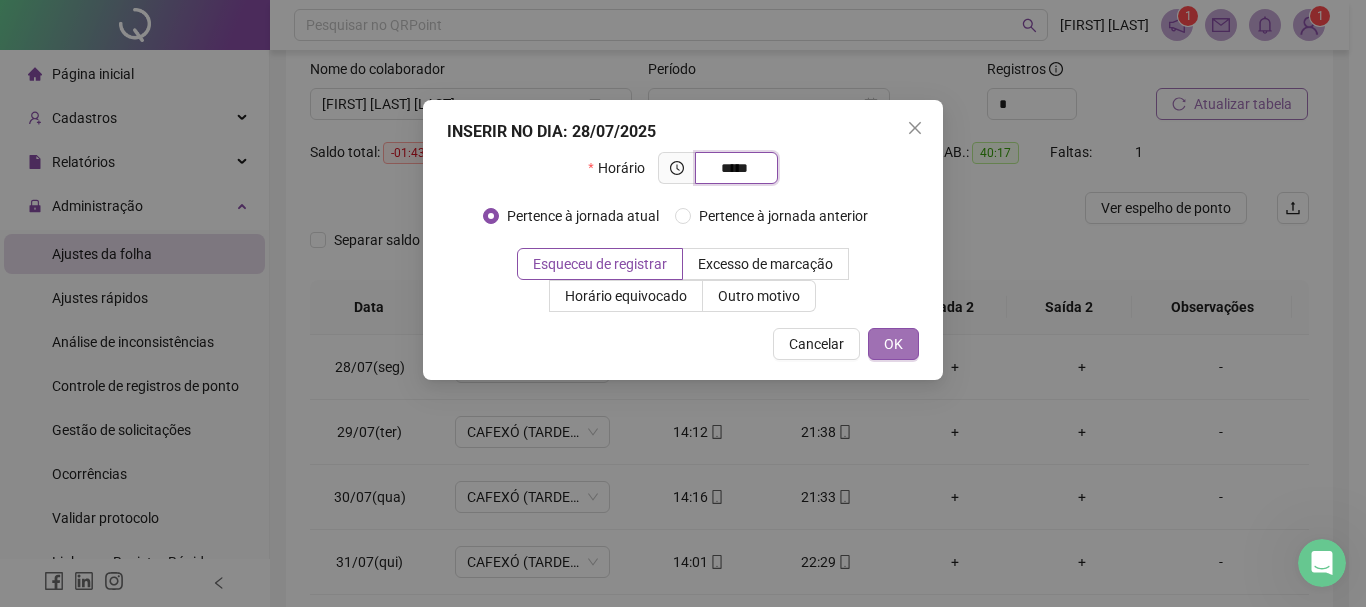 type on "*****" 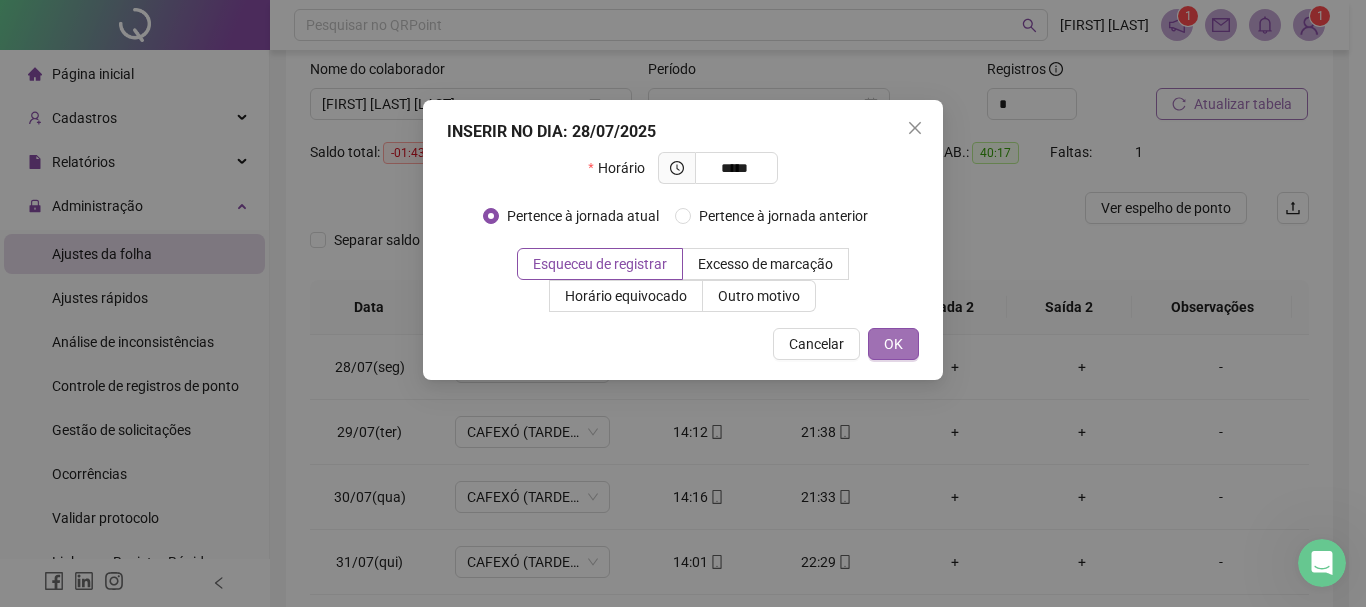 click on "OK" at bounding box center (893, 344) 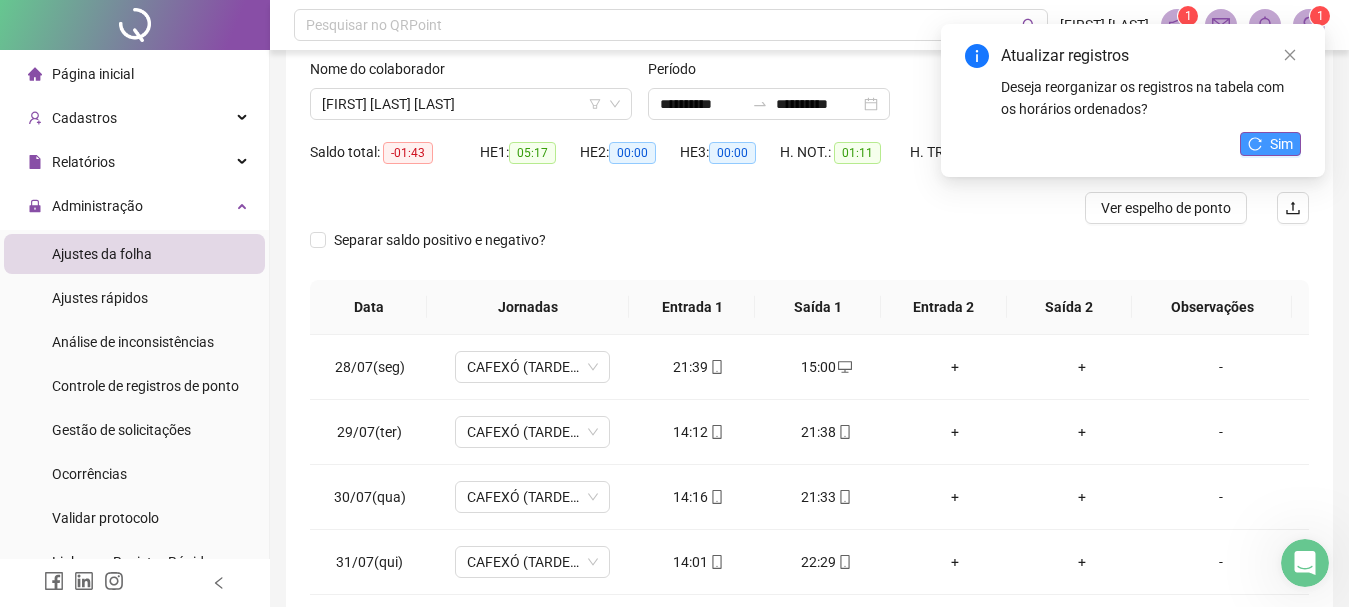 click on "Sim" at bounding box center [1270, 144] 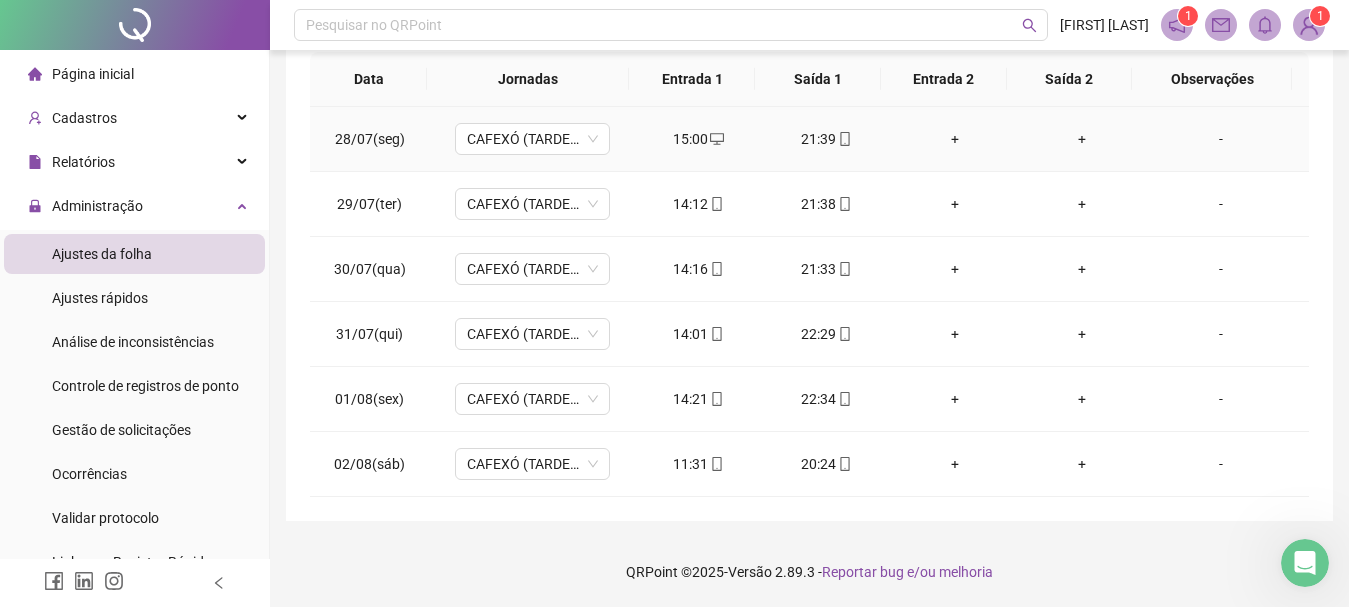 scroll, scrollTop: 0, scrollLeft: 0, axis: both 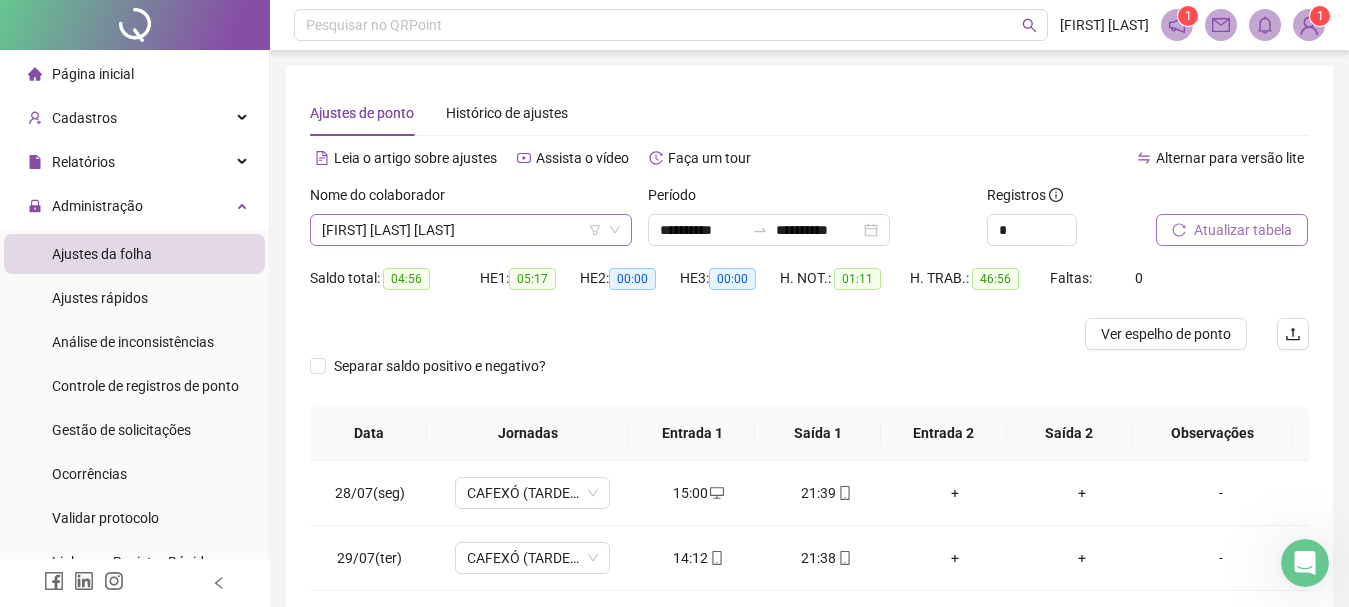 click on "[FIRST] [LAST] [LAST]" at bounding box center (471, 230) 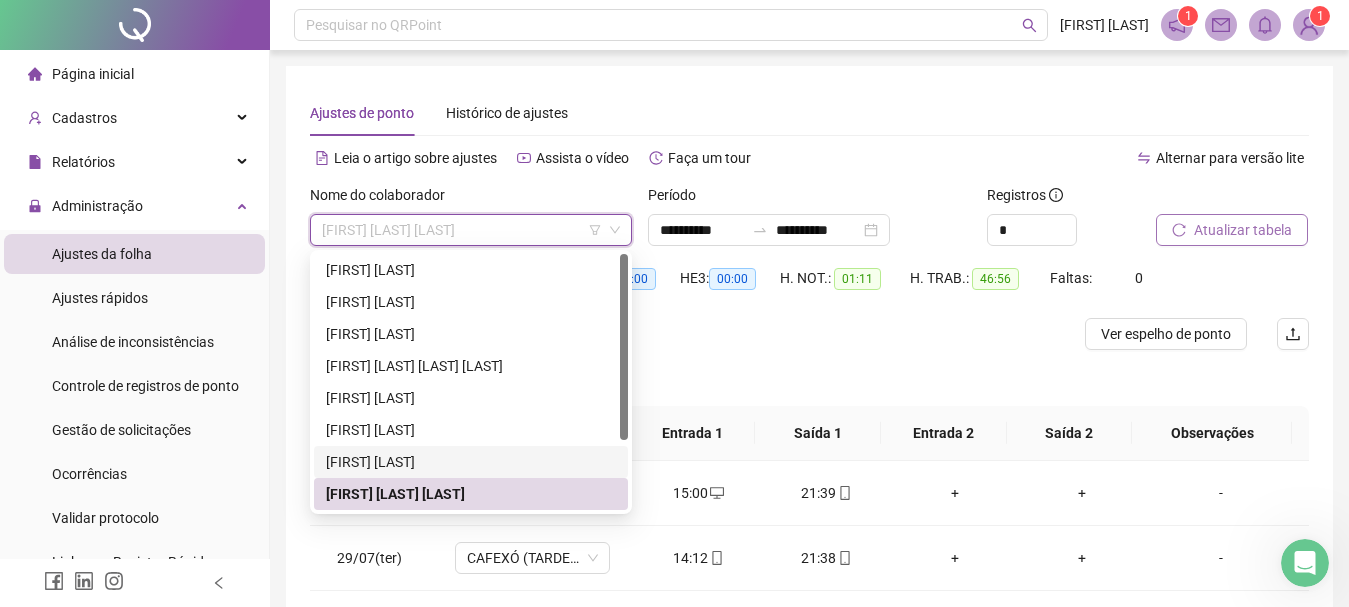 scroll, scrollTop: 96, scrollLeft: 0, axis: vertical 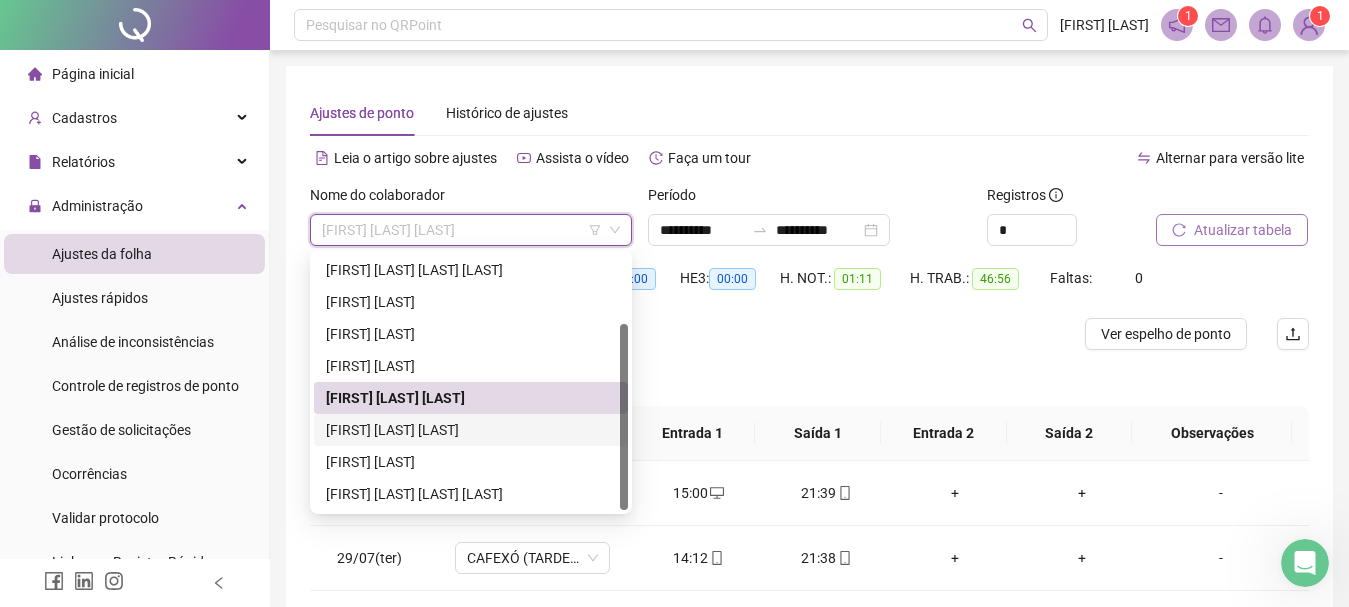 click on "[FIRST] [LAST] [LAST]" at bounding box center [471, 430] 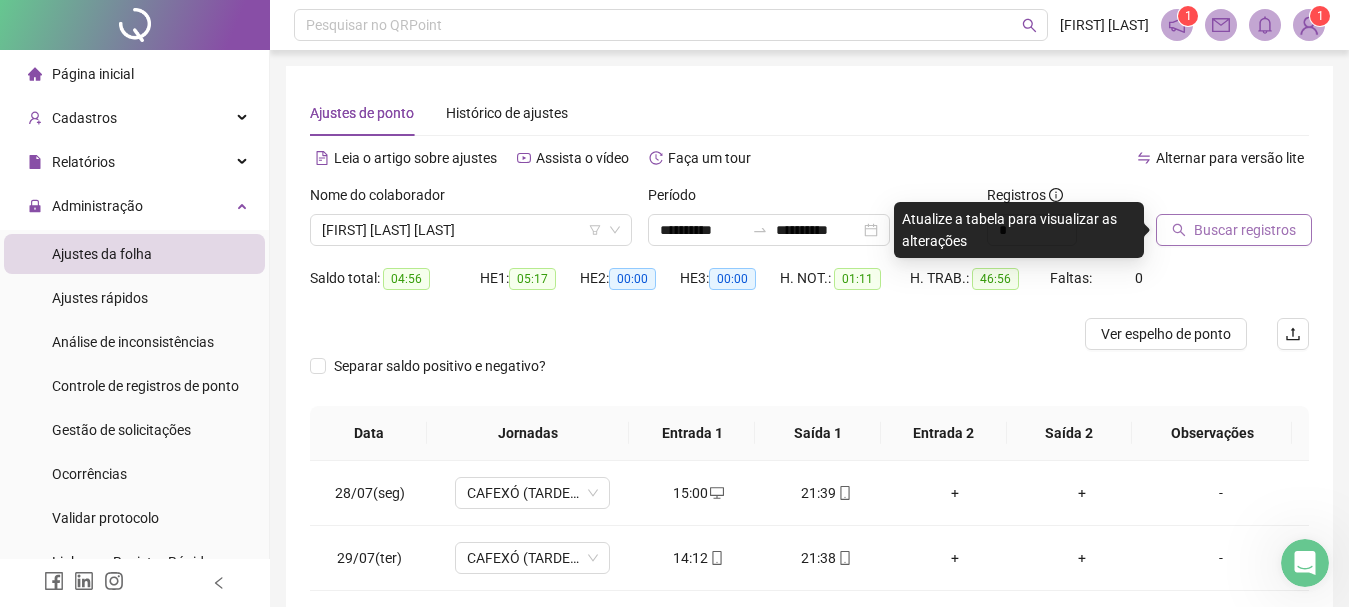click on "Buscar registros" at bounding box center (1245, 230) 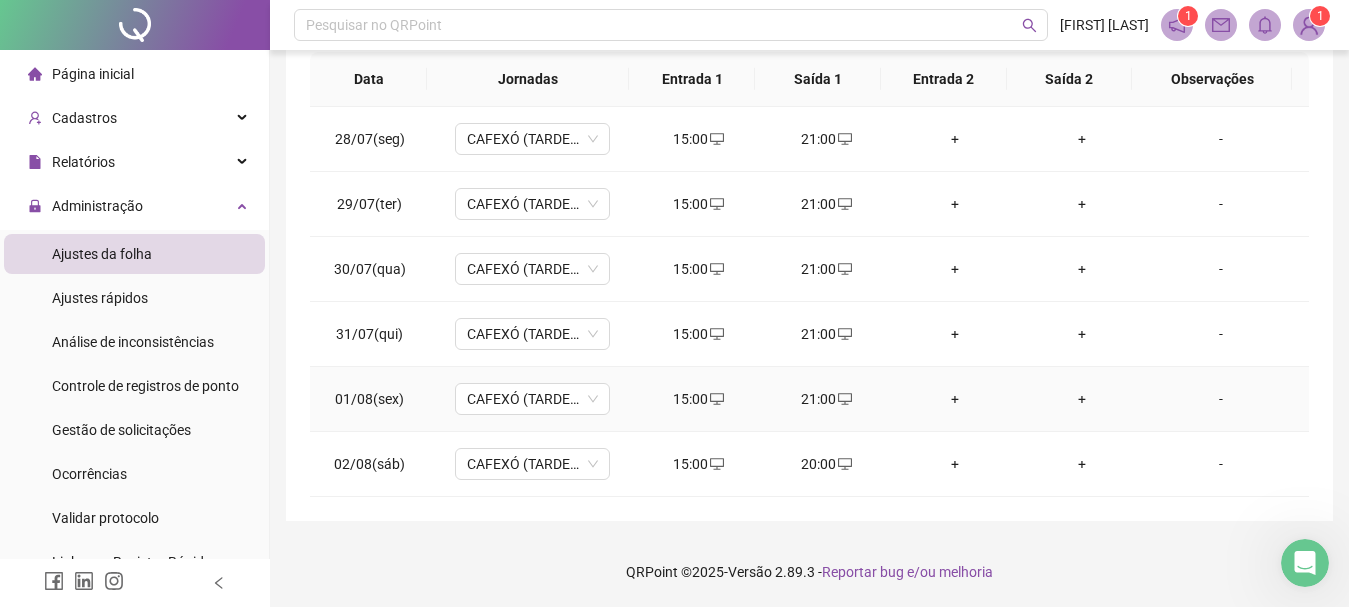 scroll, scrollTop: 0, scrollLeft: 0, axis: both 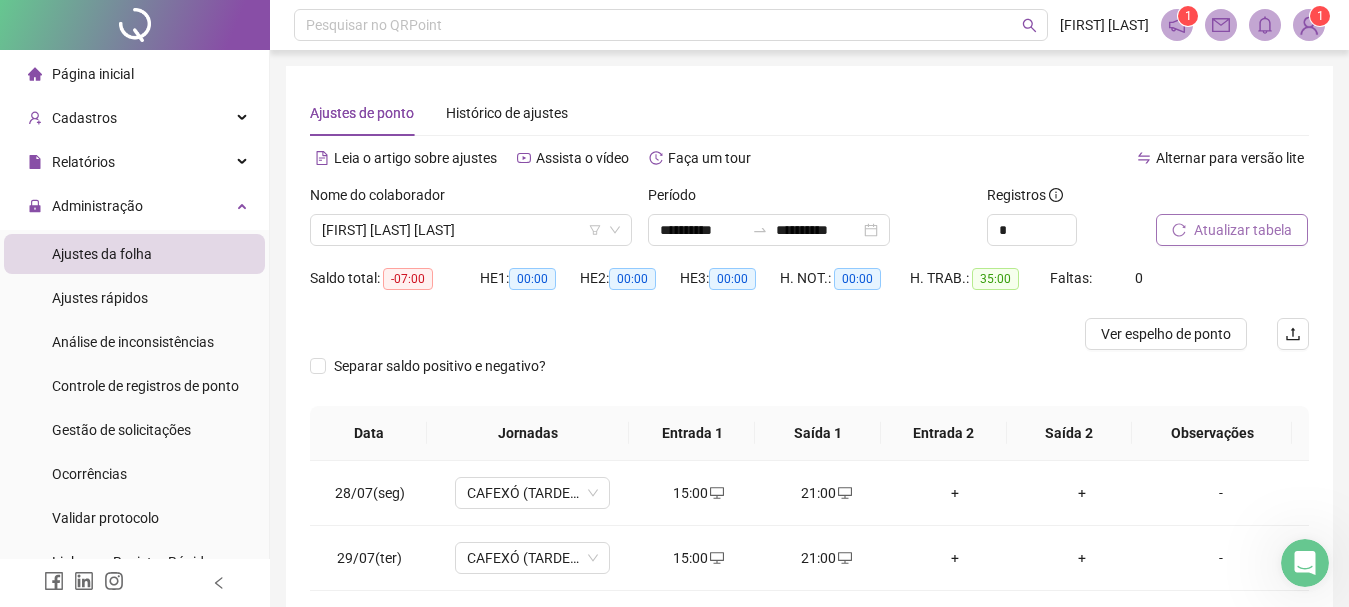 click on "Nome do colaborador [FIRST] [LAST]" at bounding box center [471, 223] 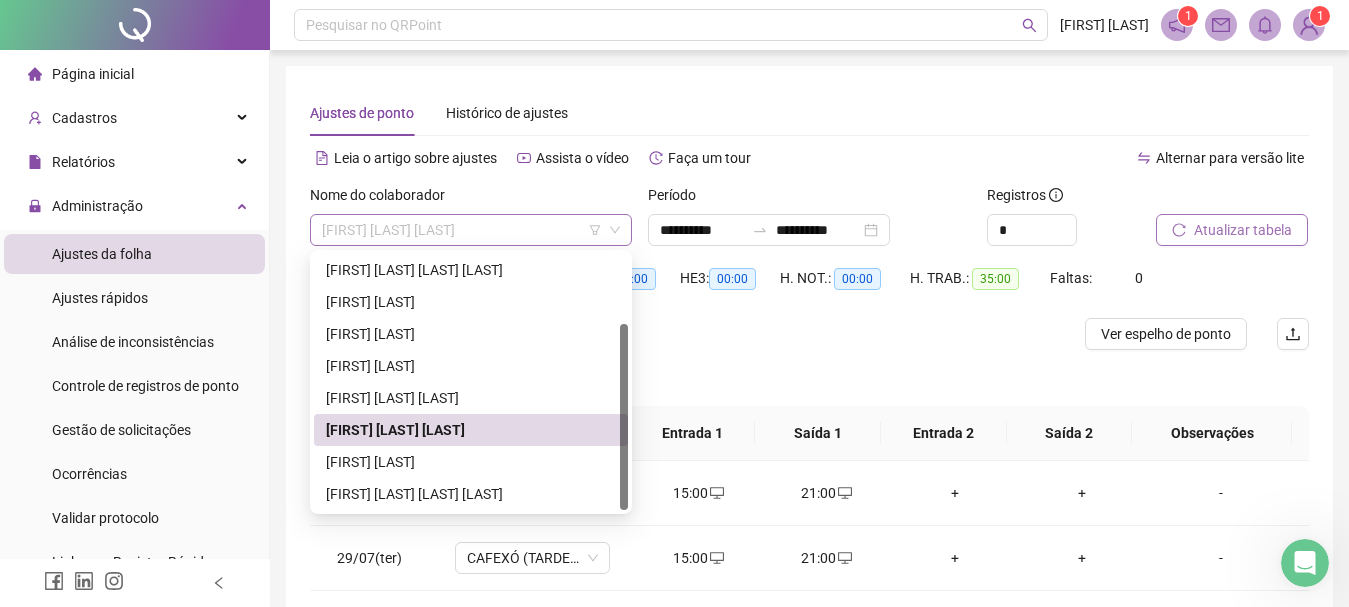 click on "[FIRST] [LAST] [LAST]" at bounding box center [471, 230] 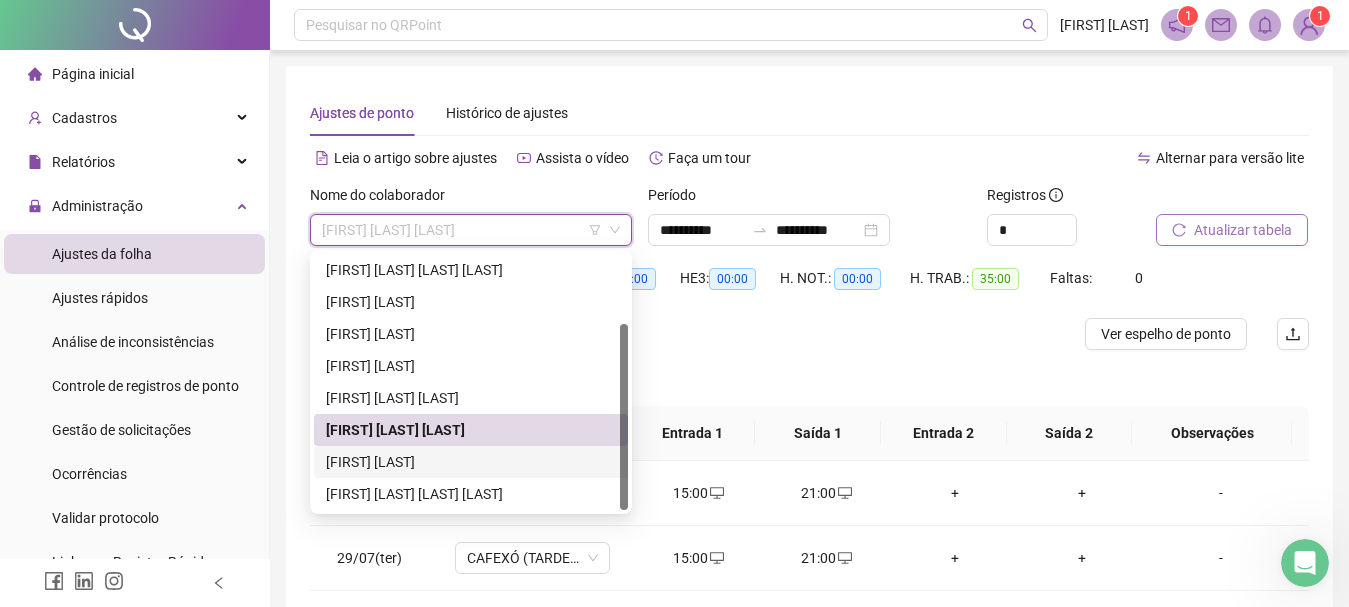 click on "[FIRST] [LAST]" at bounding box center (471, 462) 